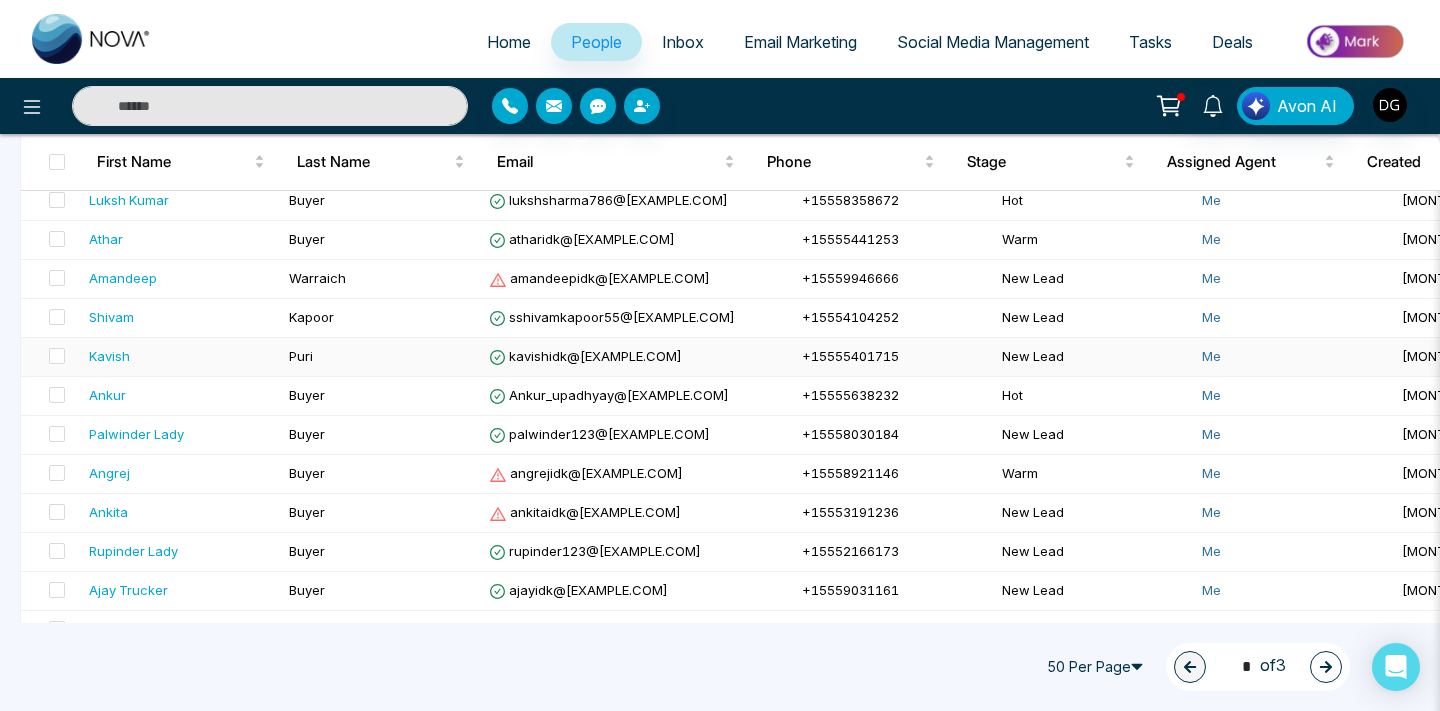 scroll, scrollTop: 1044, scrollLeft: 0, axis: vertical 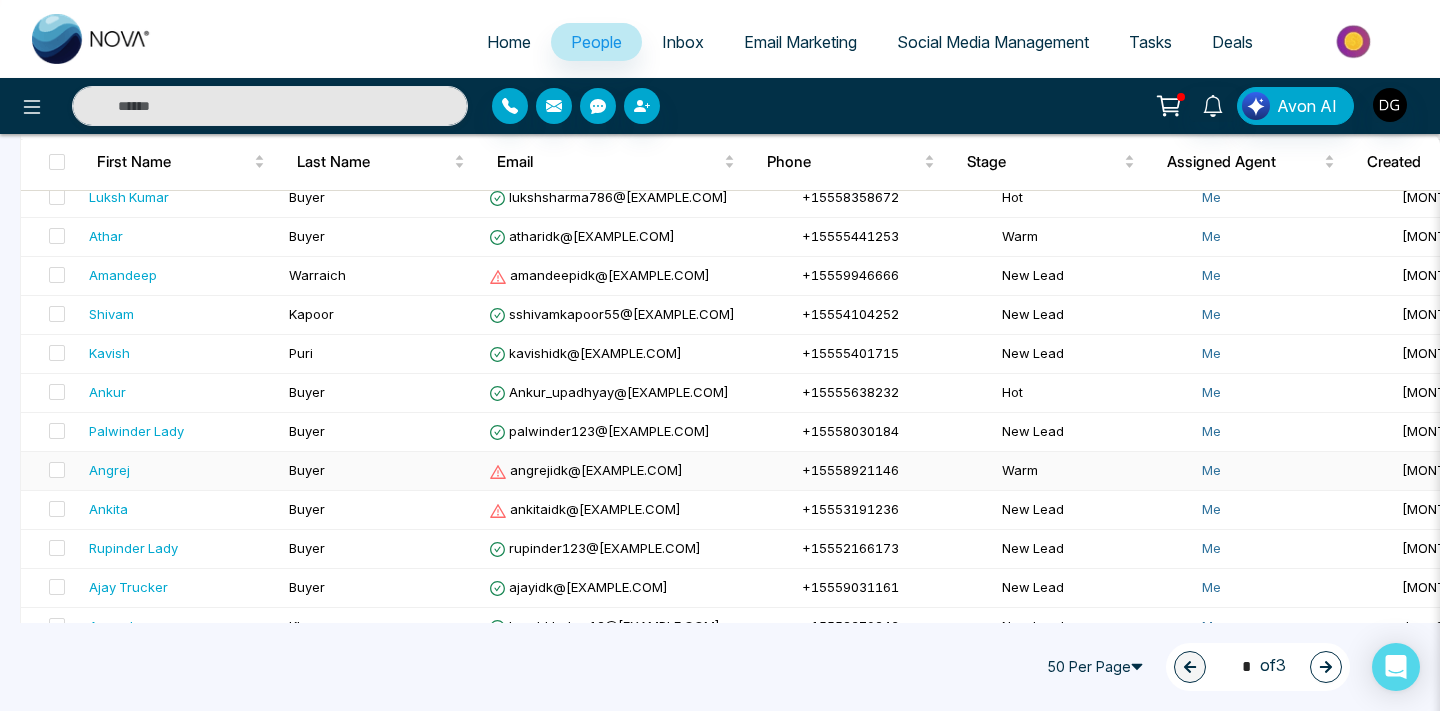 click on "Angrej" at bounding box center (181, 470) 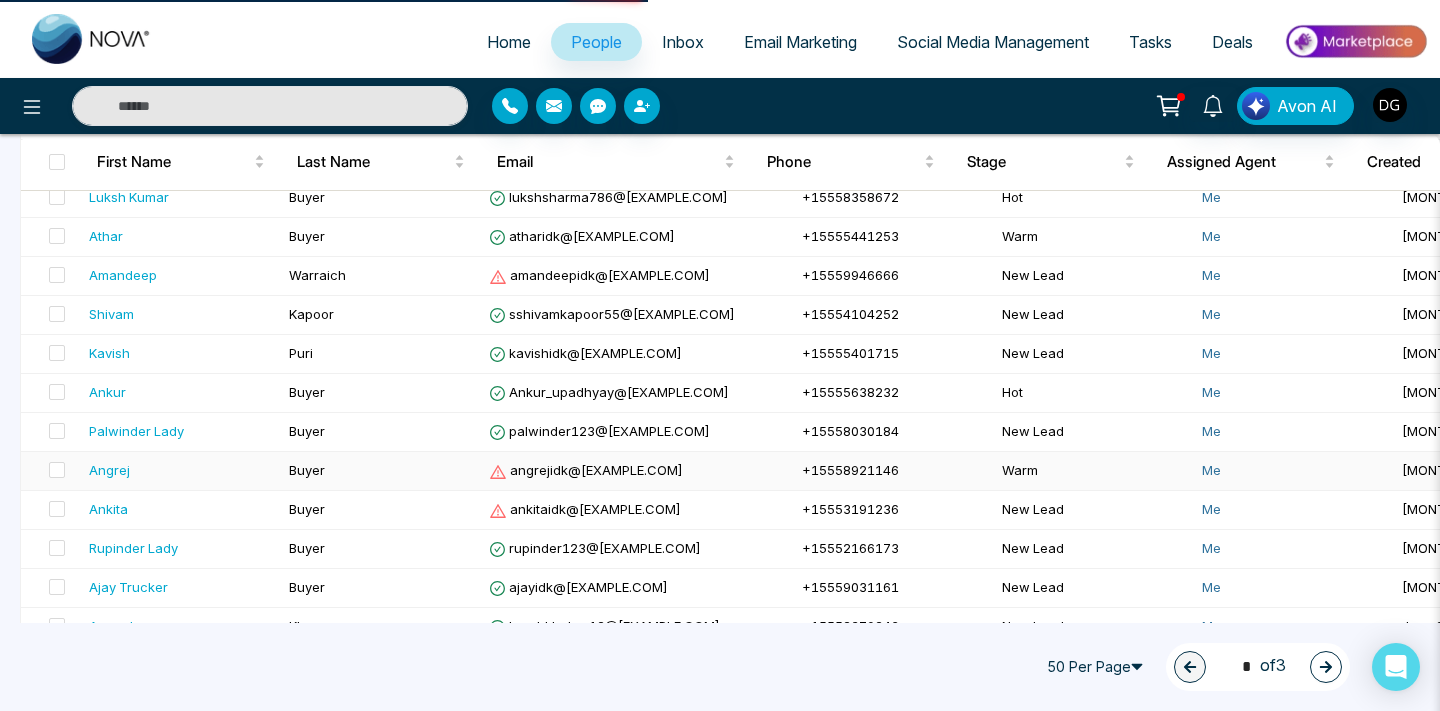 scroll, scrollTop: 0, scrollLeft: 0, axis: both 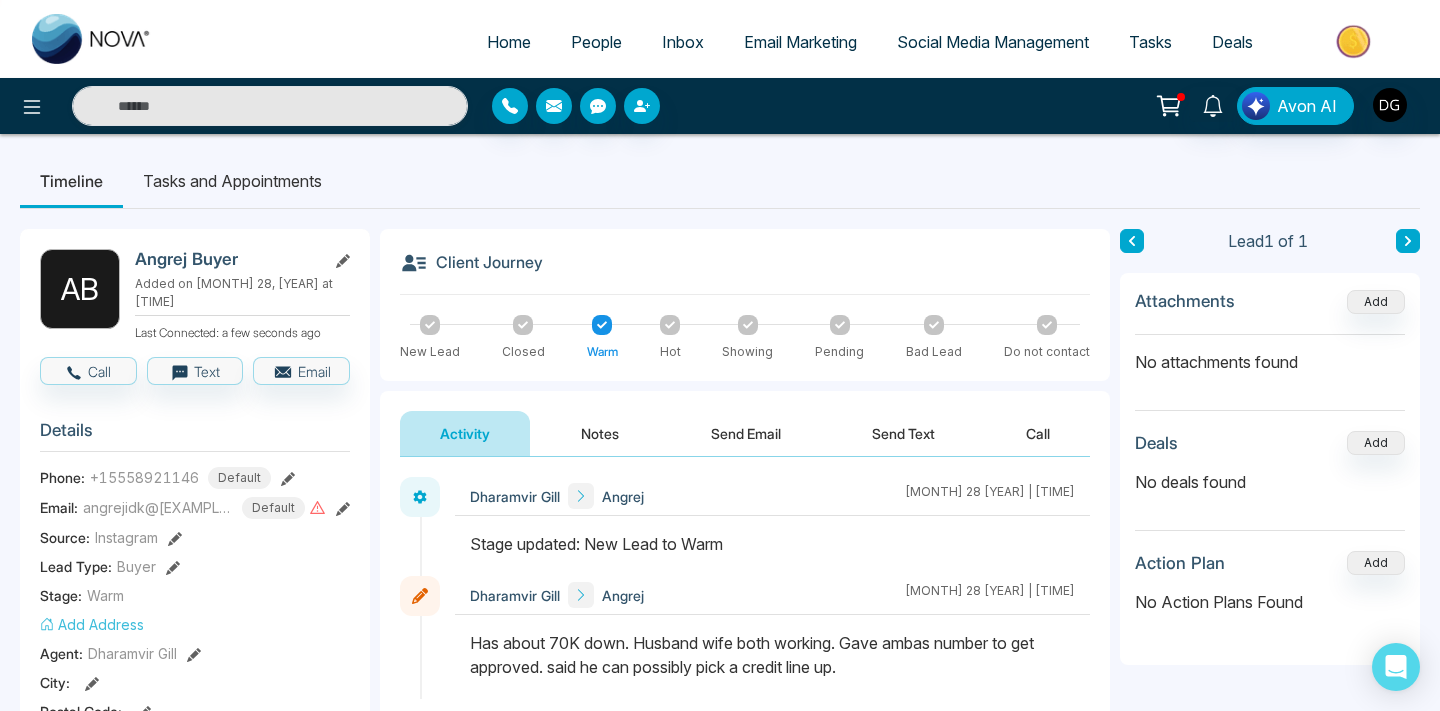 click on "Notes" at bounding box center [600, 433] 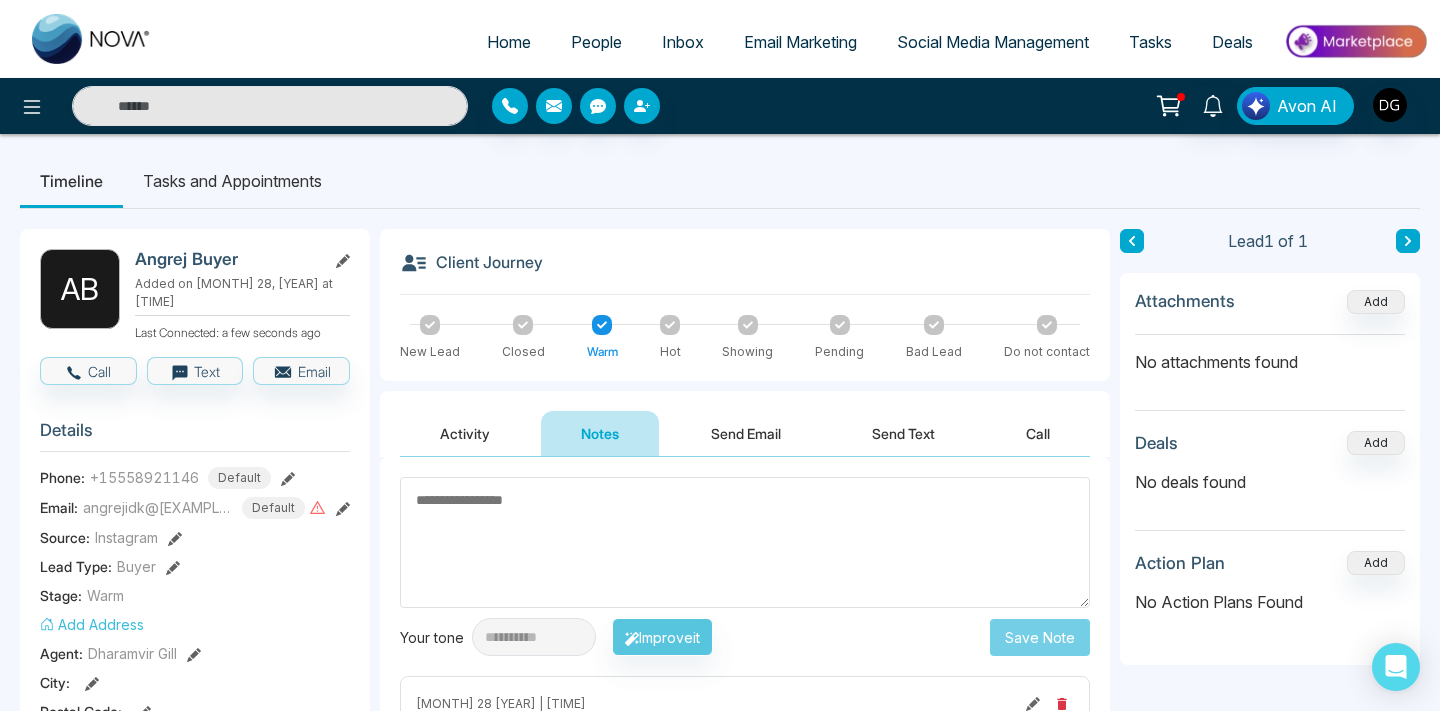 click on "People" at bounding box center (596, 42) 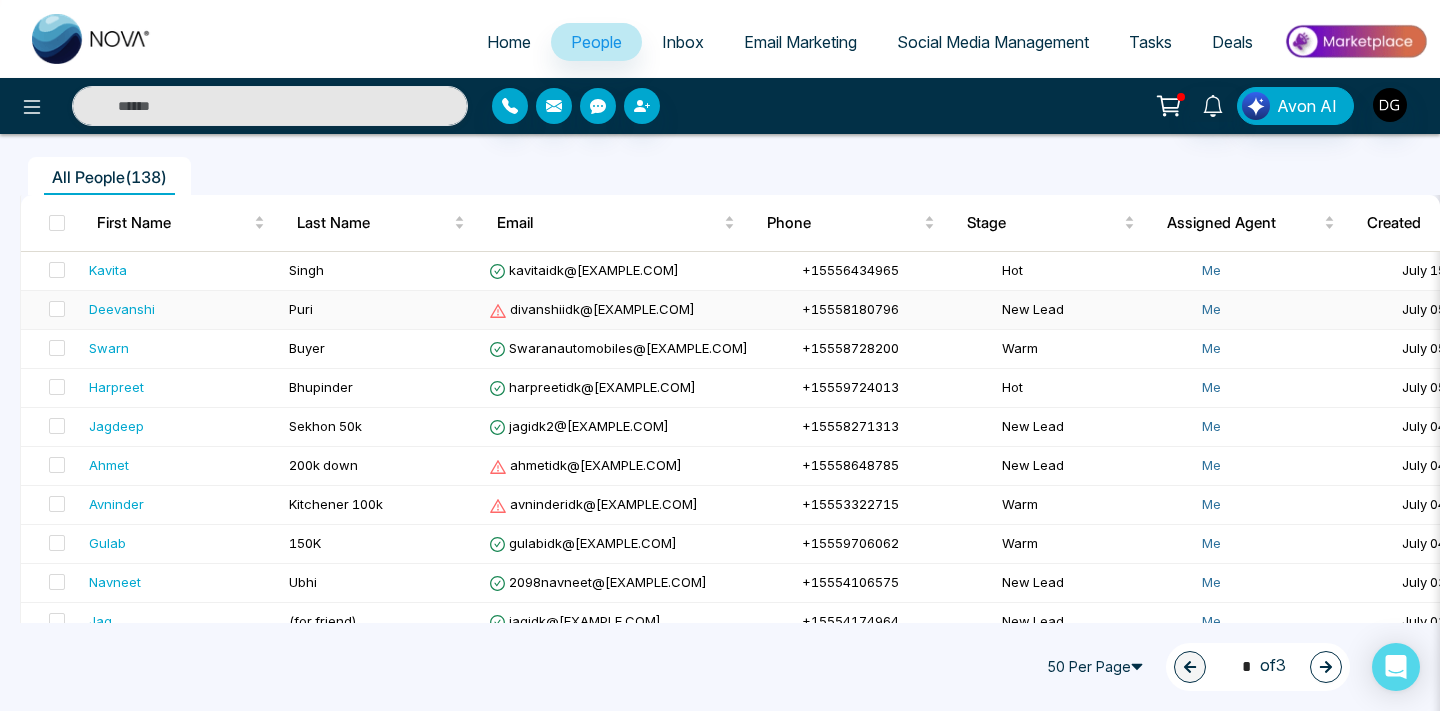 scroll, scrollTop: 156, scrollLeft: 0, axis: vertical 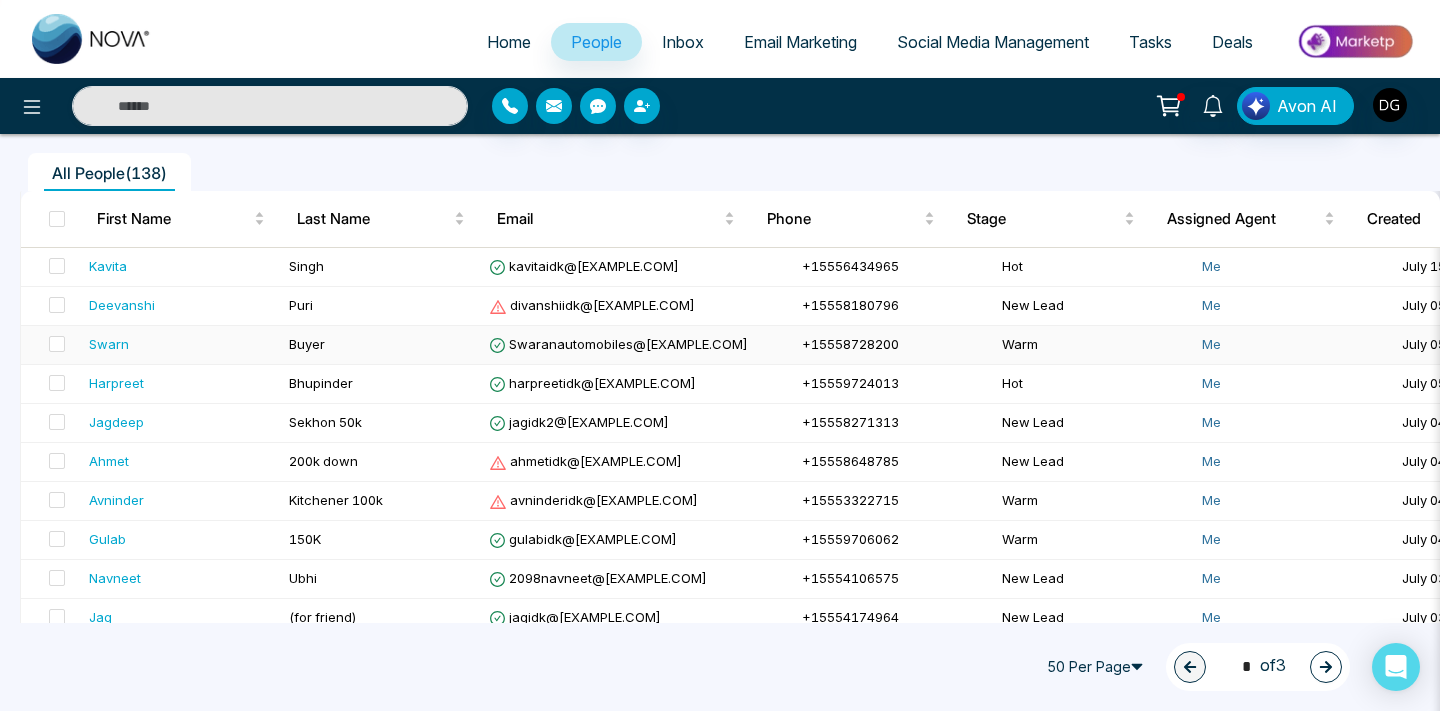 click on "[FIRST]" at bounding box center [181, 345] 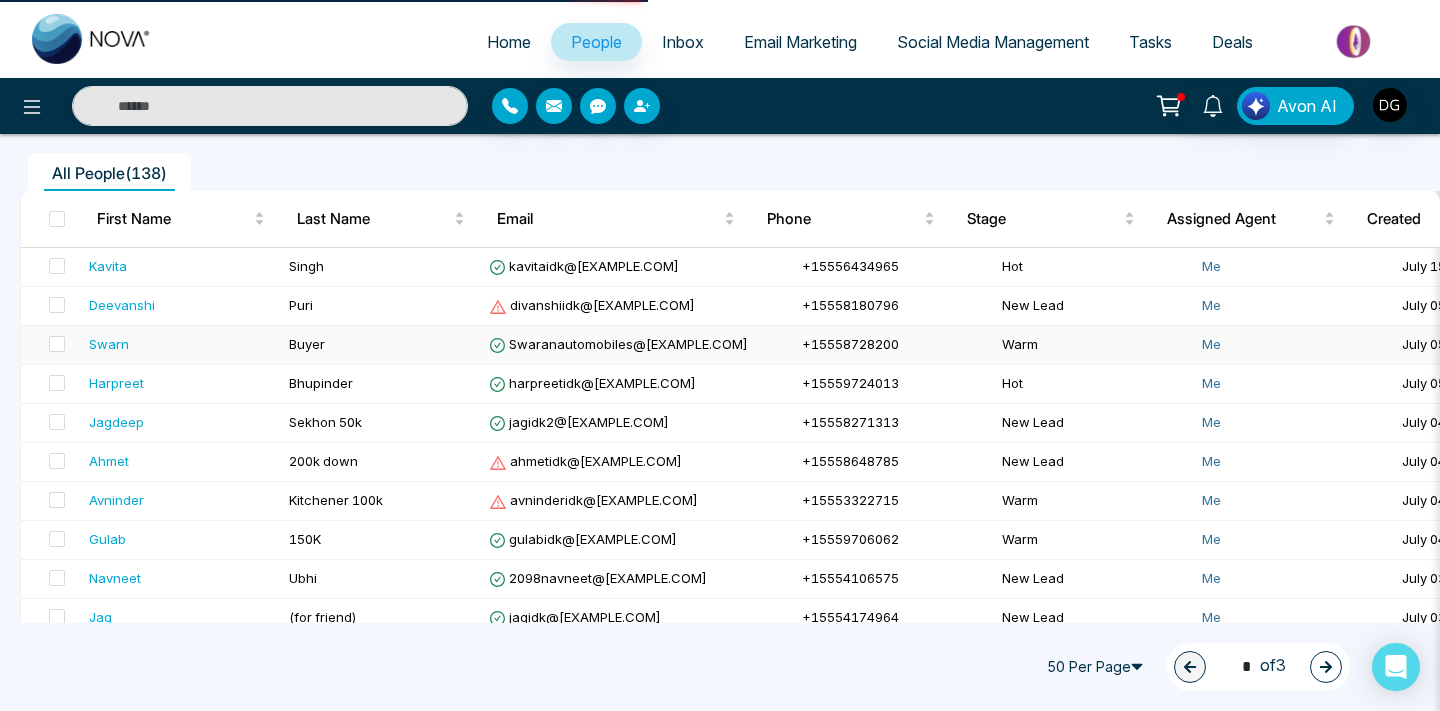 scroll, scrollTop: 0, scrollLeft: 0, axis: both 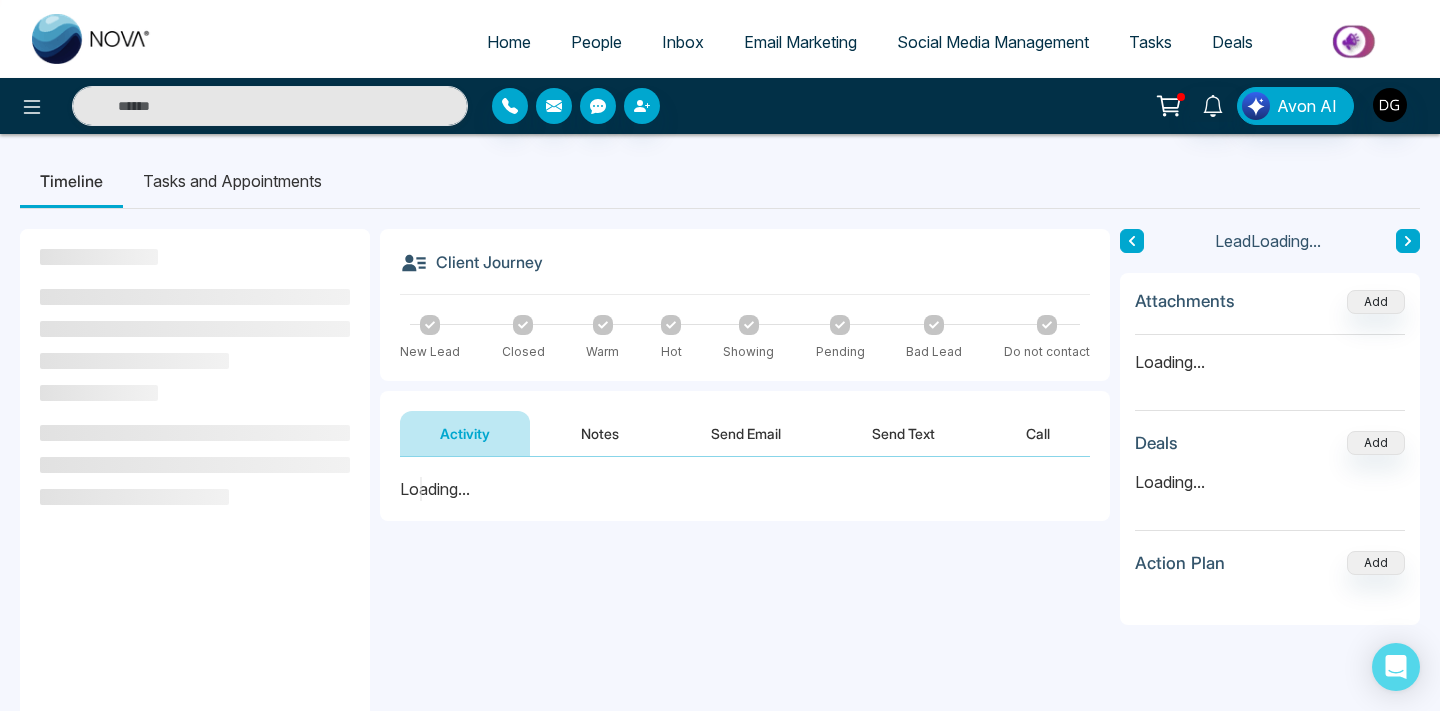 click on "Notes" at bounding box center [600, 433] 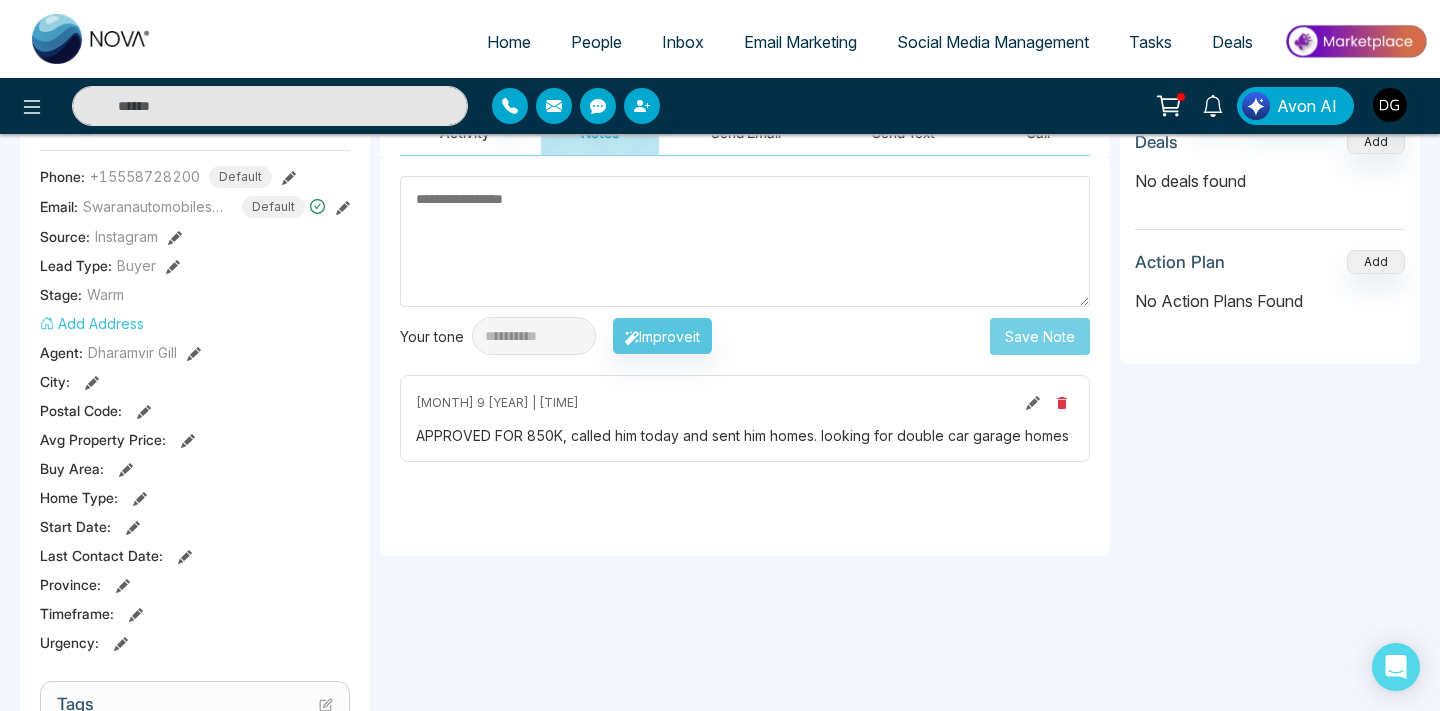 scroll, scrollTop: 296, scrollLeft: 0, axis: vertical 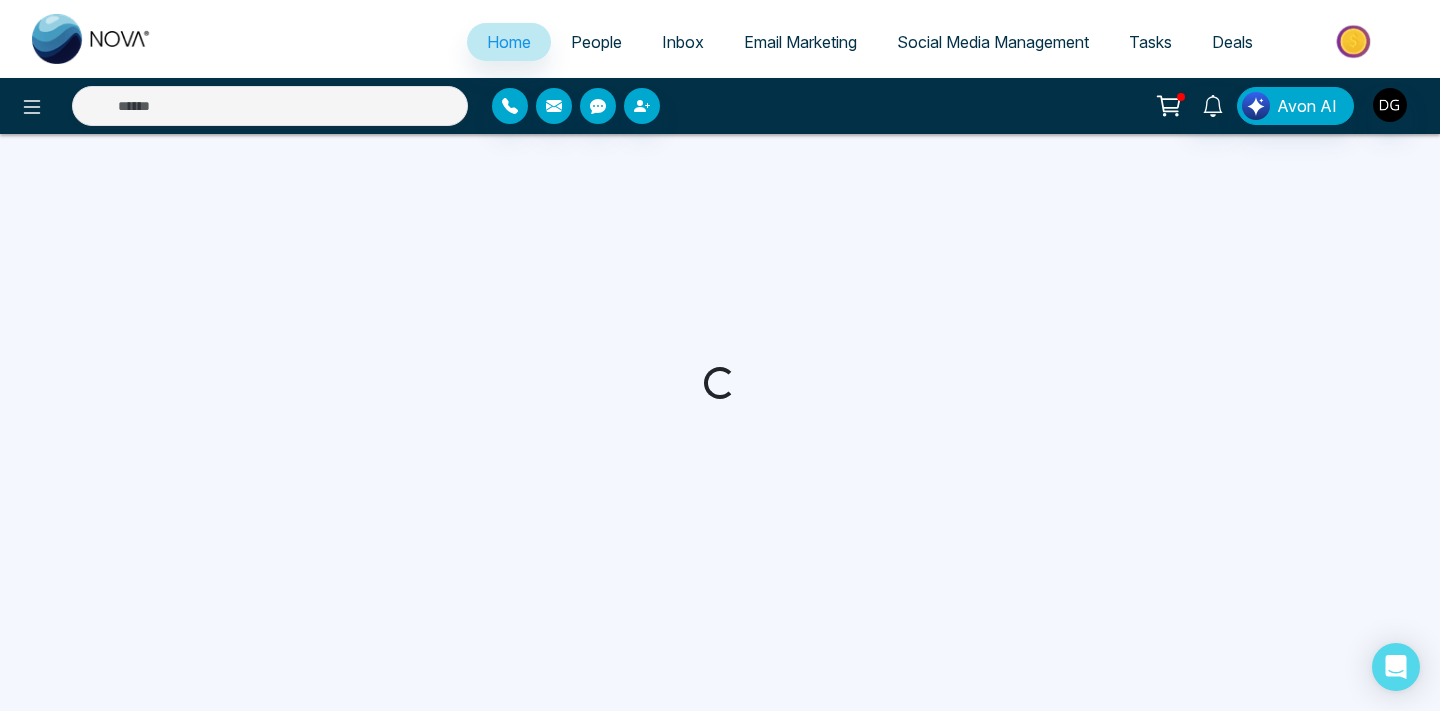 select on "*" 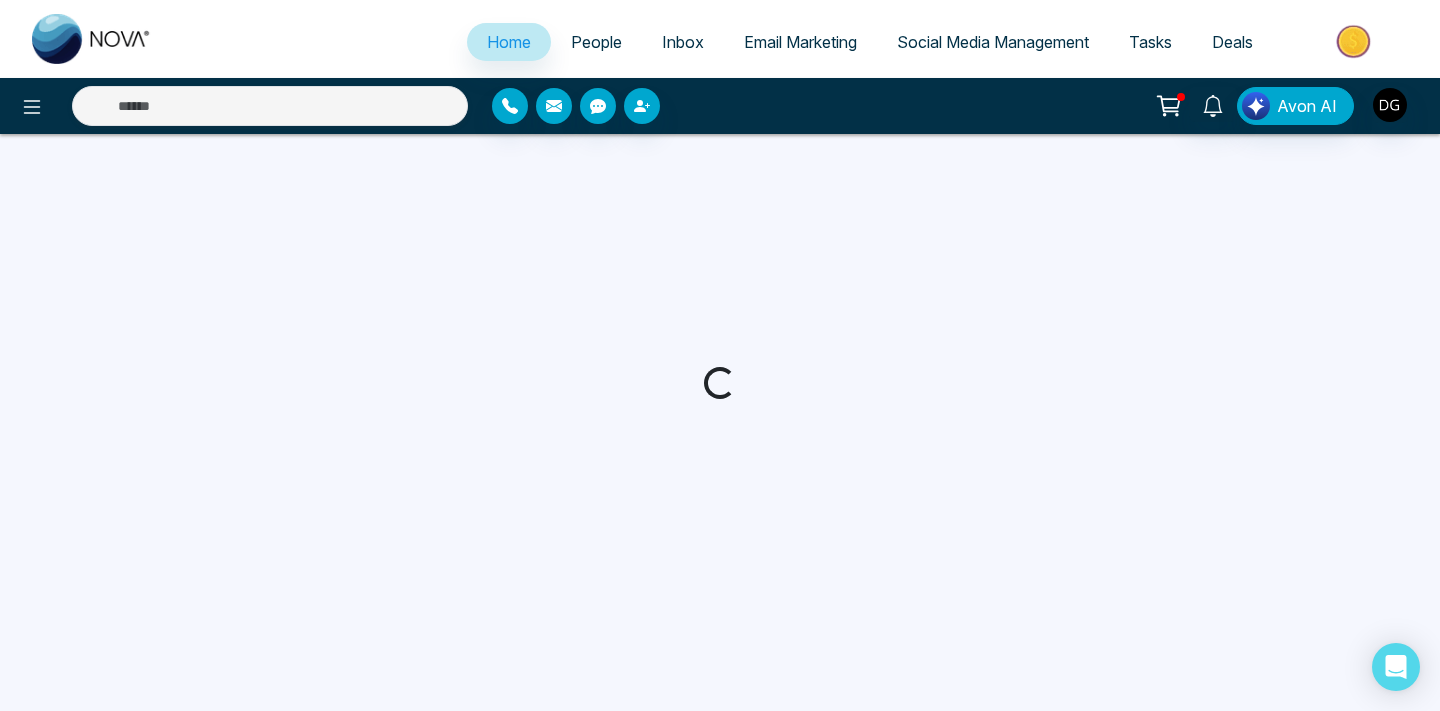 select on "*" 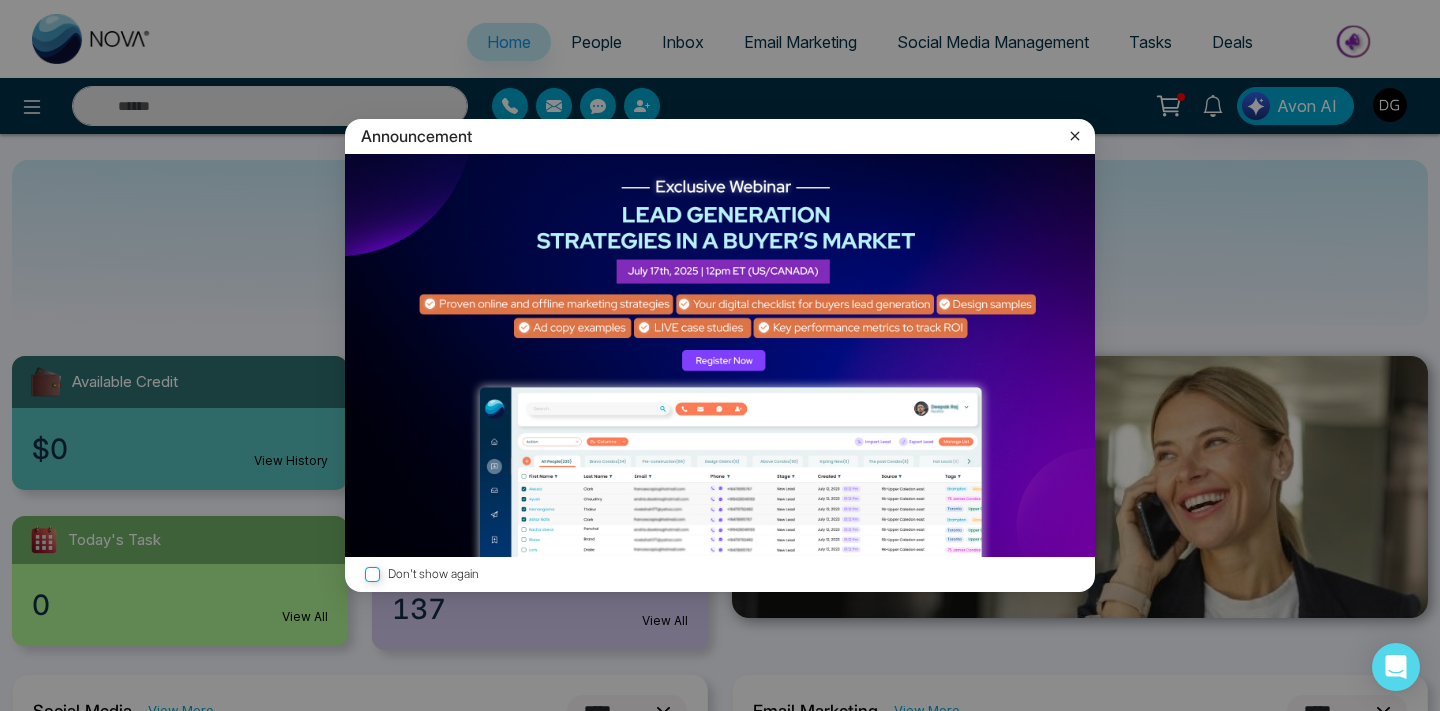 click 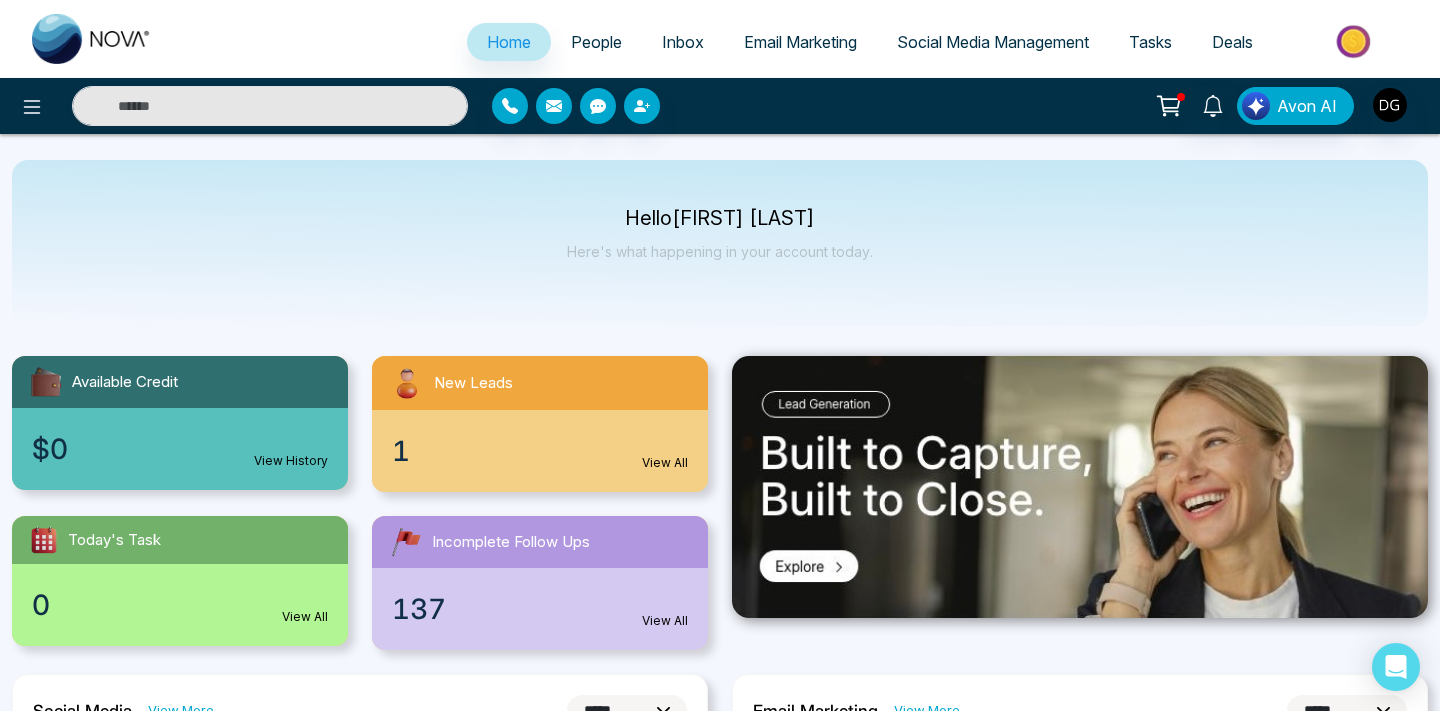 click on "People" at bounding box center [596, 42] 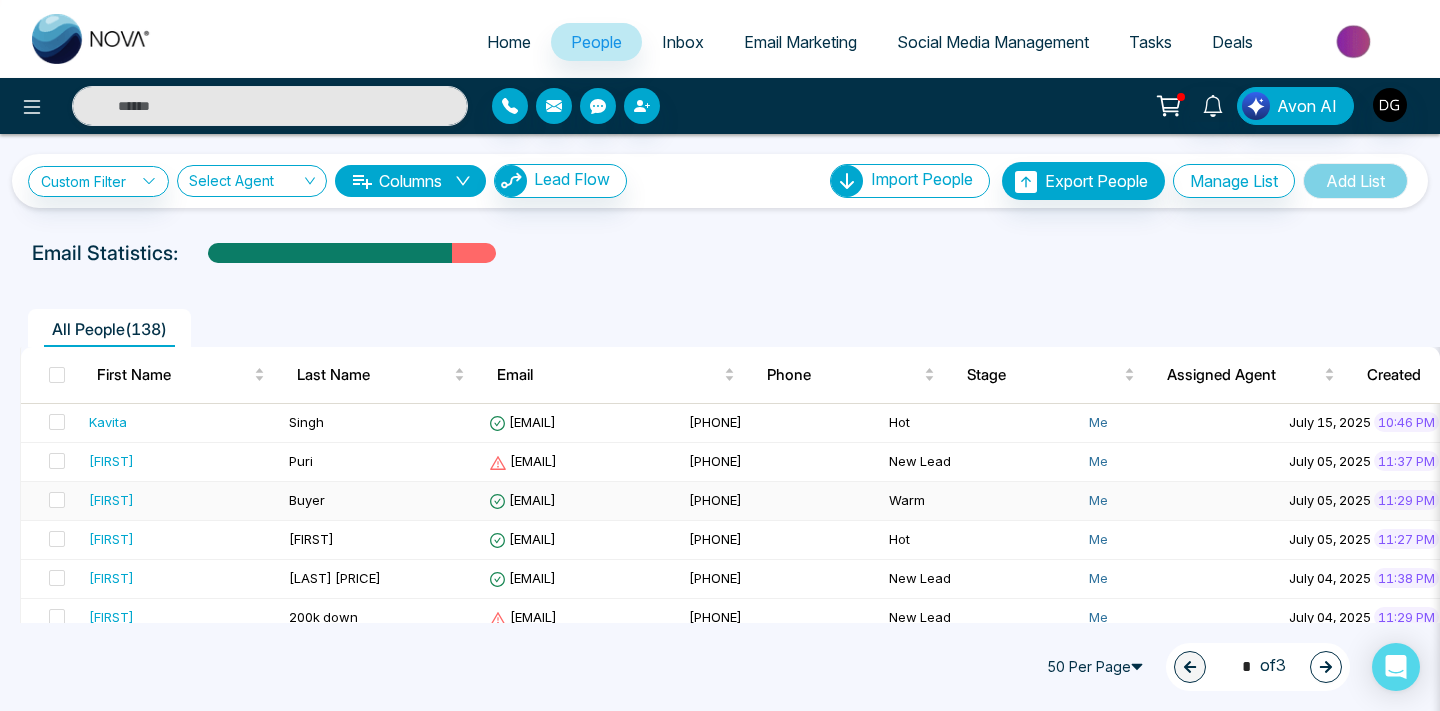 click on "[FIRST]" at bounding box center (181, 500) 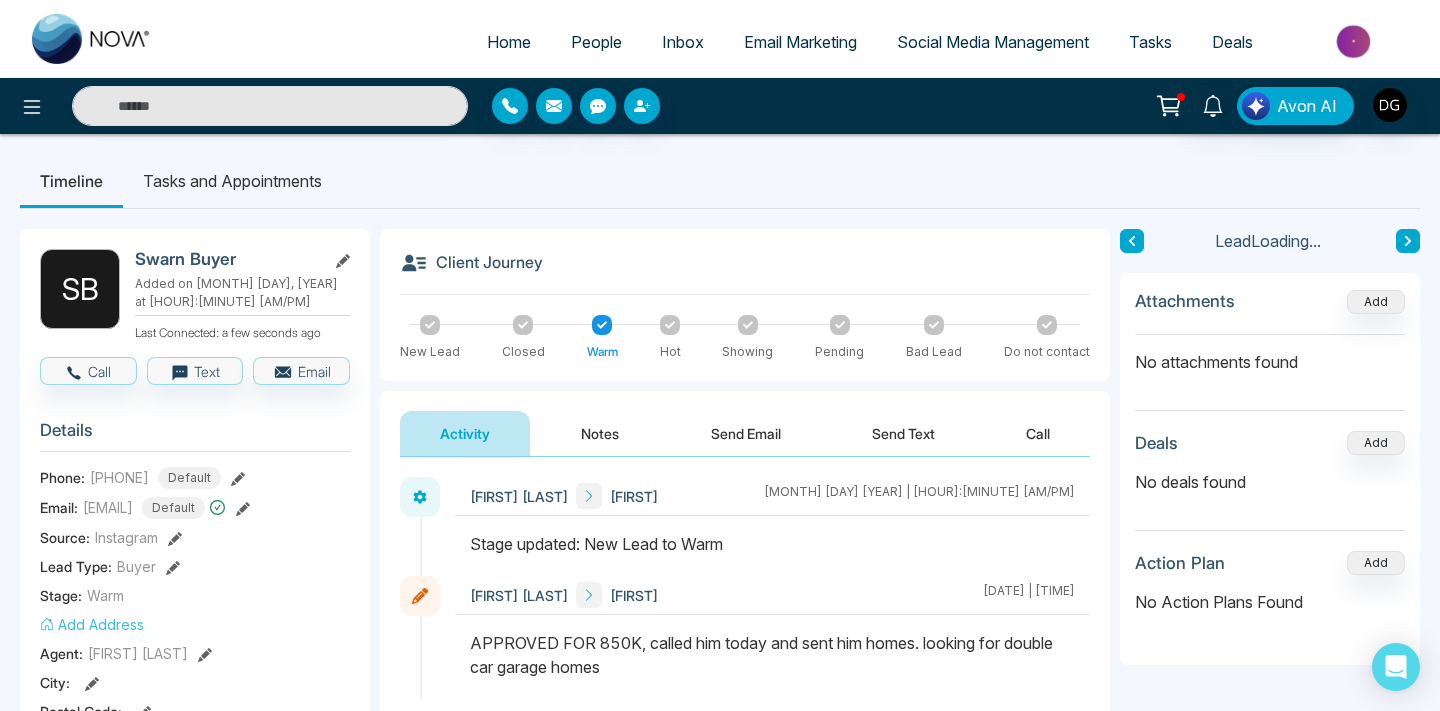 click on "Notes" at bounding box center [600, 433] 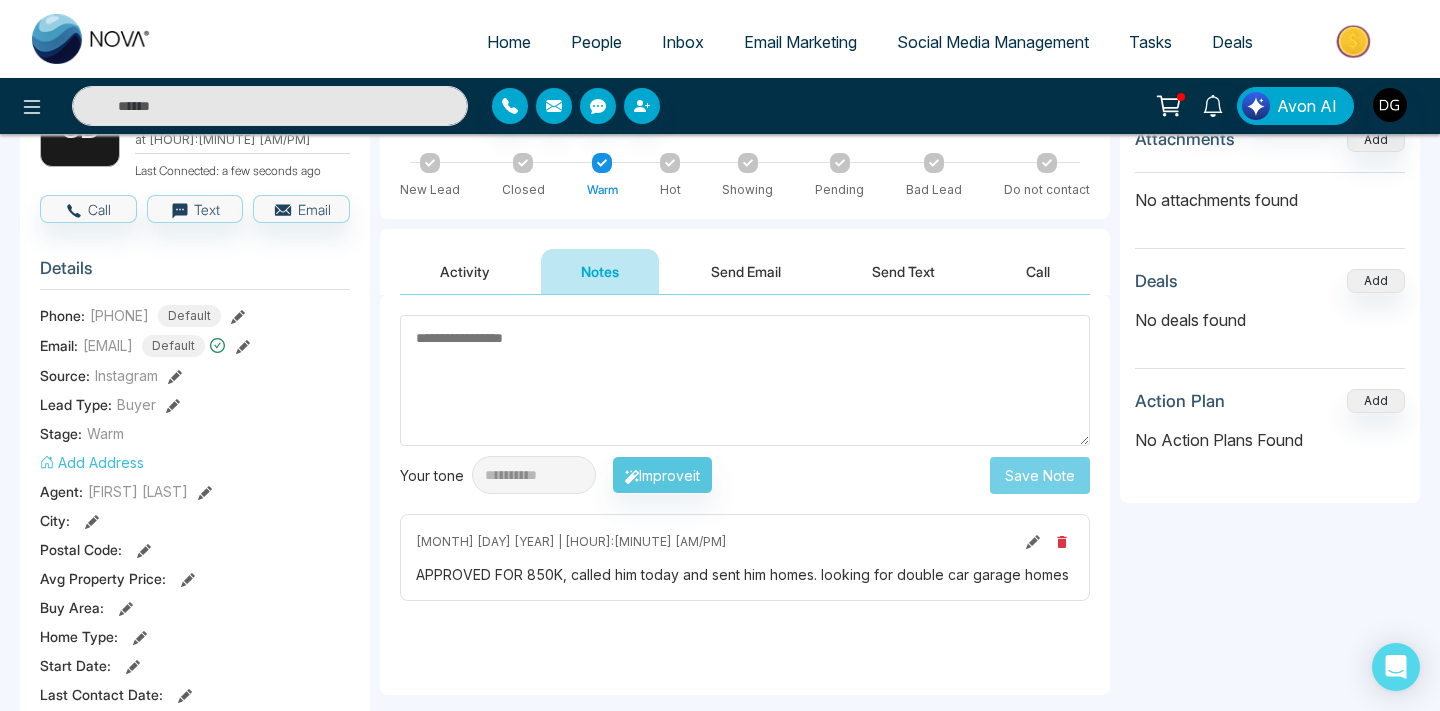 scroll, scrollTop: 365, scrollLeft: 0, axis: vertical 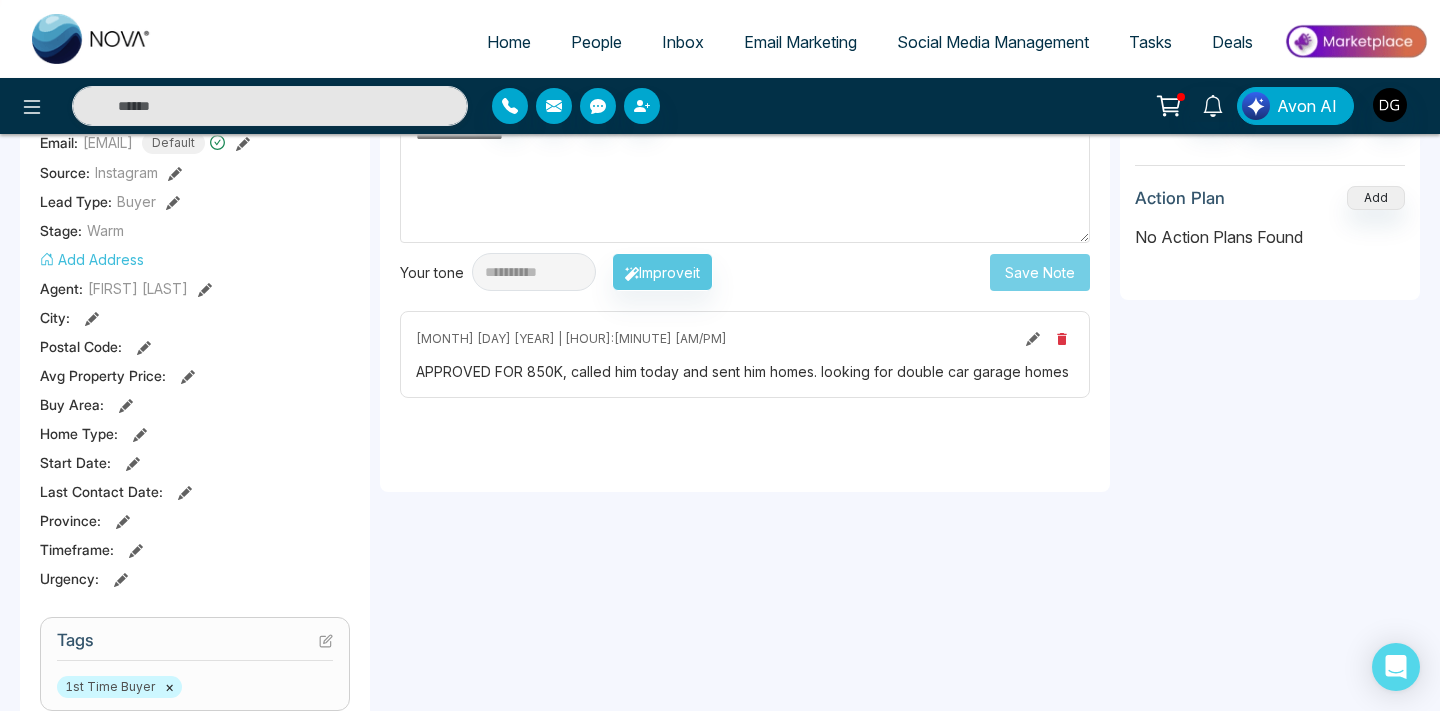 click 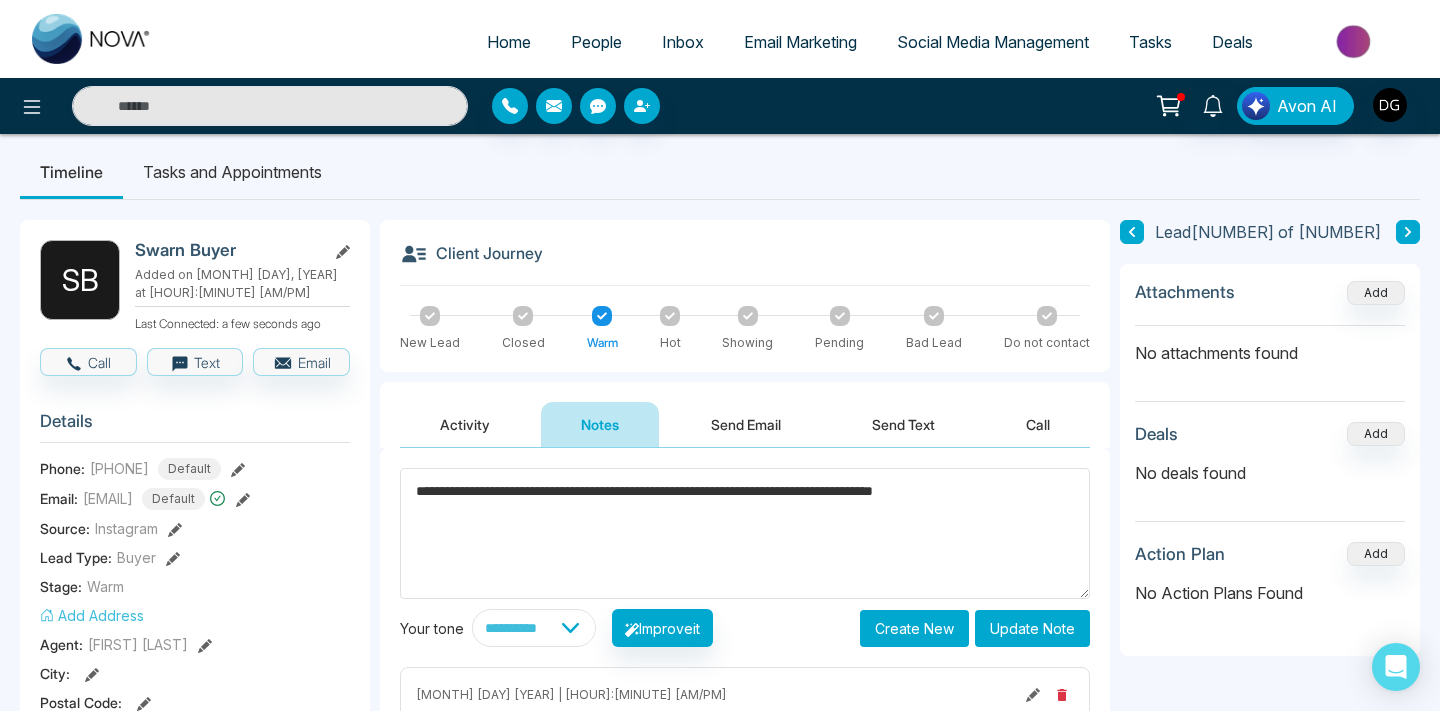 scroll, scrollTop: 0, scrollLeft: 0, axis: both 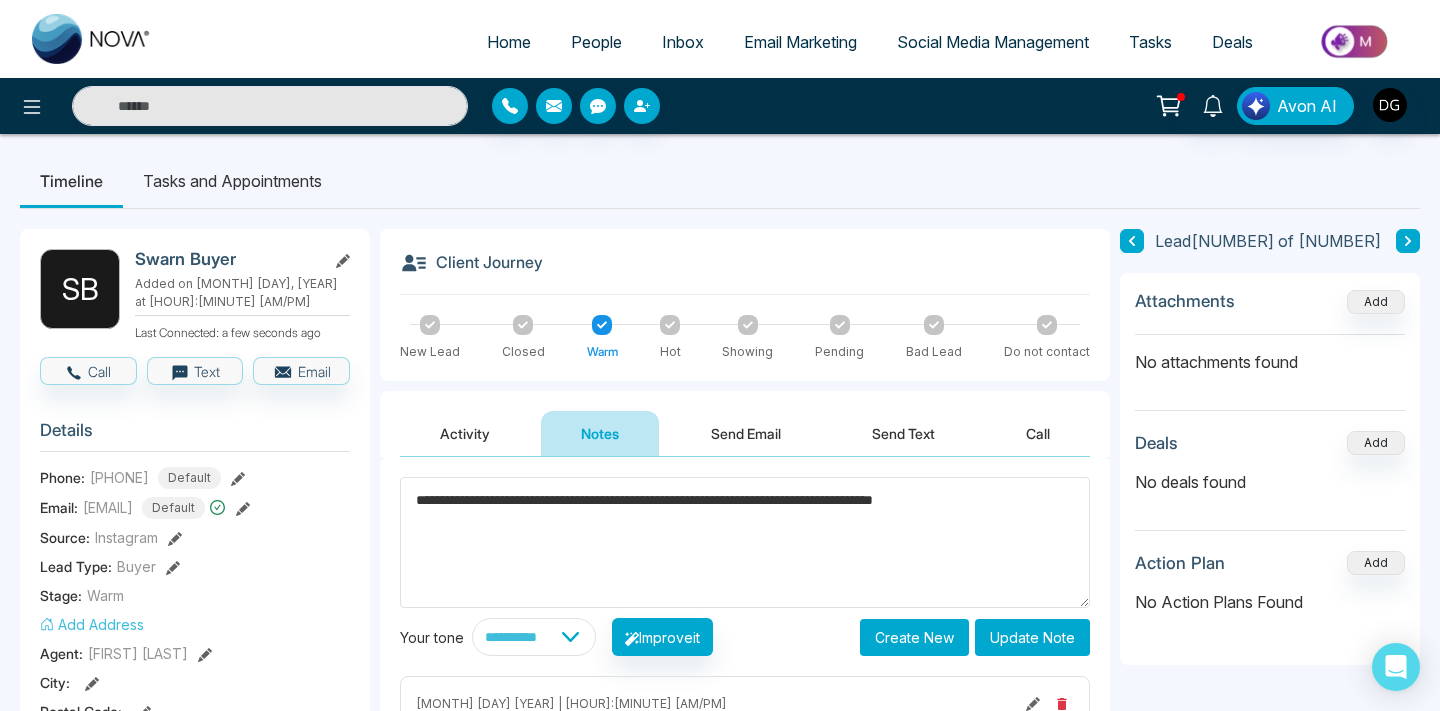 click on "**********" at bounding box center (745, 542) 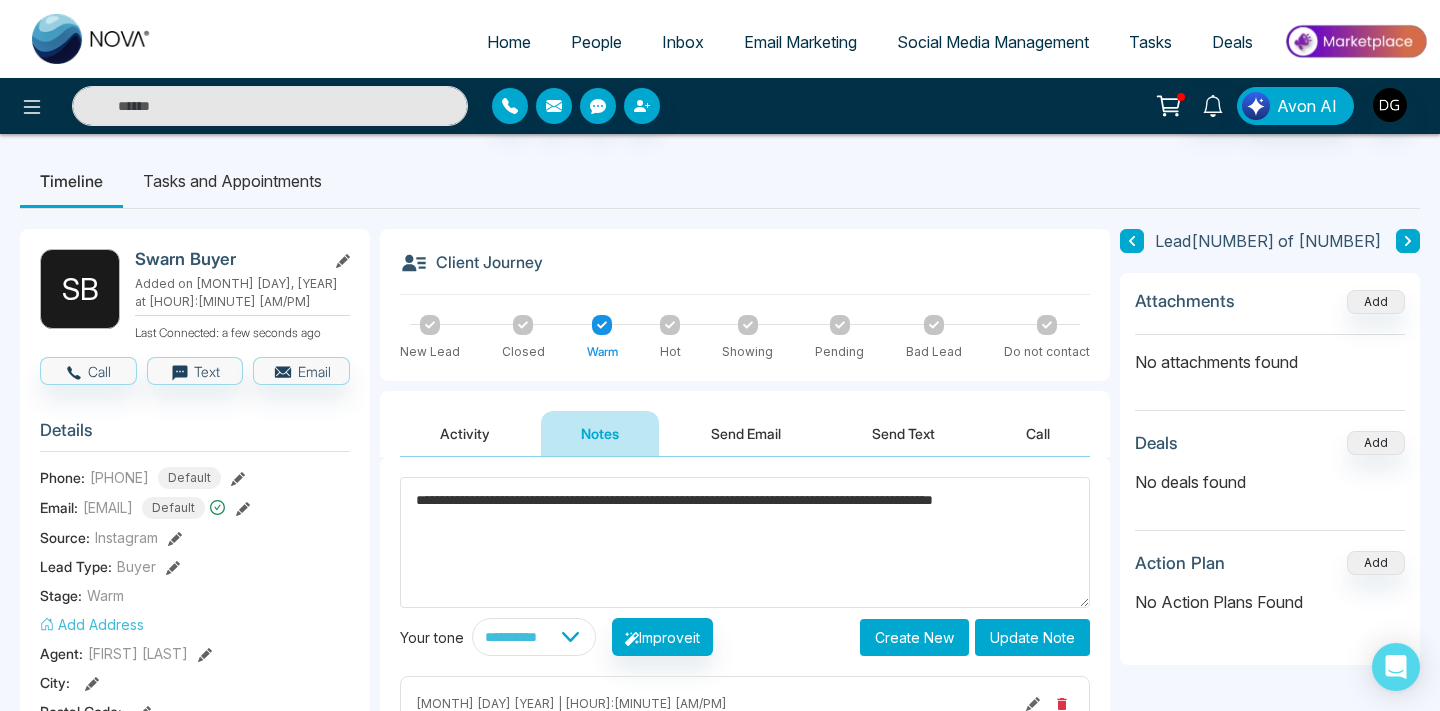 type on "**********" 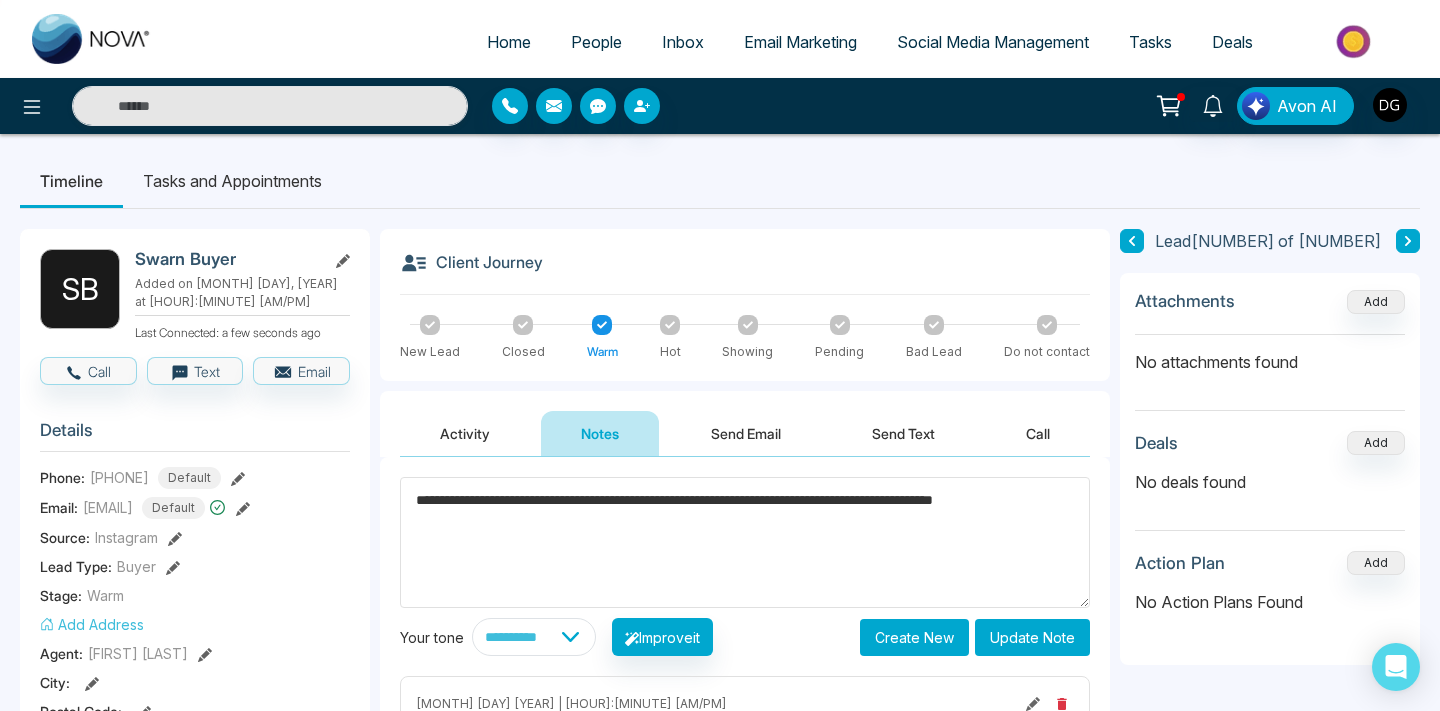 click on "Update Note" at bounding box center [1032, 637] 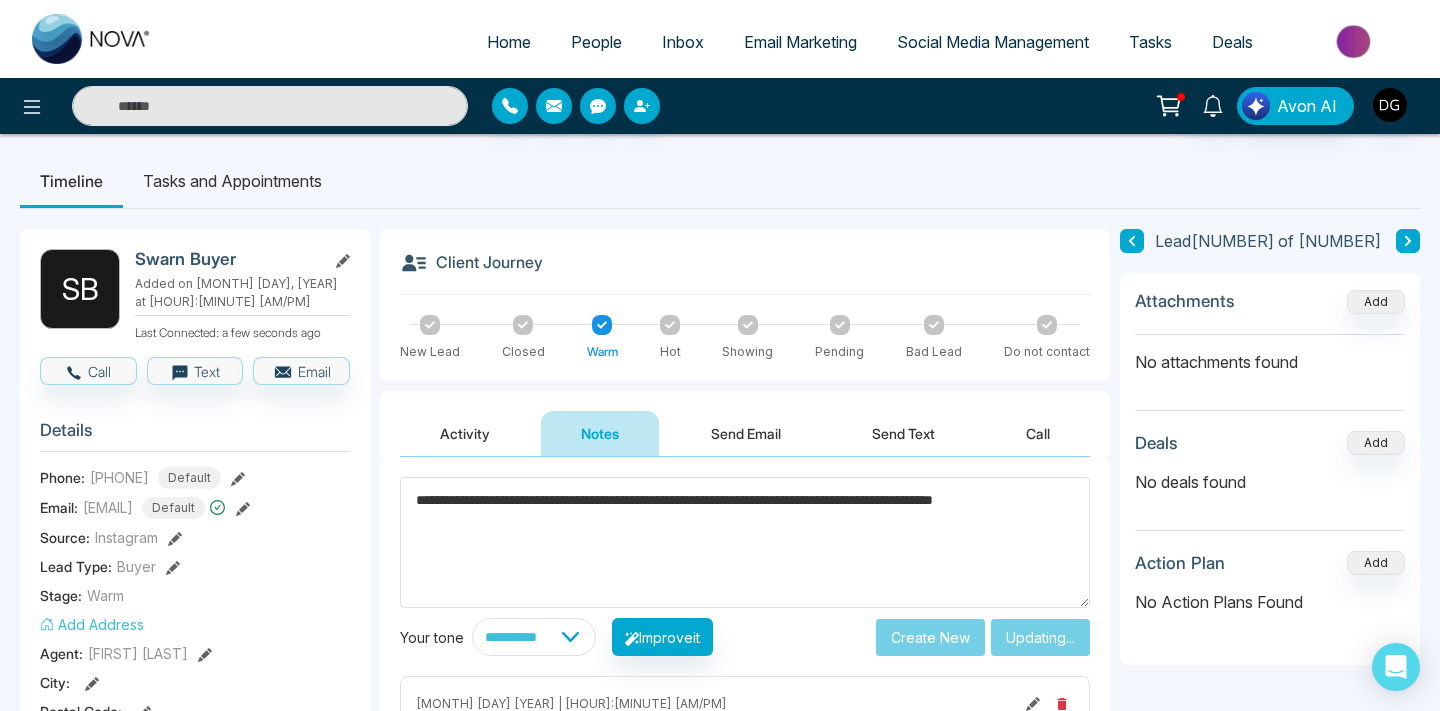 type 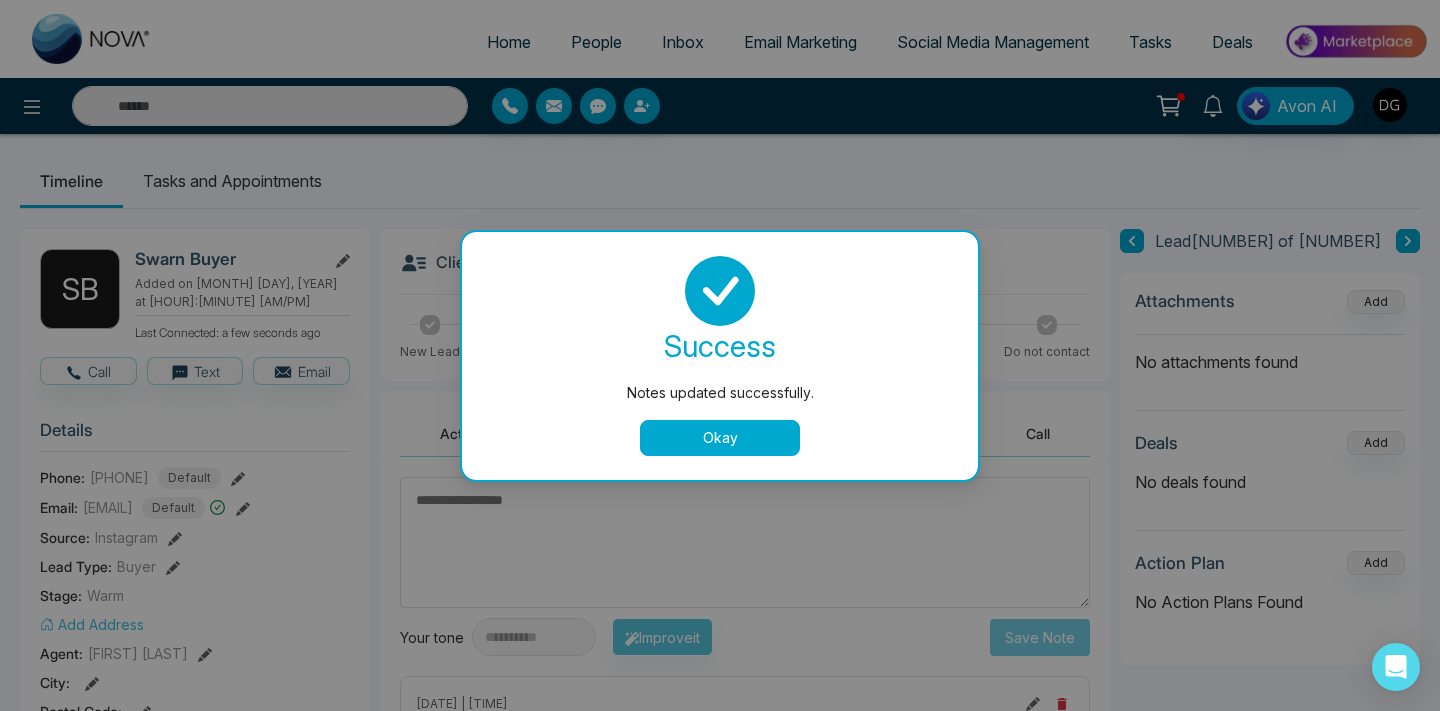 click on "Okay" at bounding box center [720, 438] 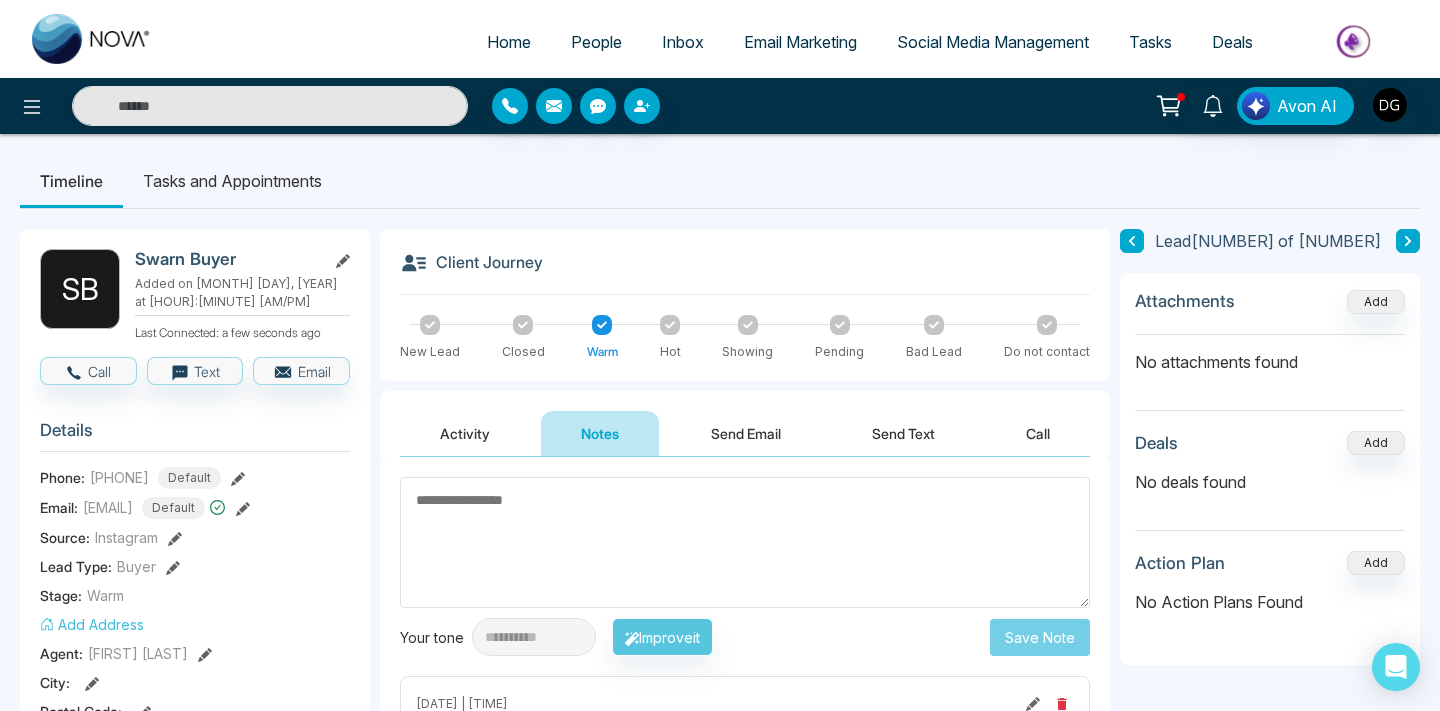 click on "People" at bounding box center (596, 42) 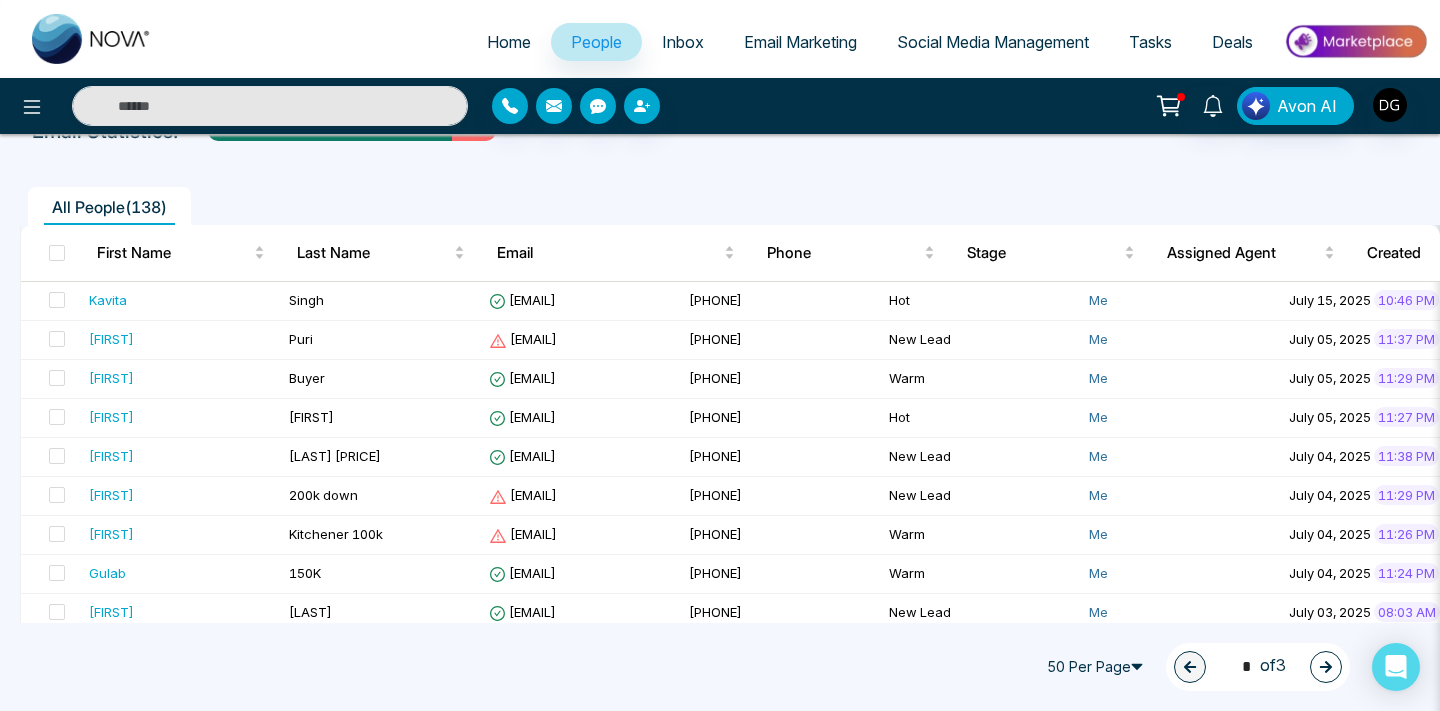 scroll, scrollTop: 123, scrollLeft: 0, axis: vertical 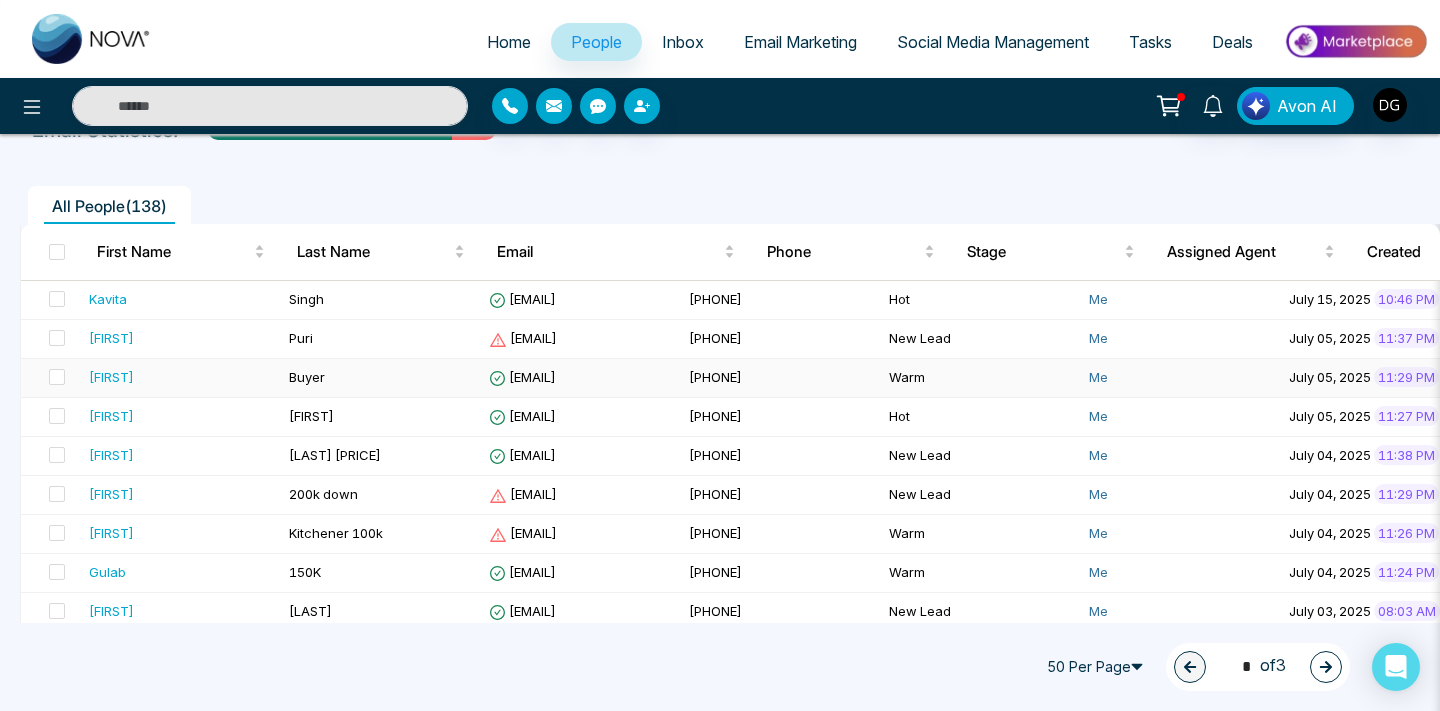 click on "Buyer" at bounding box center [307, 377] 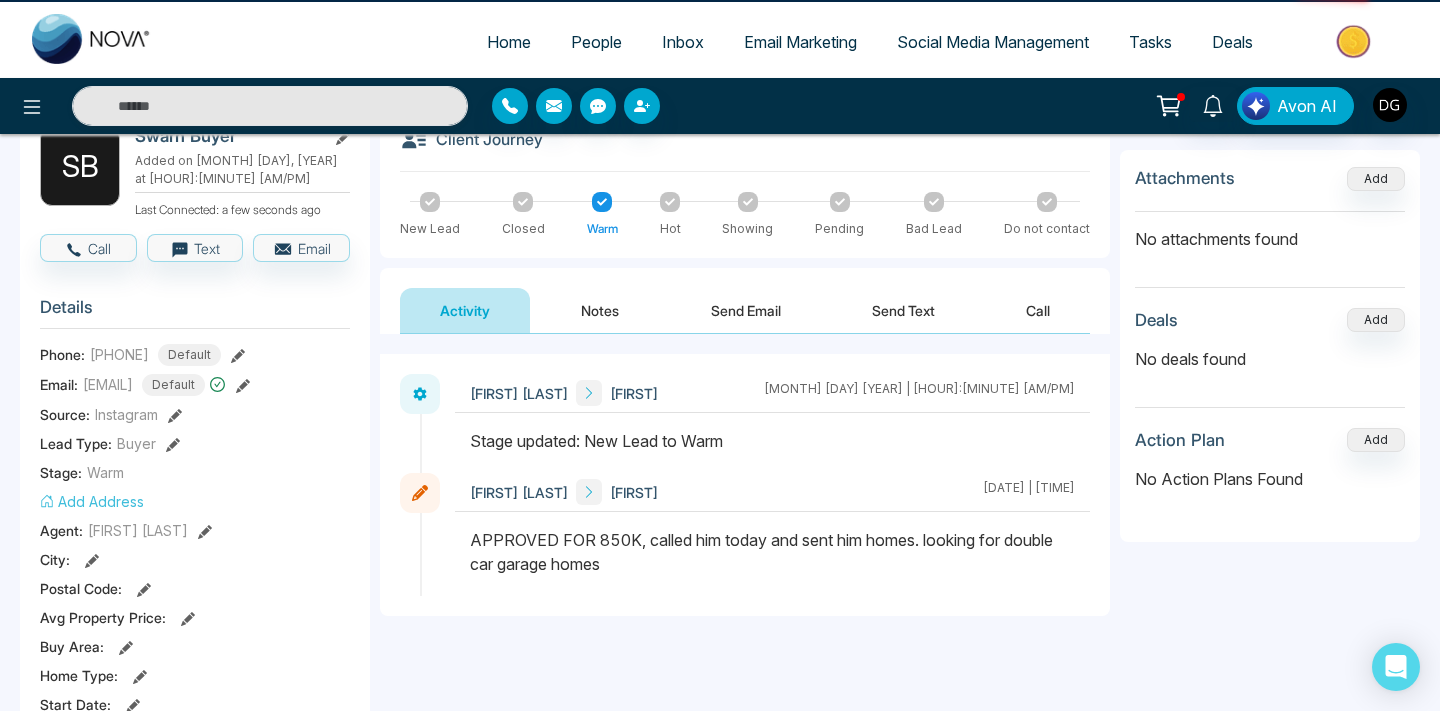 scroll, scrollTop: 0, scrollLeft: 0, axis: both 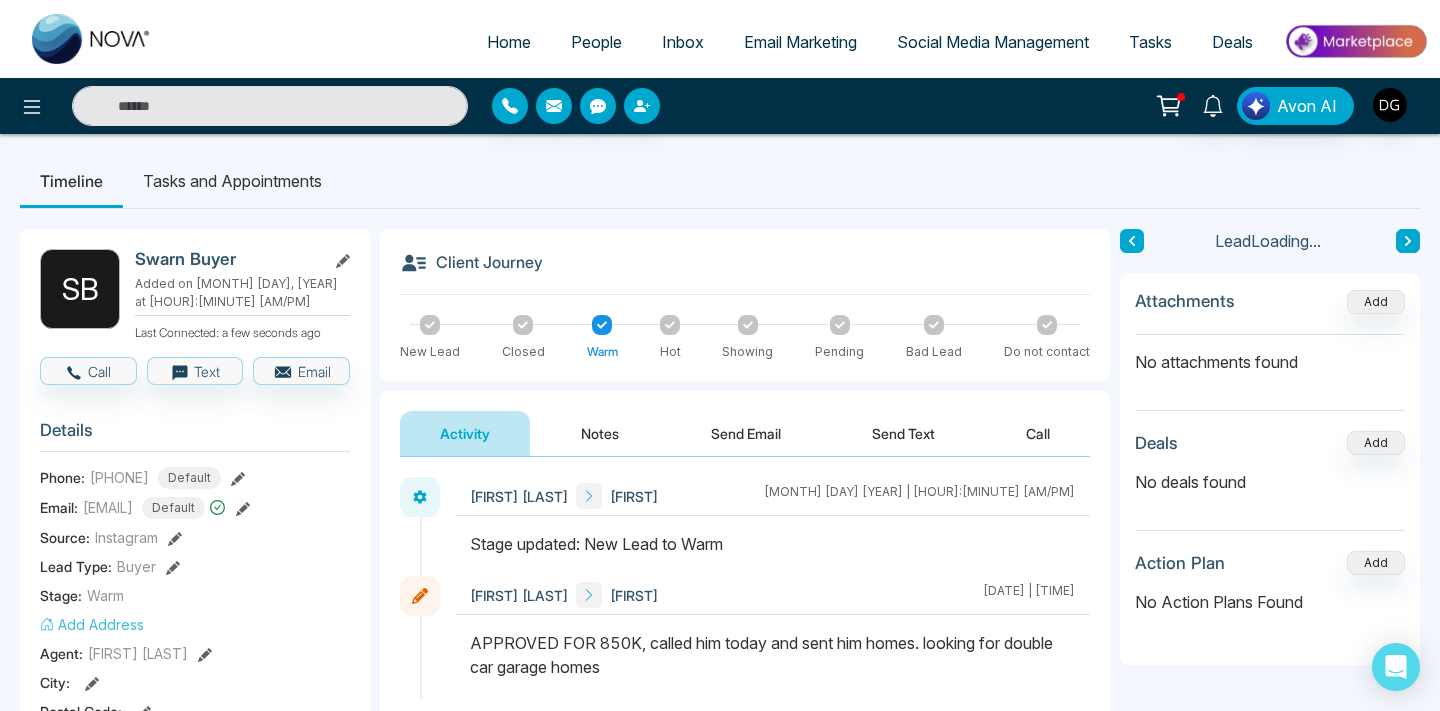 click on "Notes" at bounding box center [600, 433] 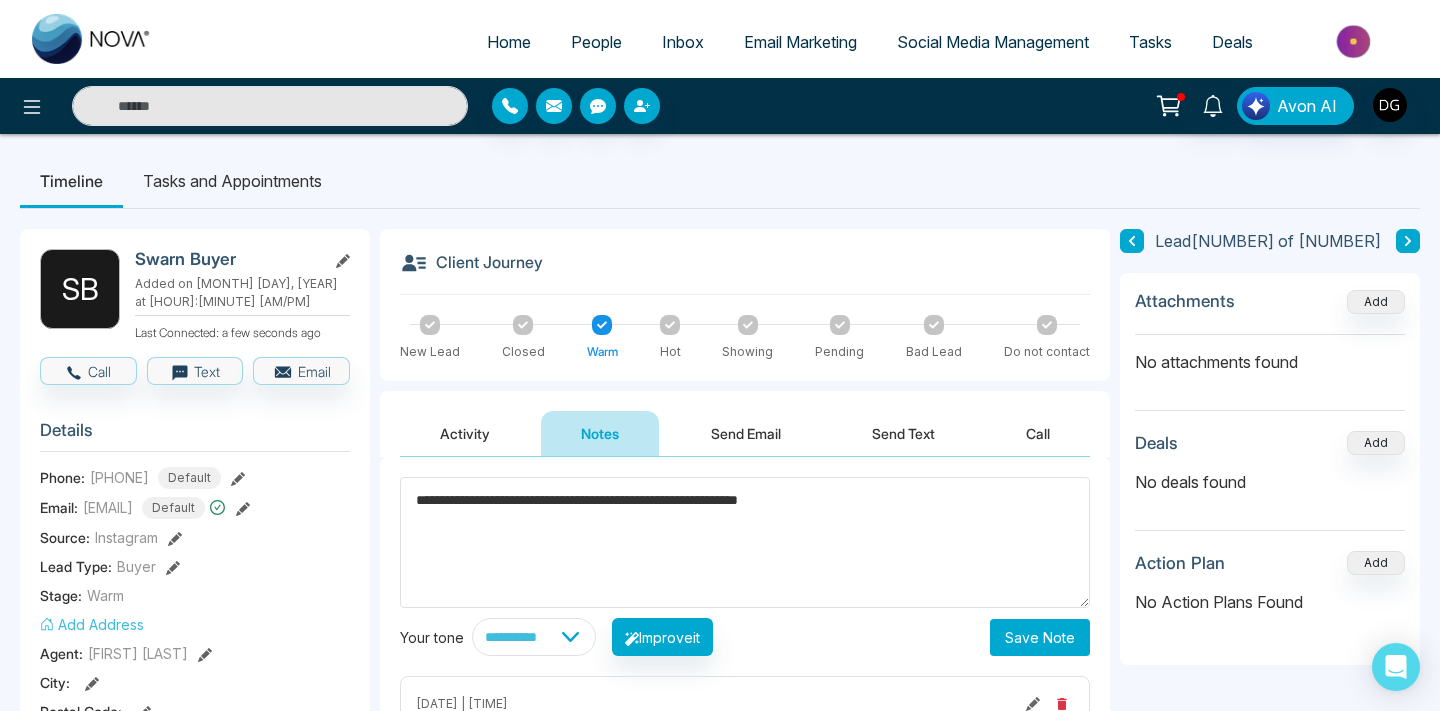 type on "**********" 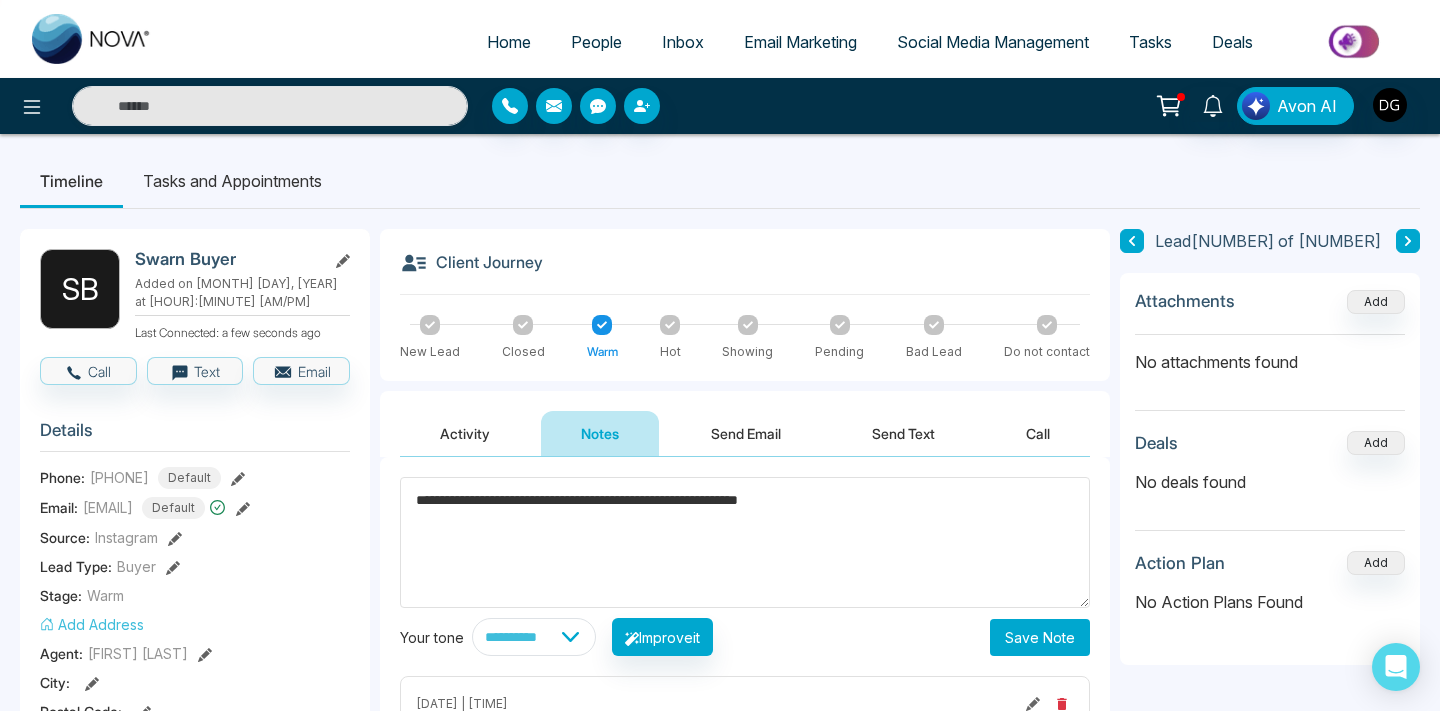 click on "Save Note" at bounding box center (1040, 637) 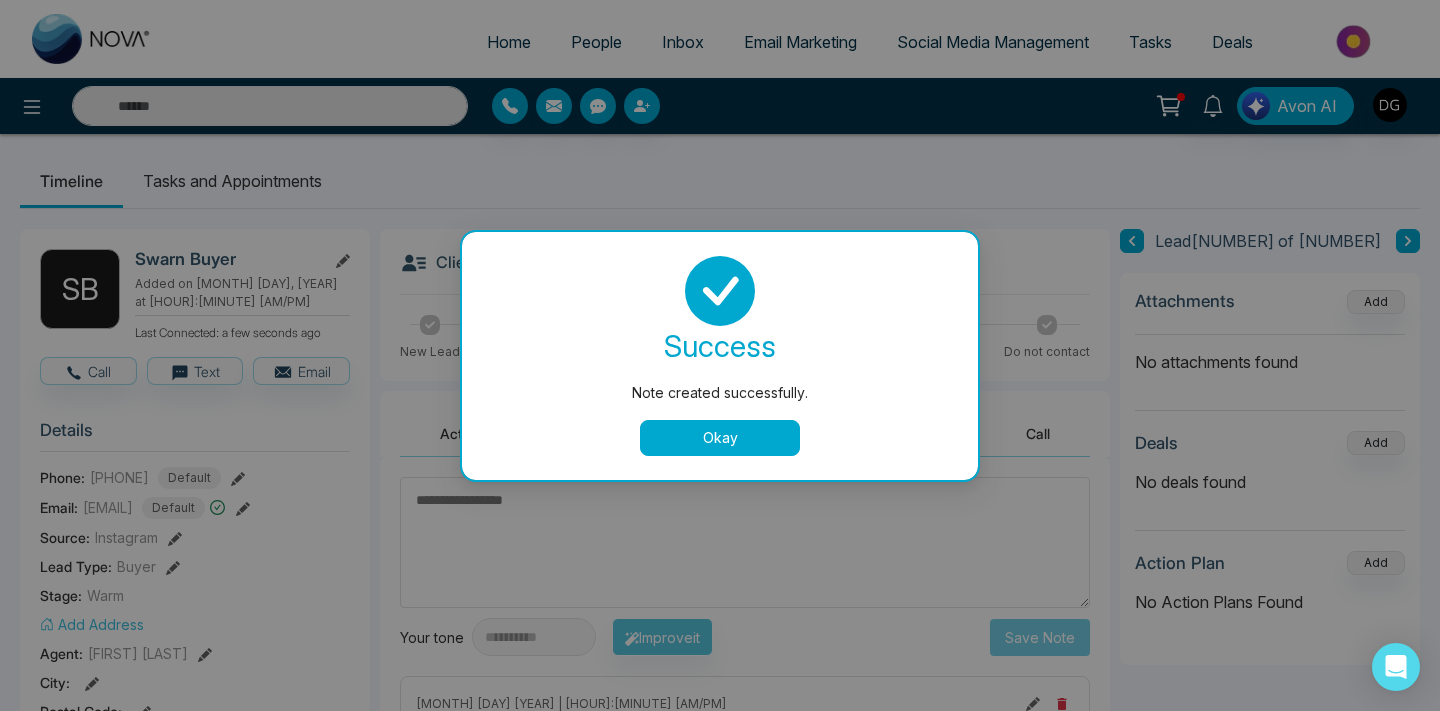 click on "Okay" at bounding box center [720, 438] 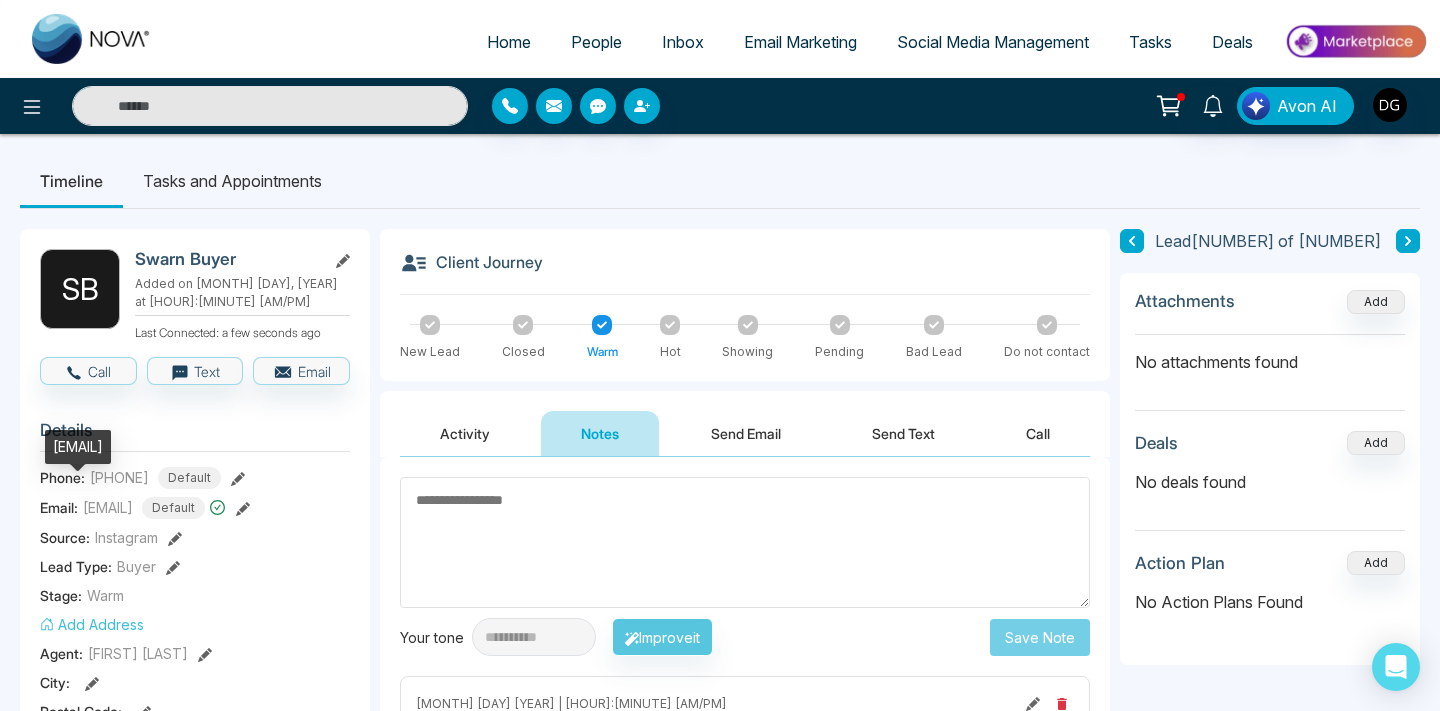 click on "[EMAIL]" at bounding box center (108, 507) 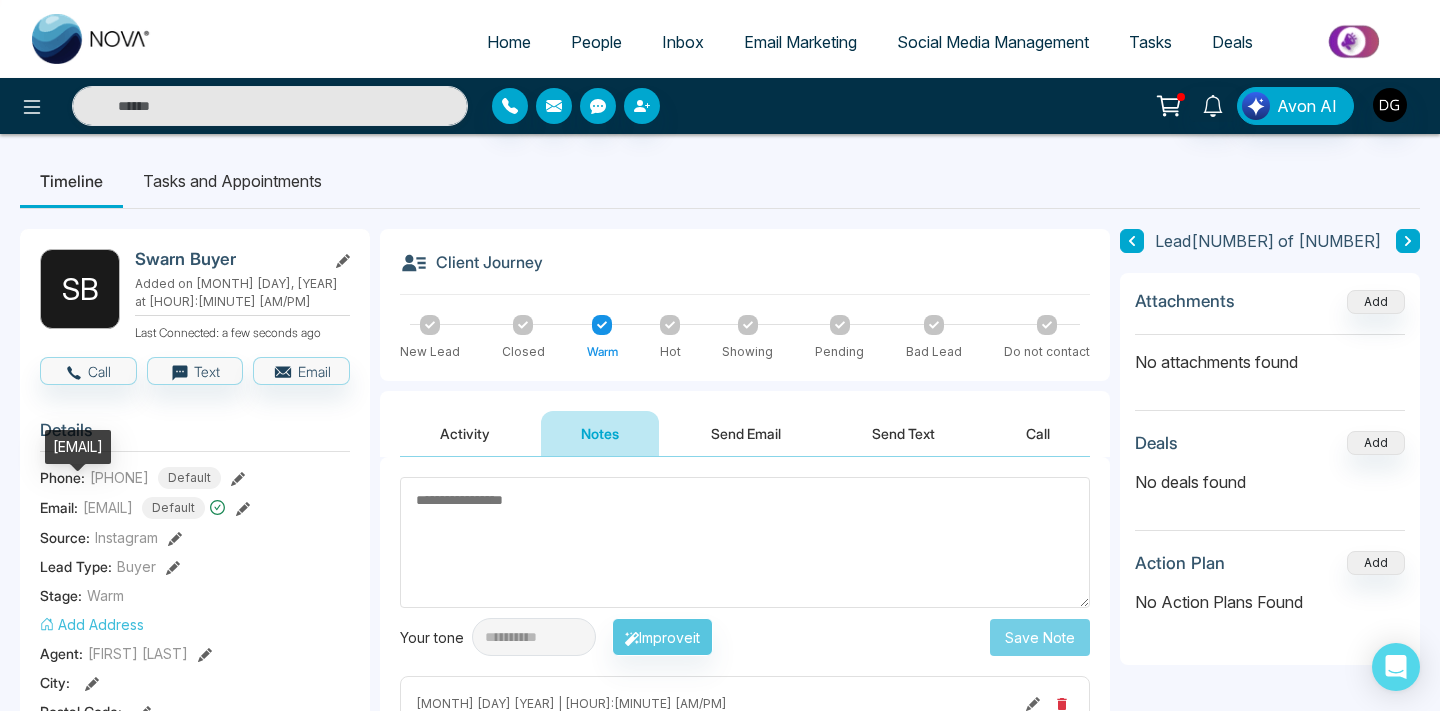 click on "[EMAIL]" at bounding box center (78, 447) 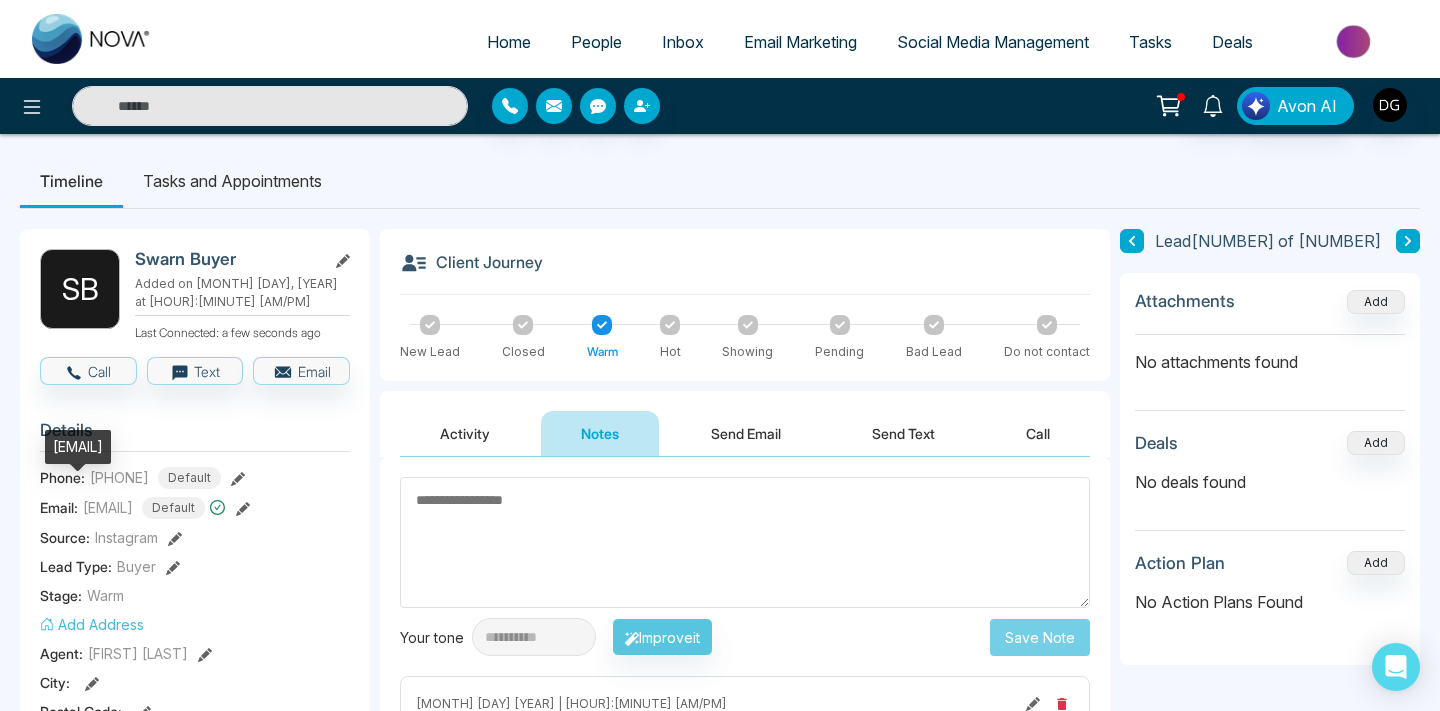 click on "[EMAIL]" at bounding box center (78, 447) 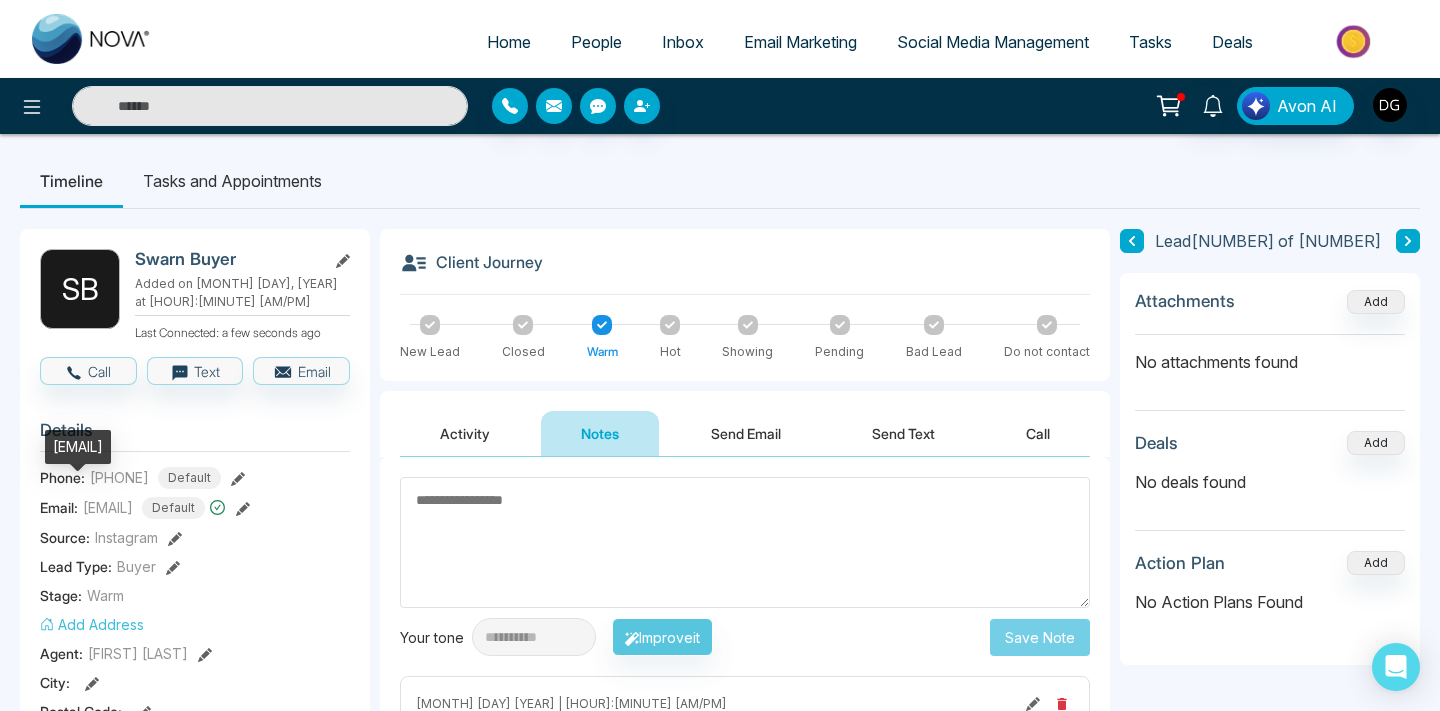 click on "[EMAIL]" at bounding box center [78, 447] 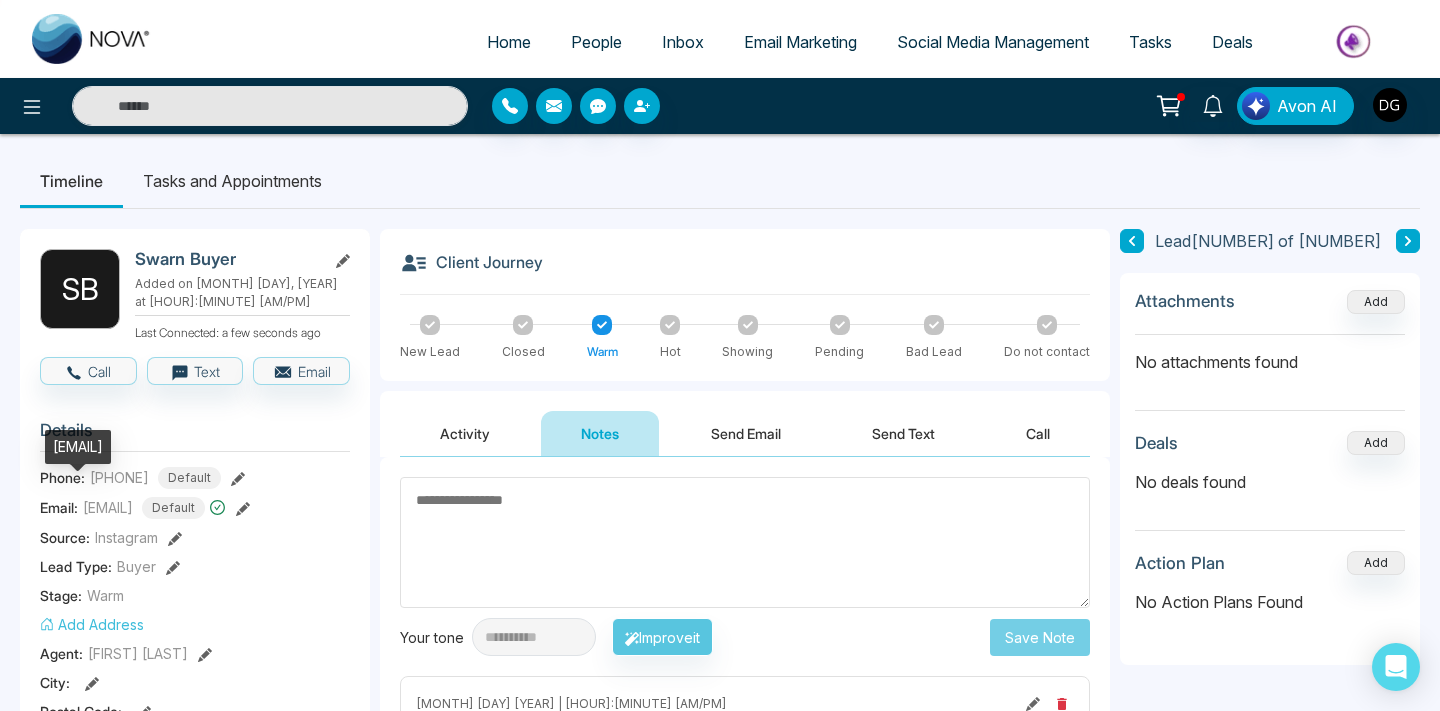 copy on "[EMAIL]" 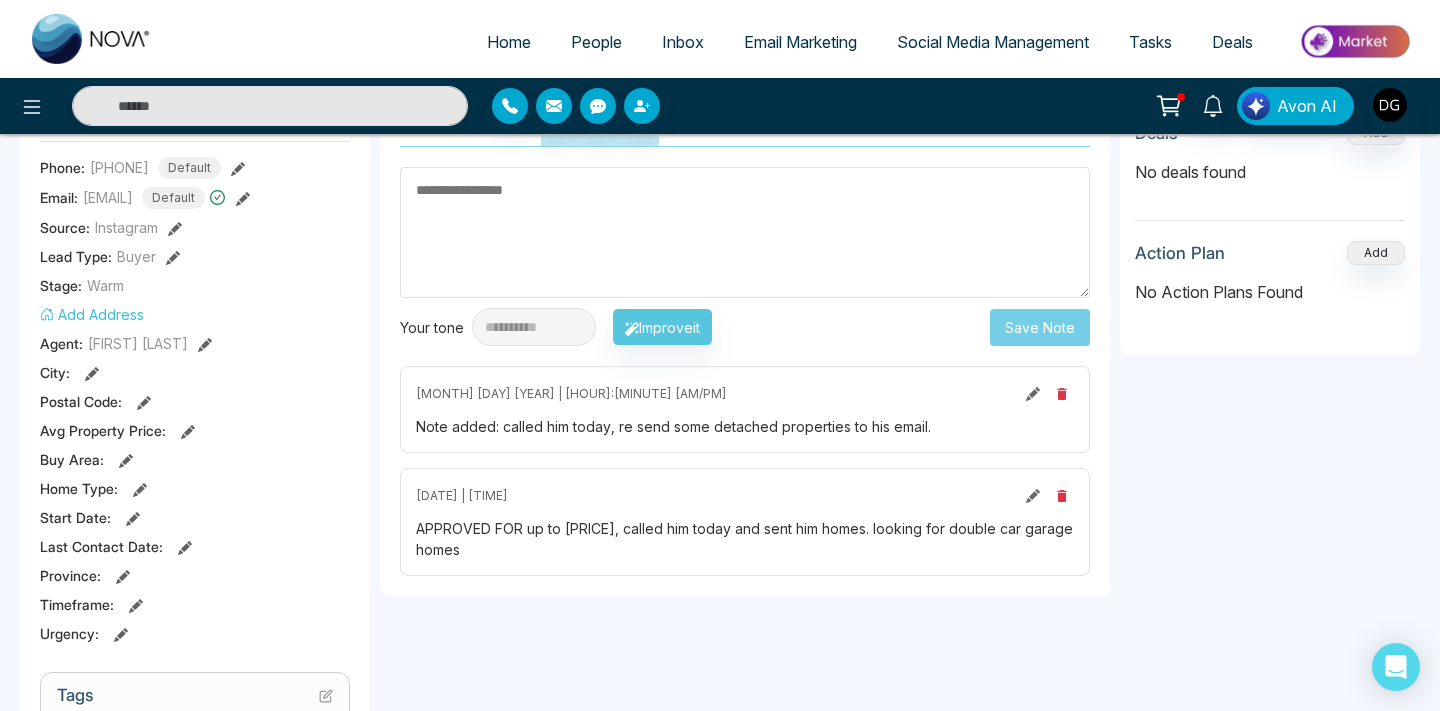 scroll, scrollTop: 329, scrollLeft: 0, axis: vertical 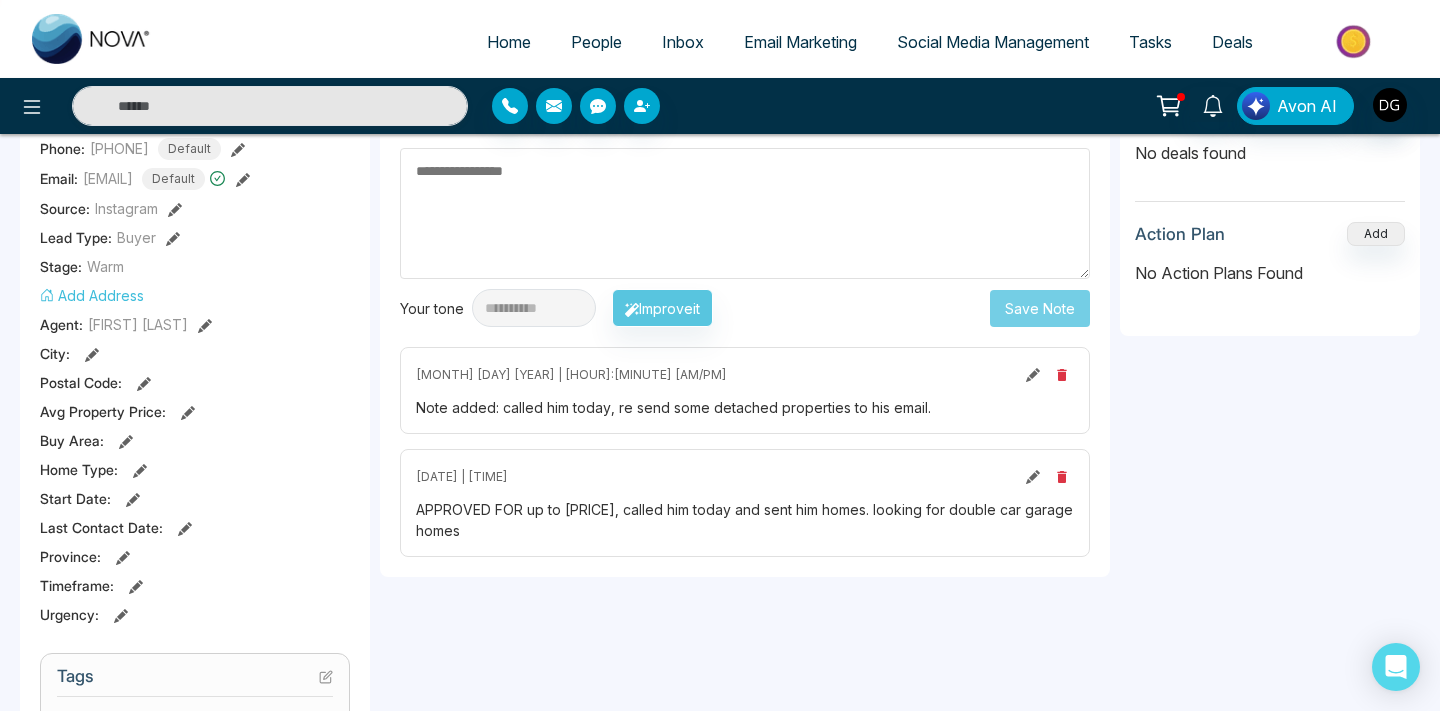 click 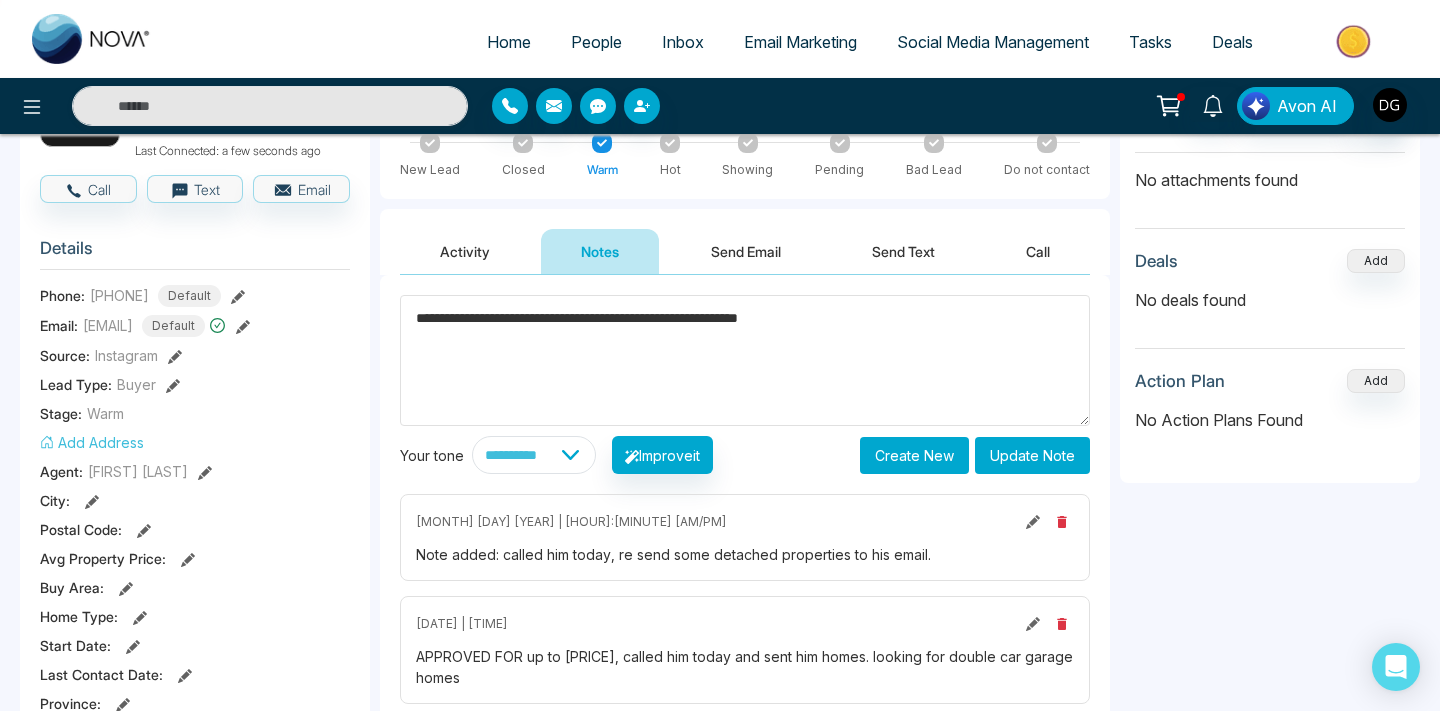 scroll, scrollTop: 0, scrollLeft: 0, axis: both 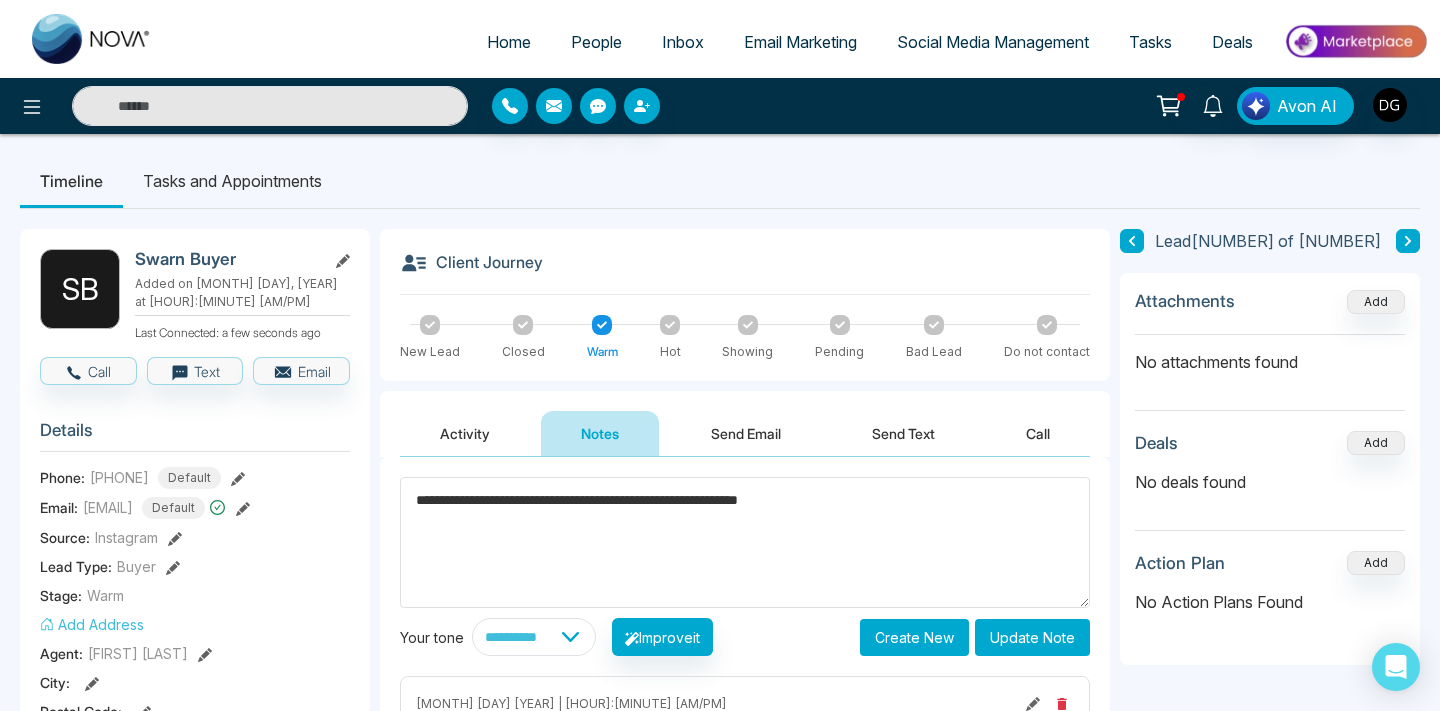 click on "**********" at bounding box center (745, 542) 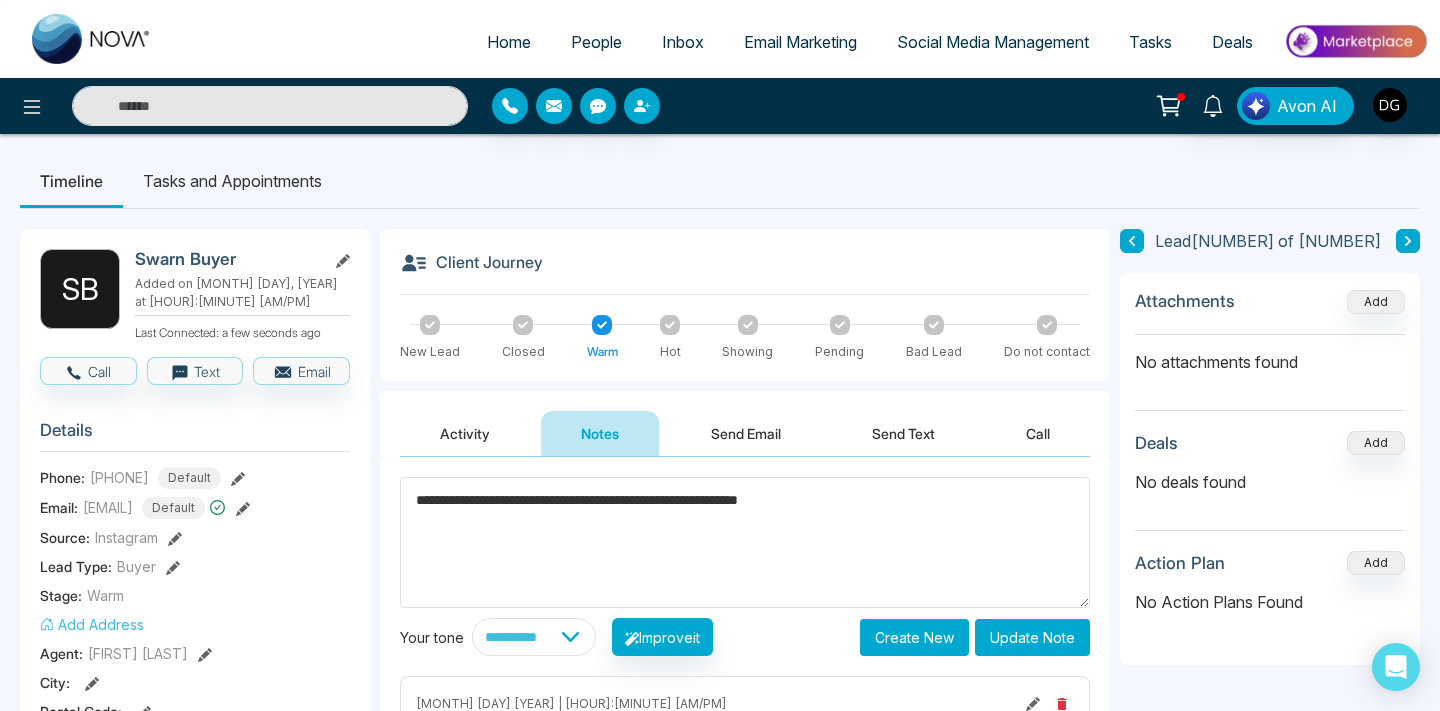 type on "**********" 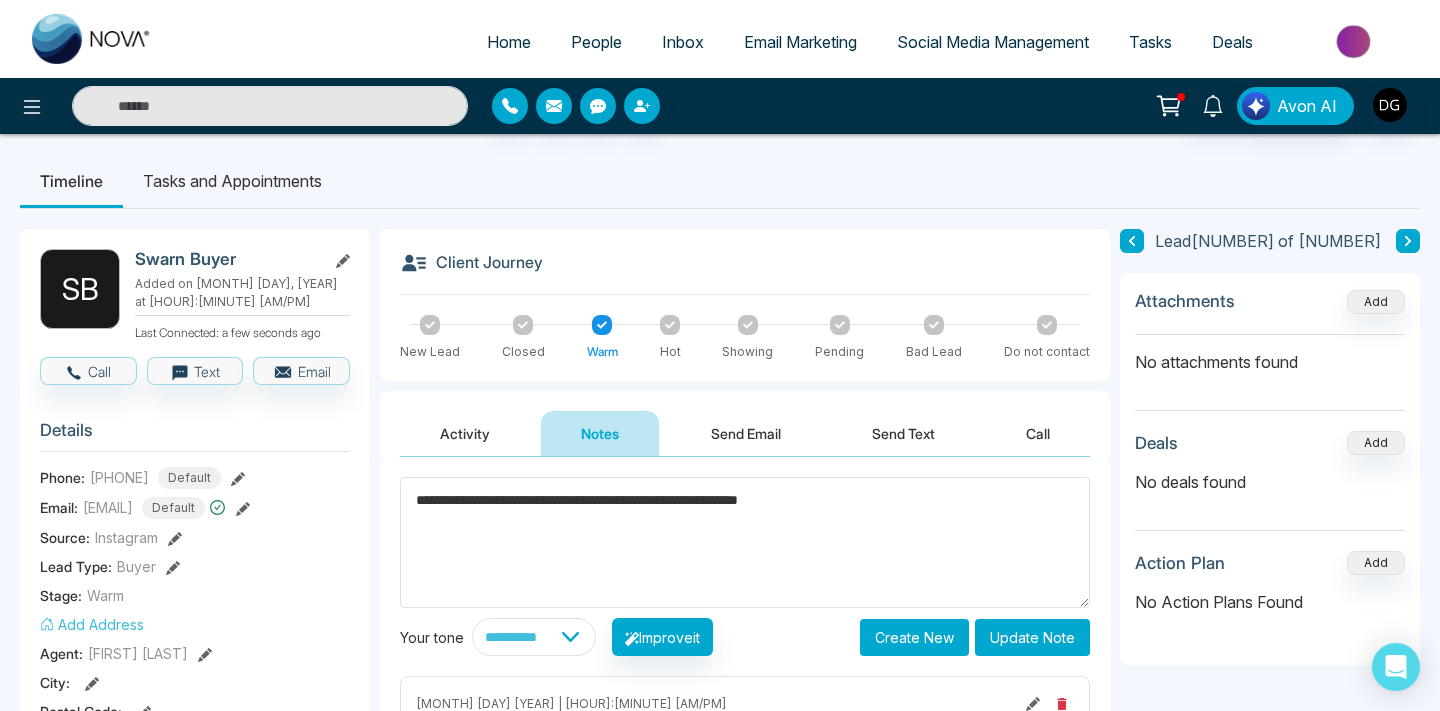 click on "Update Note" at bounding box center (1032, 637) 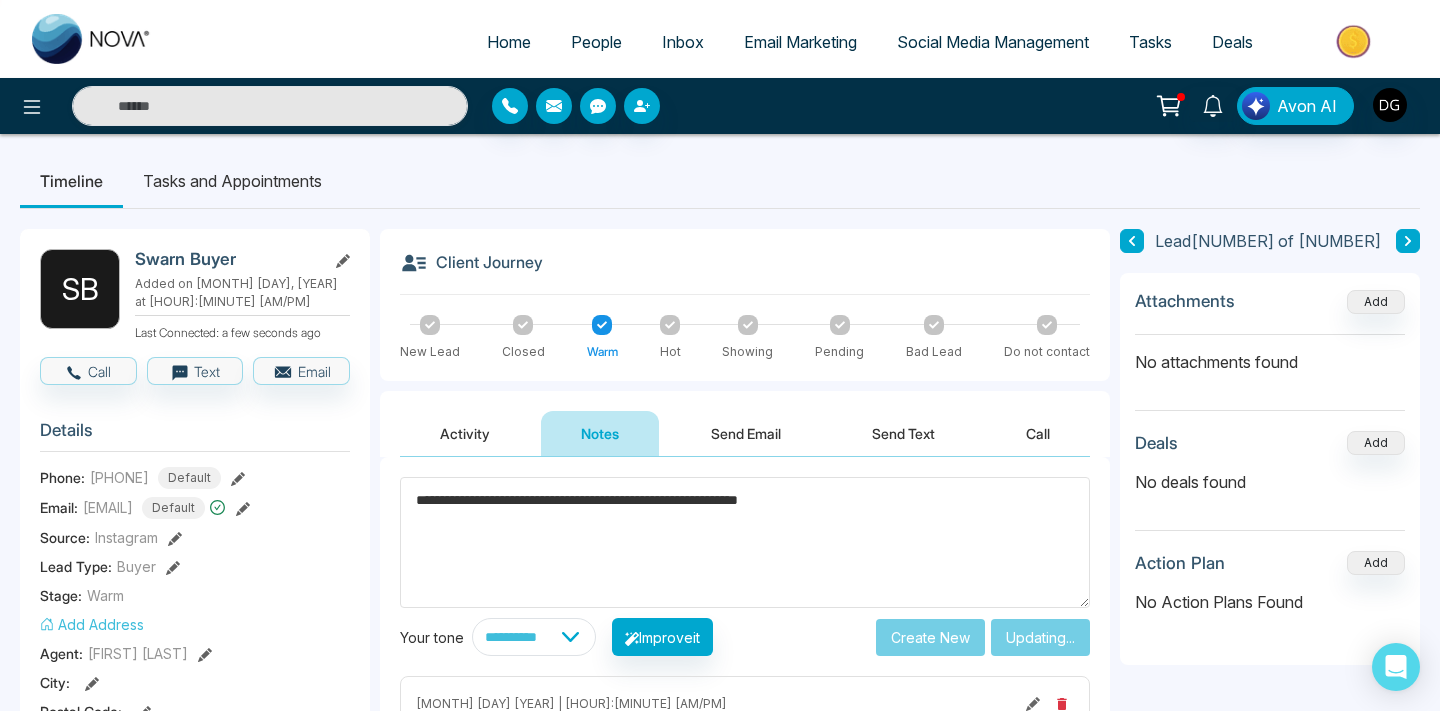 type 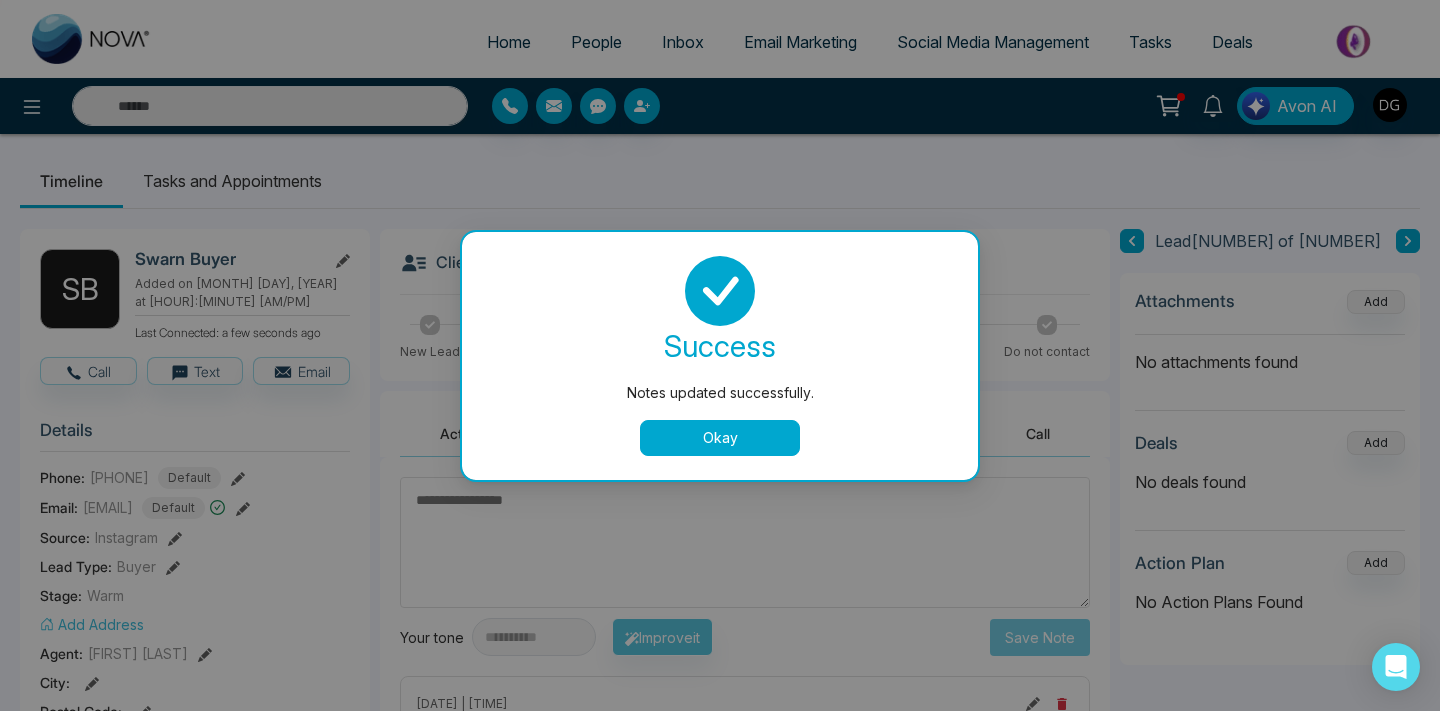 click on "Okay" at bounding box center [720, 438] 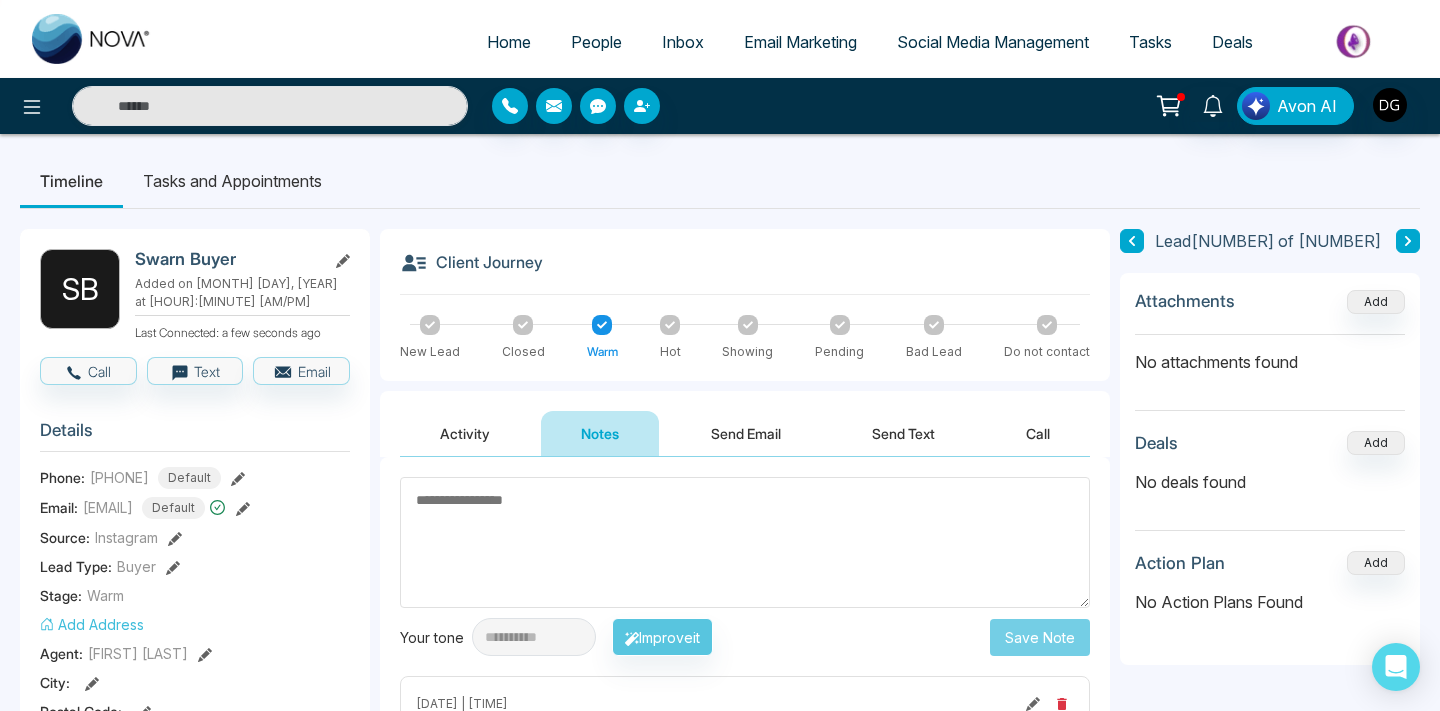 click on "People" at bounding box center (596, 42) 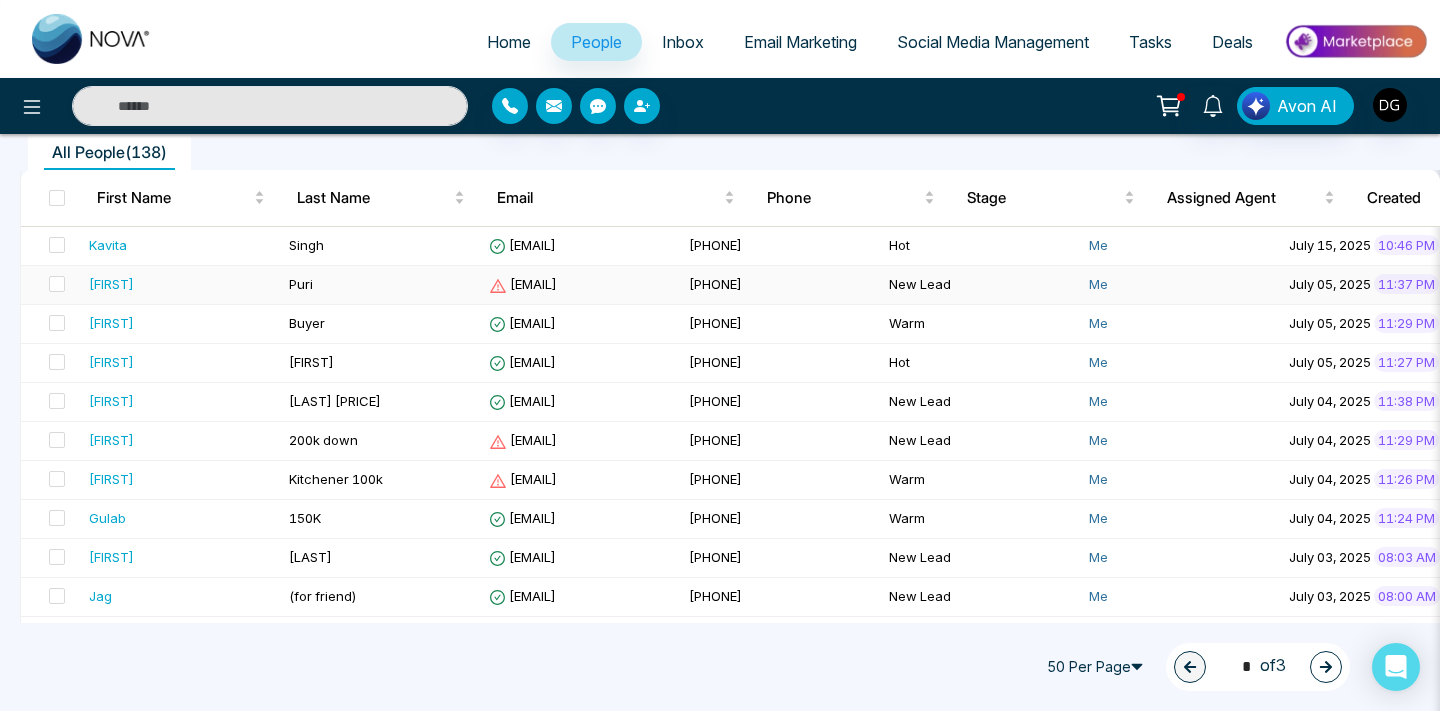 scroll, scrollTop: 202, scrollLeft: 0, axis: vertical 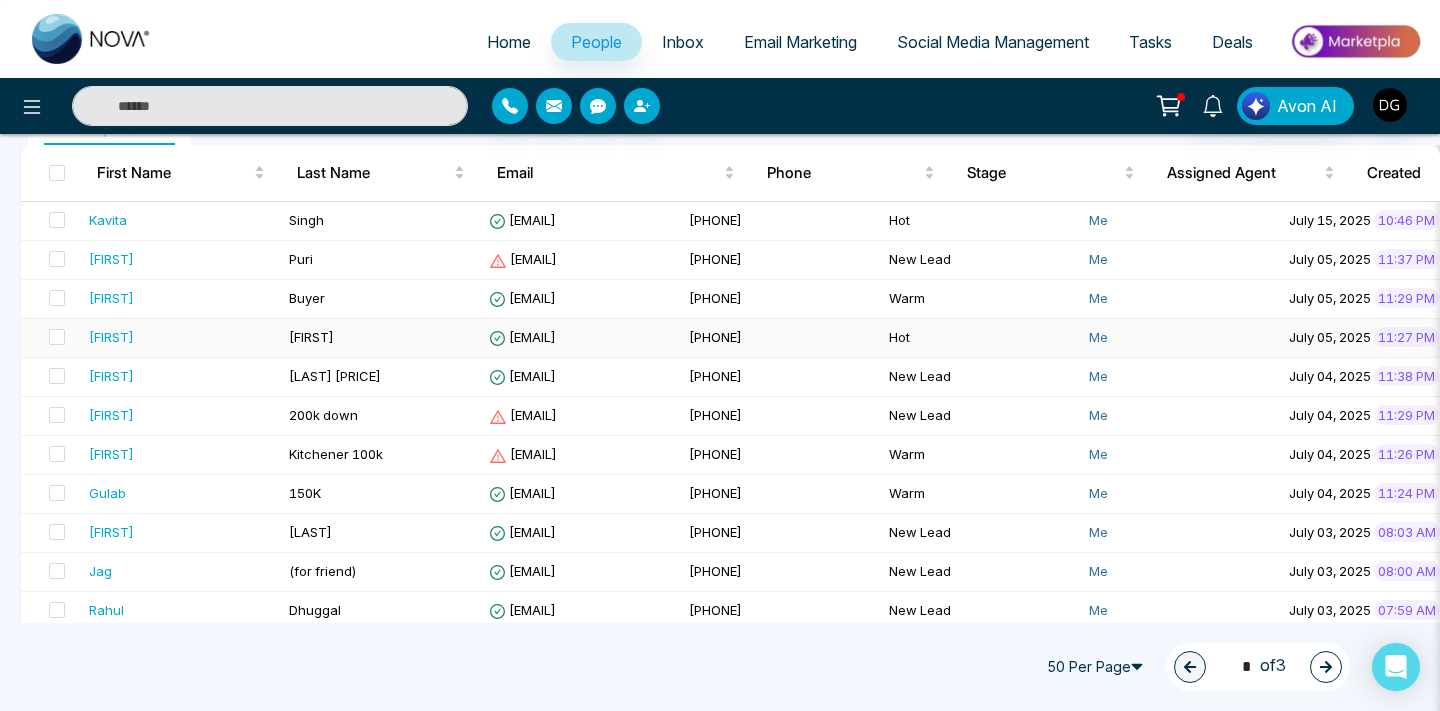 click on "[FIRST]" at bounding box center (311, 337) 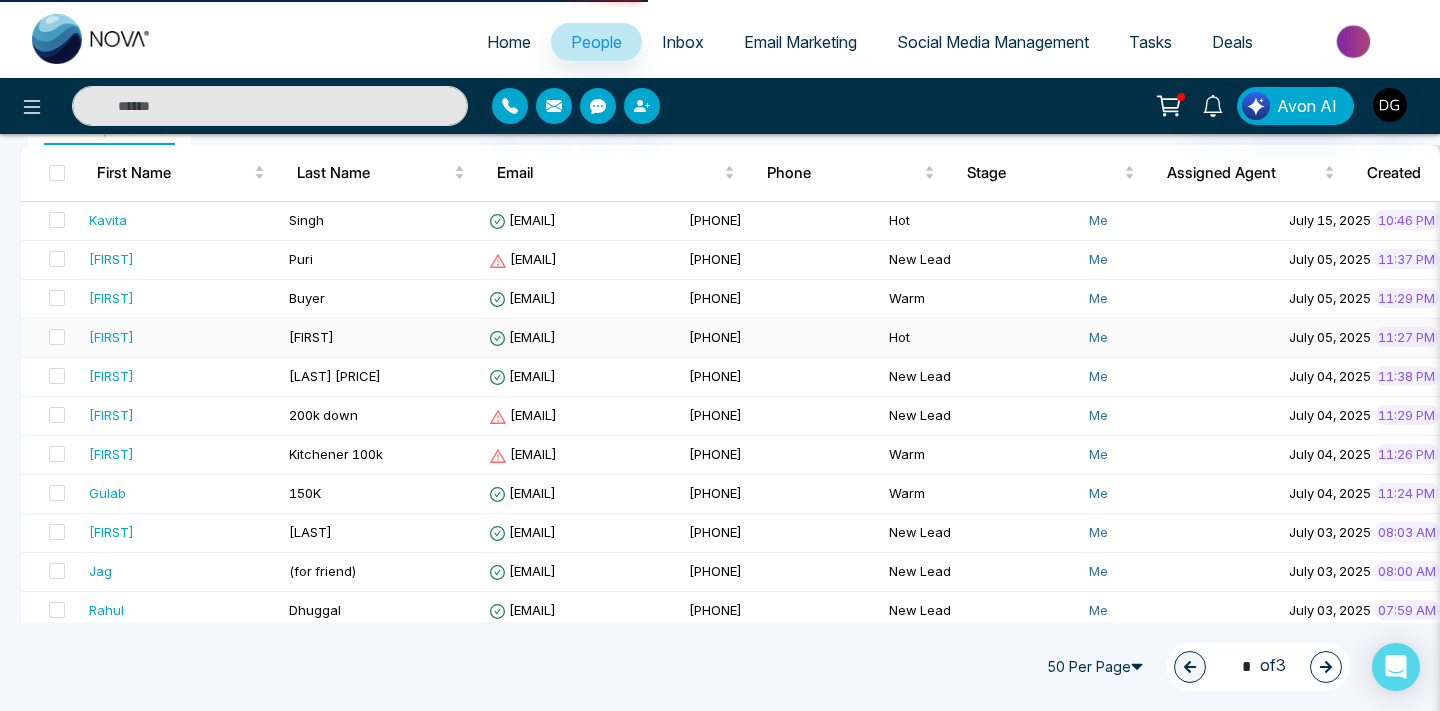 scroll, scrollTop: 0, scrollLeft: 0, axis: both 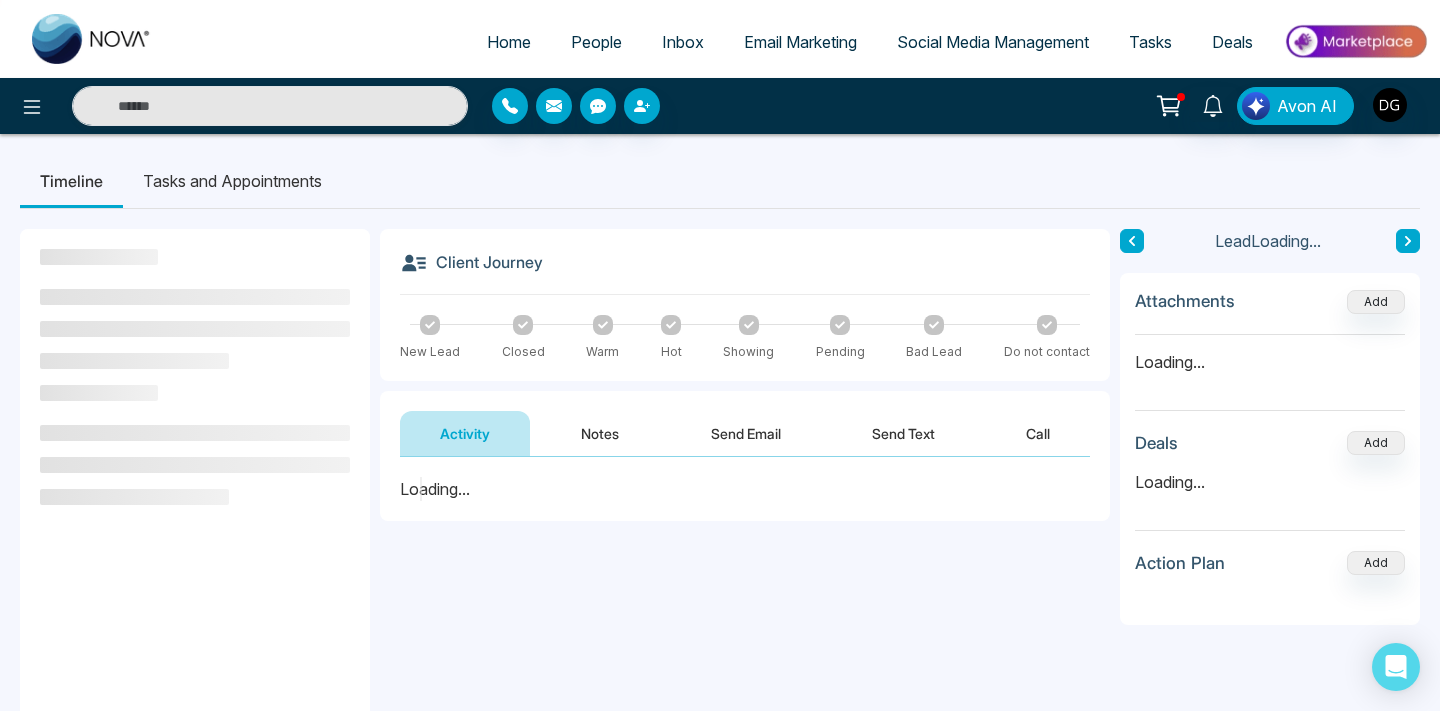 click on "Notes" at bounding box center [600, 433] 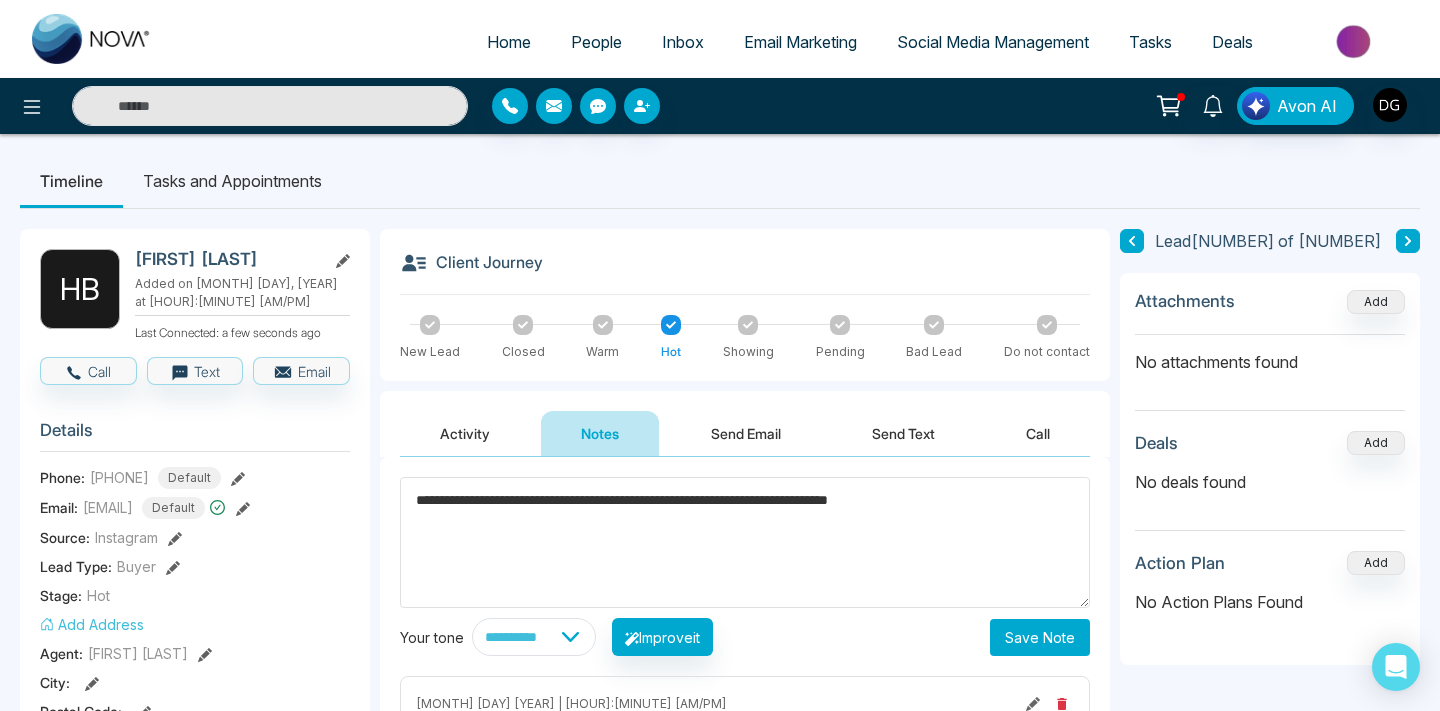 type on "**********" 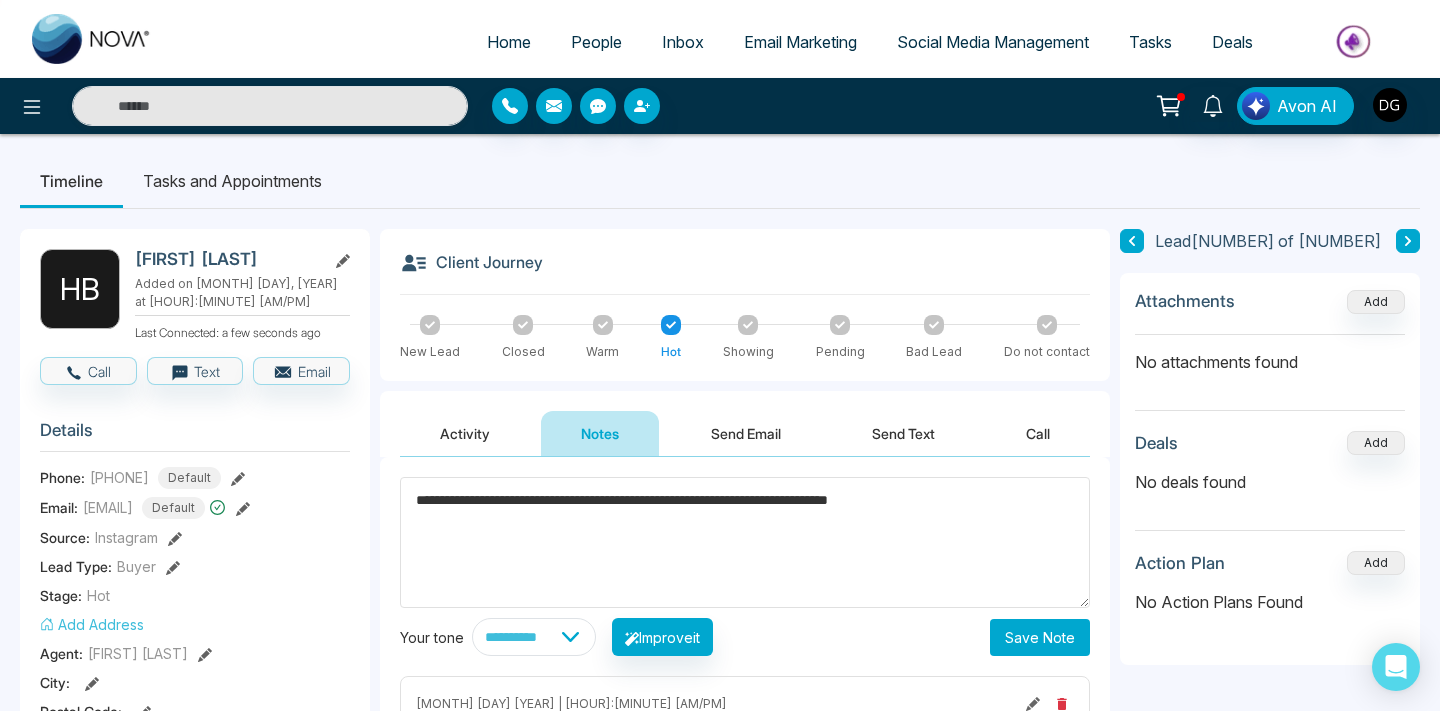 click on "Save Note" at bounding box center [1040, 637] 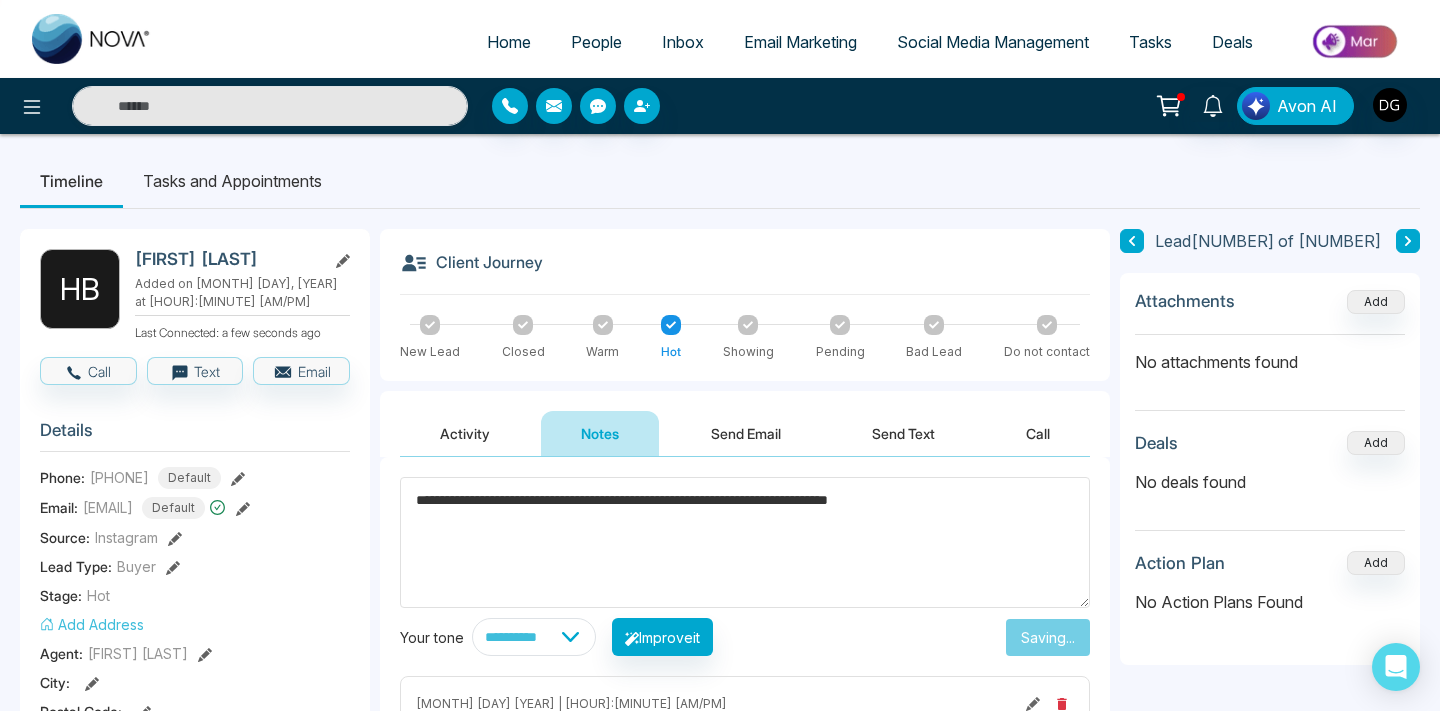 type 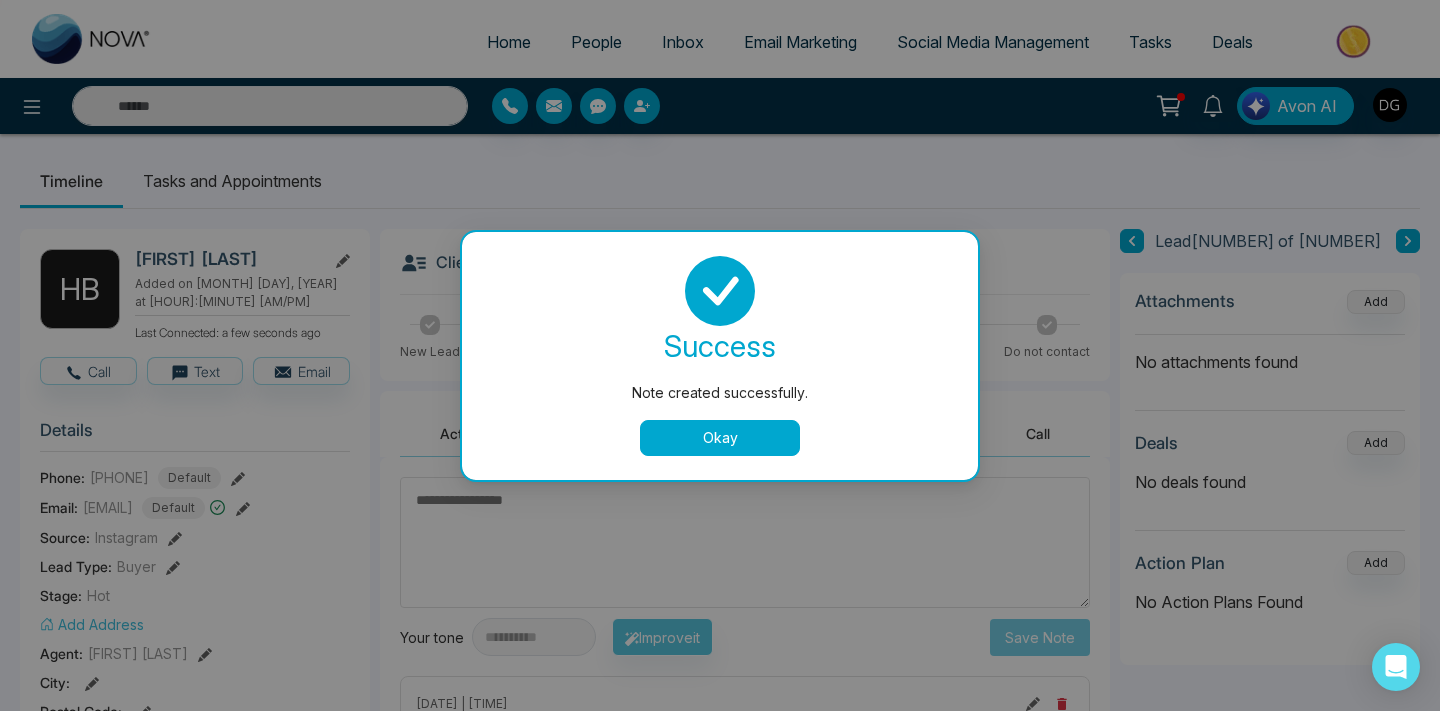 click on "Okay" at bounding box center [720, 438] 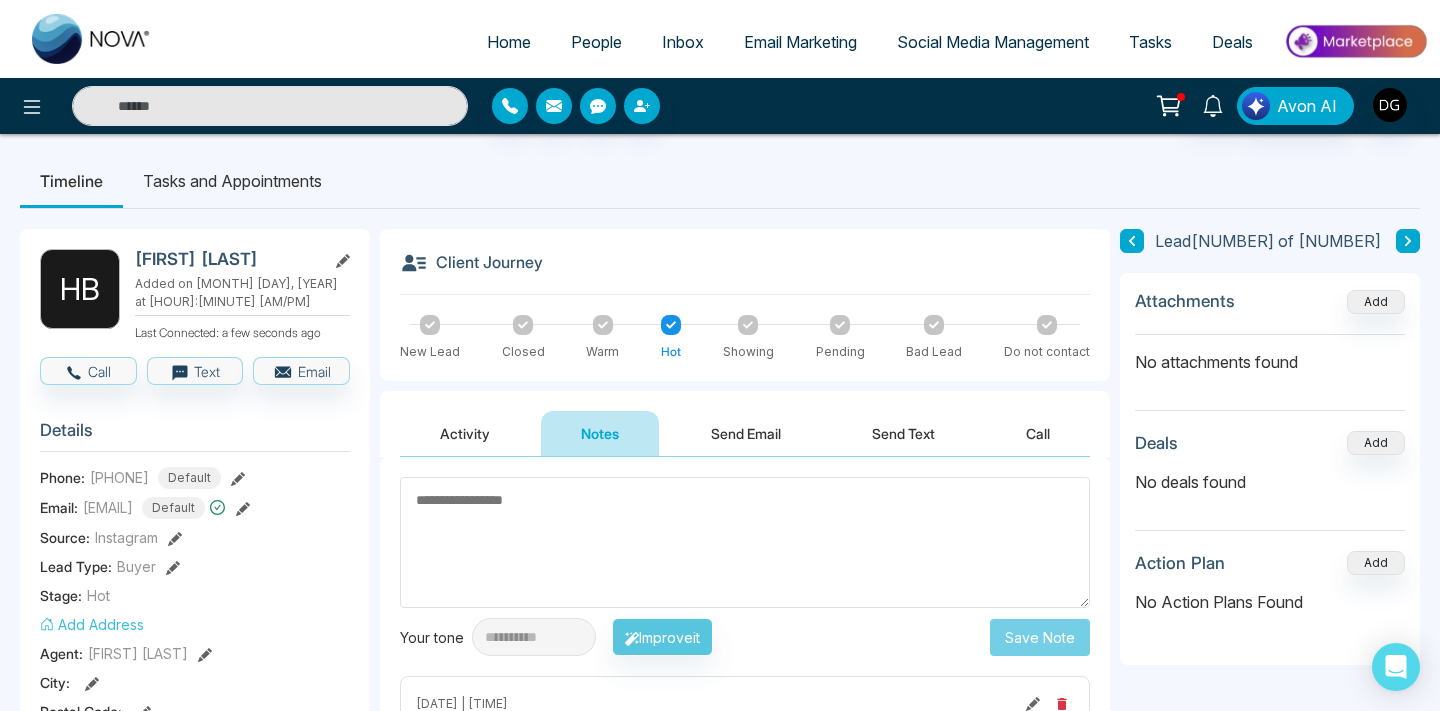 click on "People" at bounding box center [596, 42] 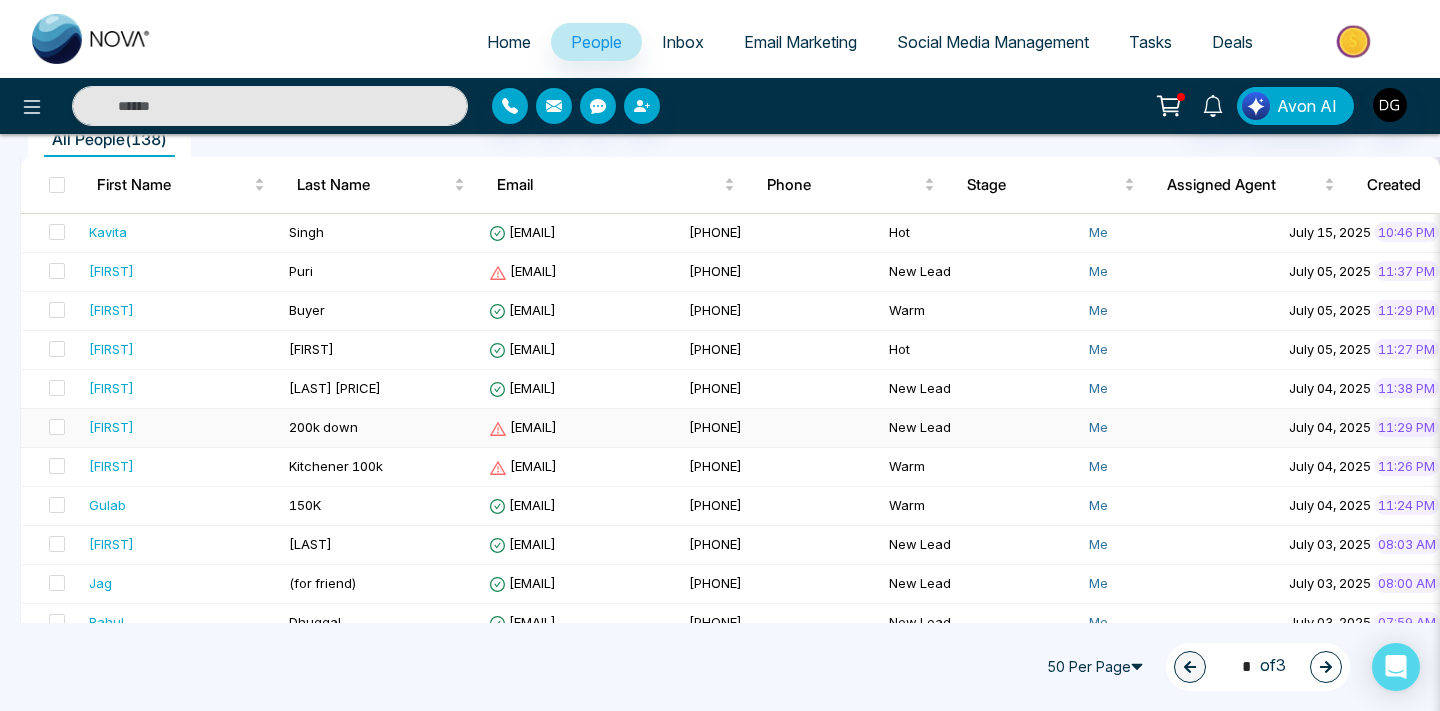 scroll, scrollTop: 193, scrollLeft: 0, axis: vertical 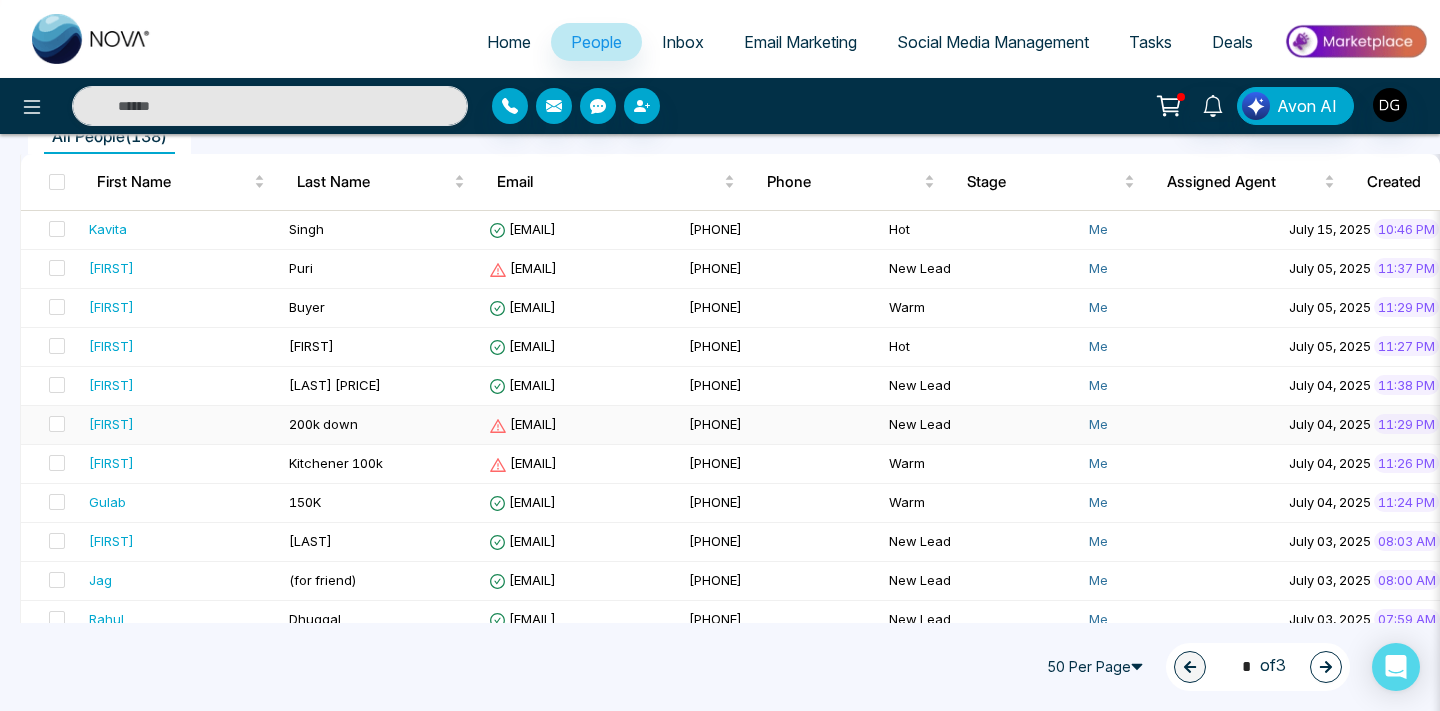 click on "[FIRST]" at bounding box center [181, 425] 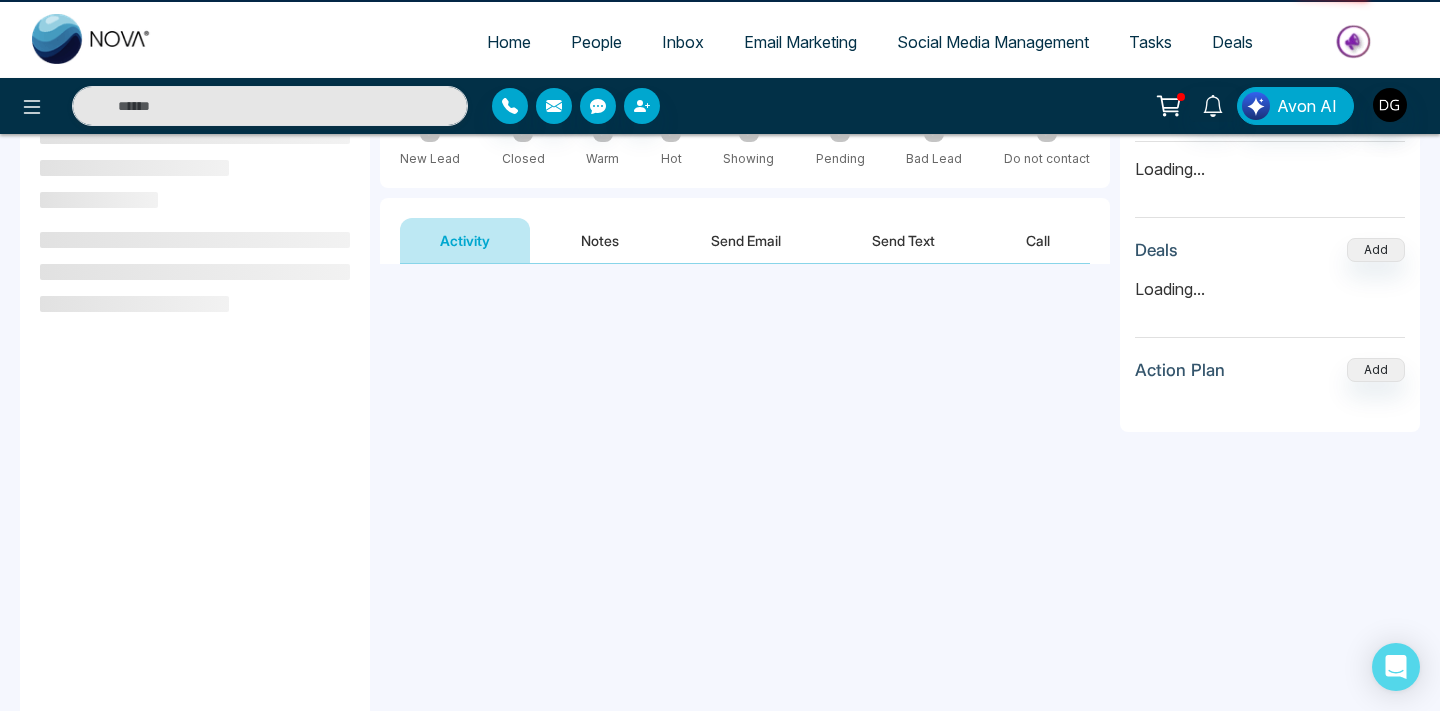 scroll, scrollTop: 0, scrollLeft: 0, axis: both 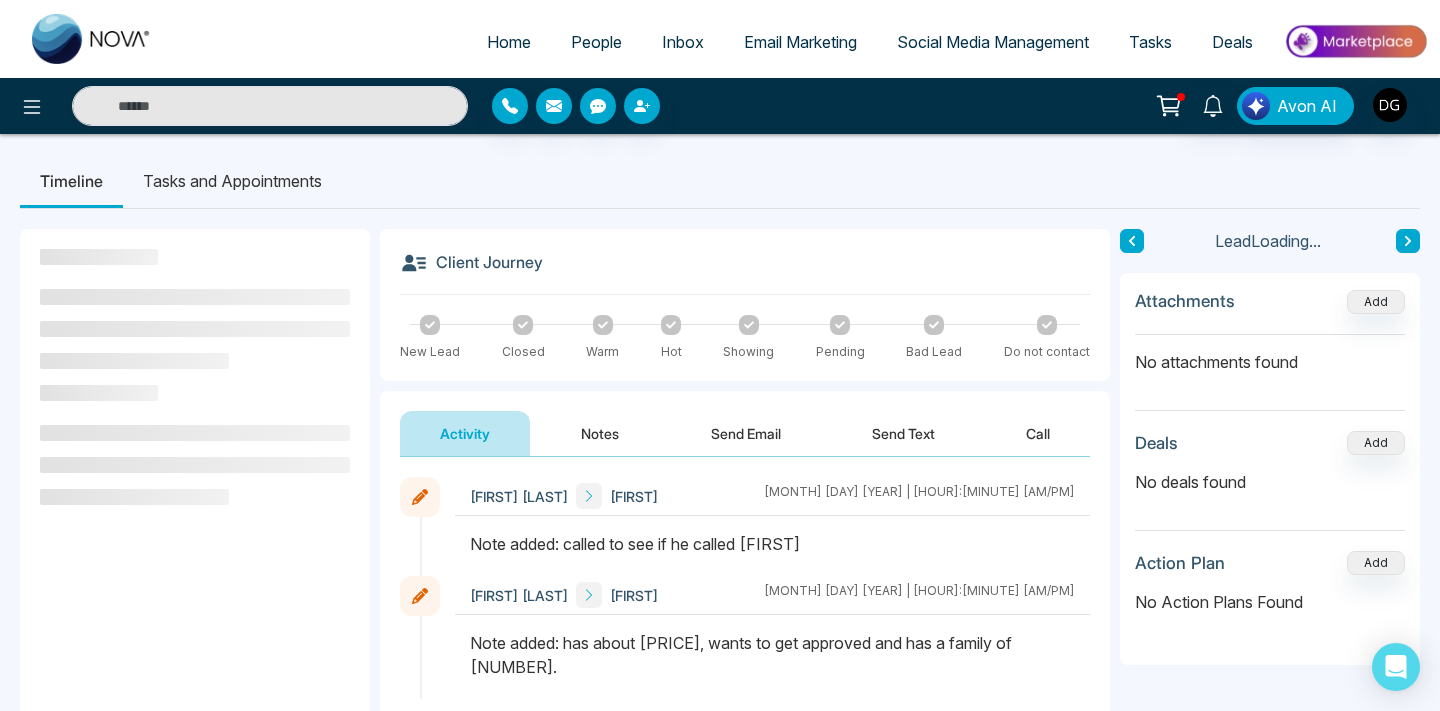click on "Notes" at bounding box center (600, 433) 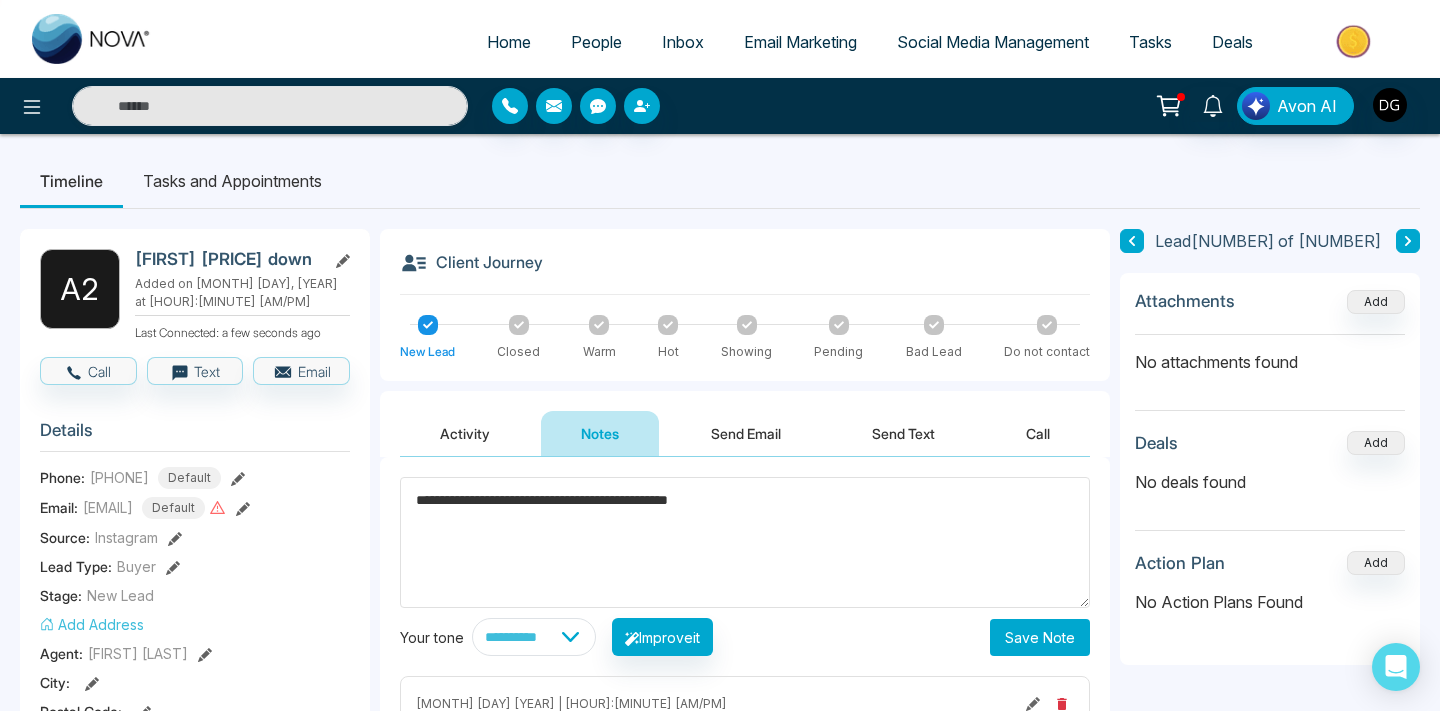 type on "**********" 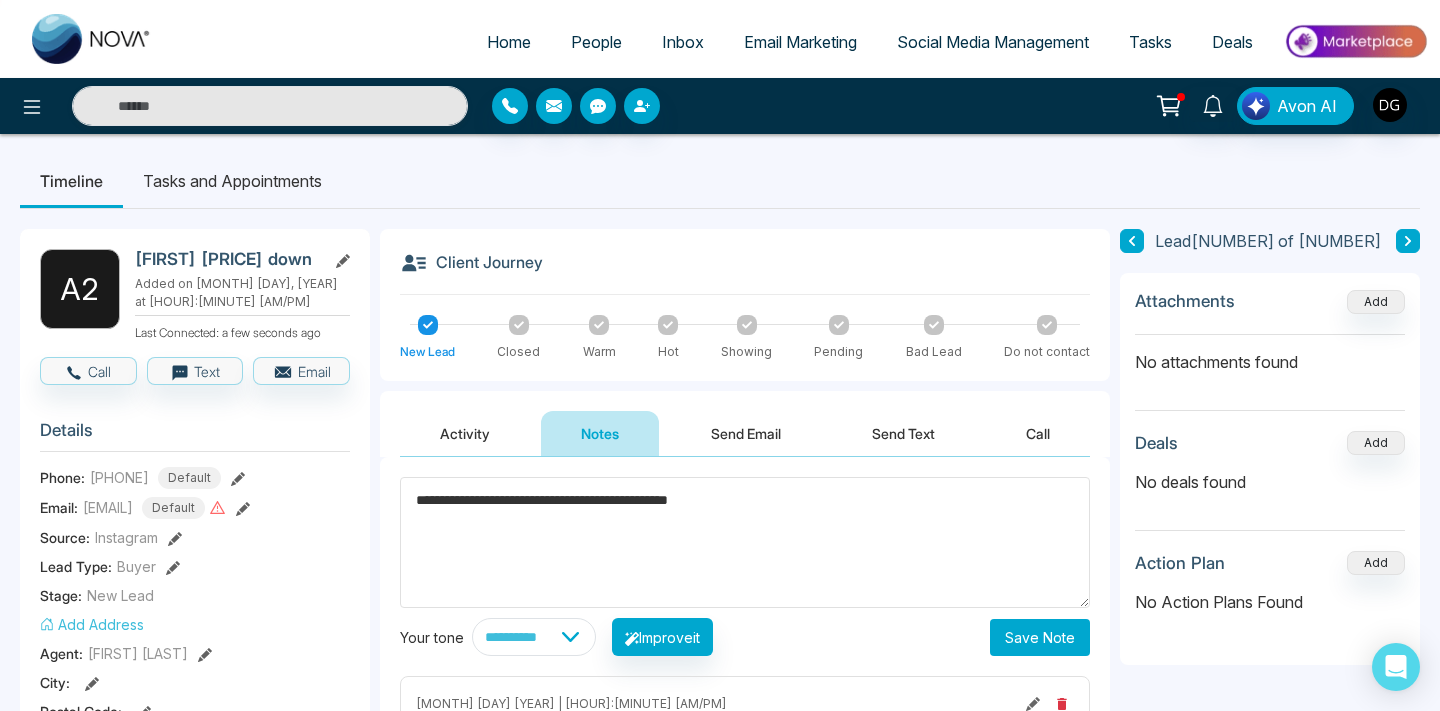 click on "Save Note" at bounding box center (1040, 637) 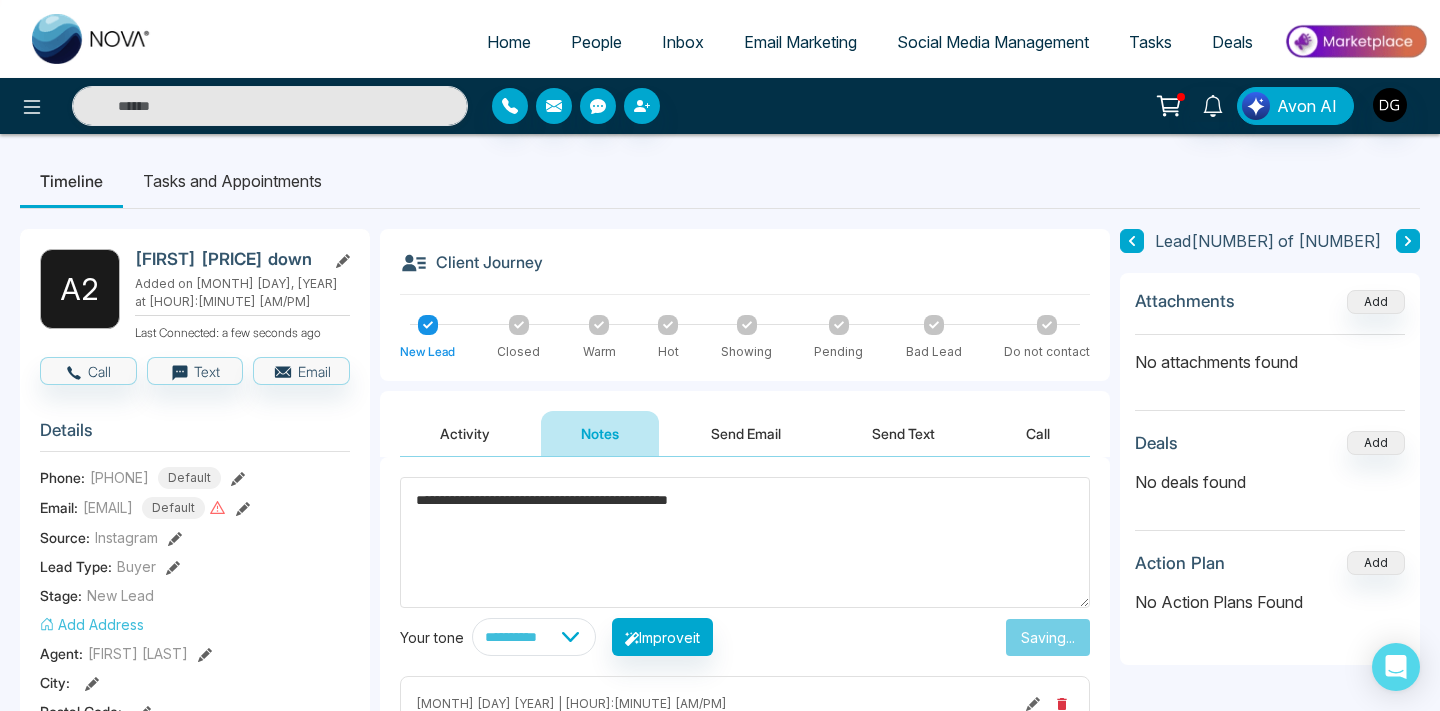 type 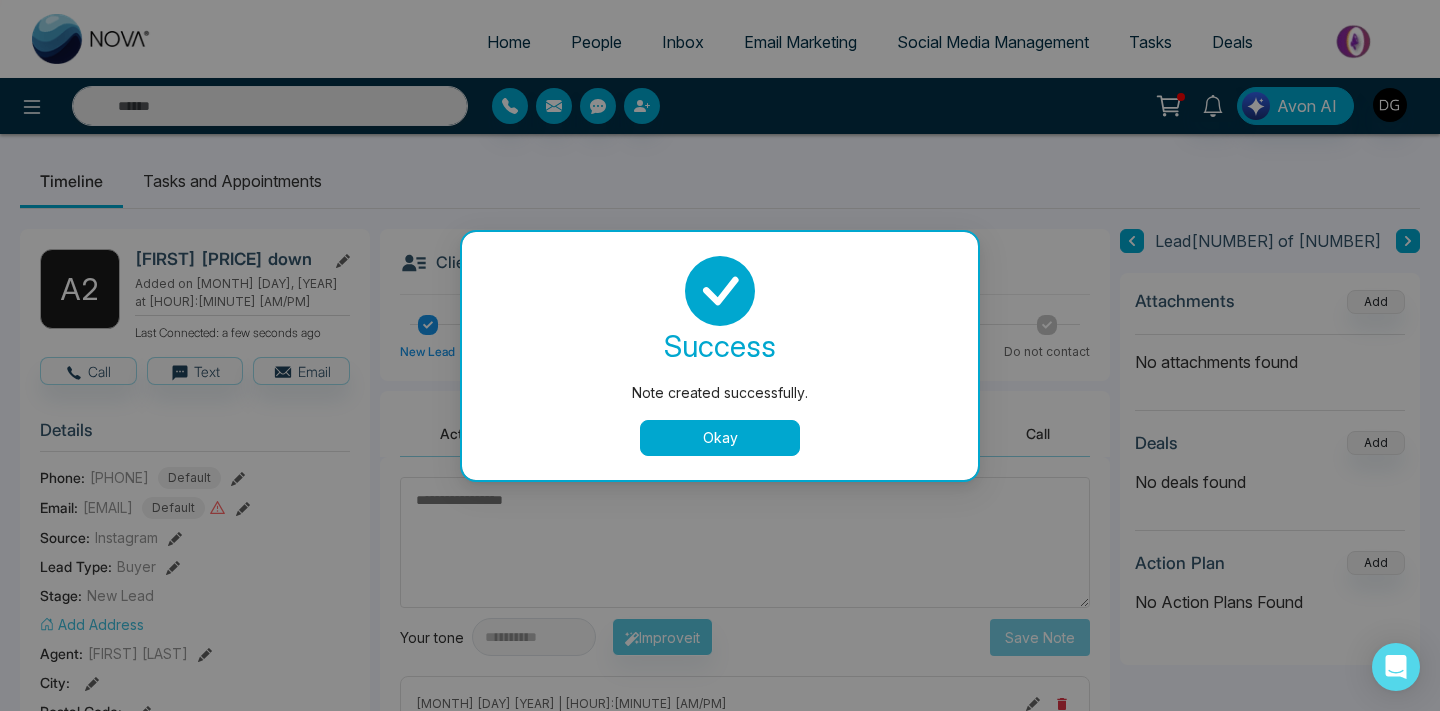 click on "Okay" at bounding box center [720, 438] 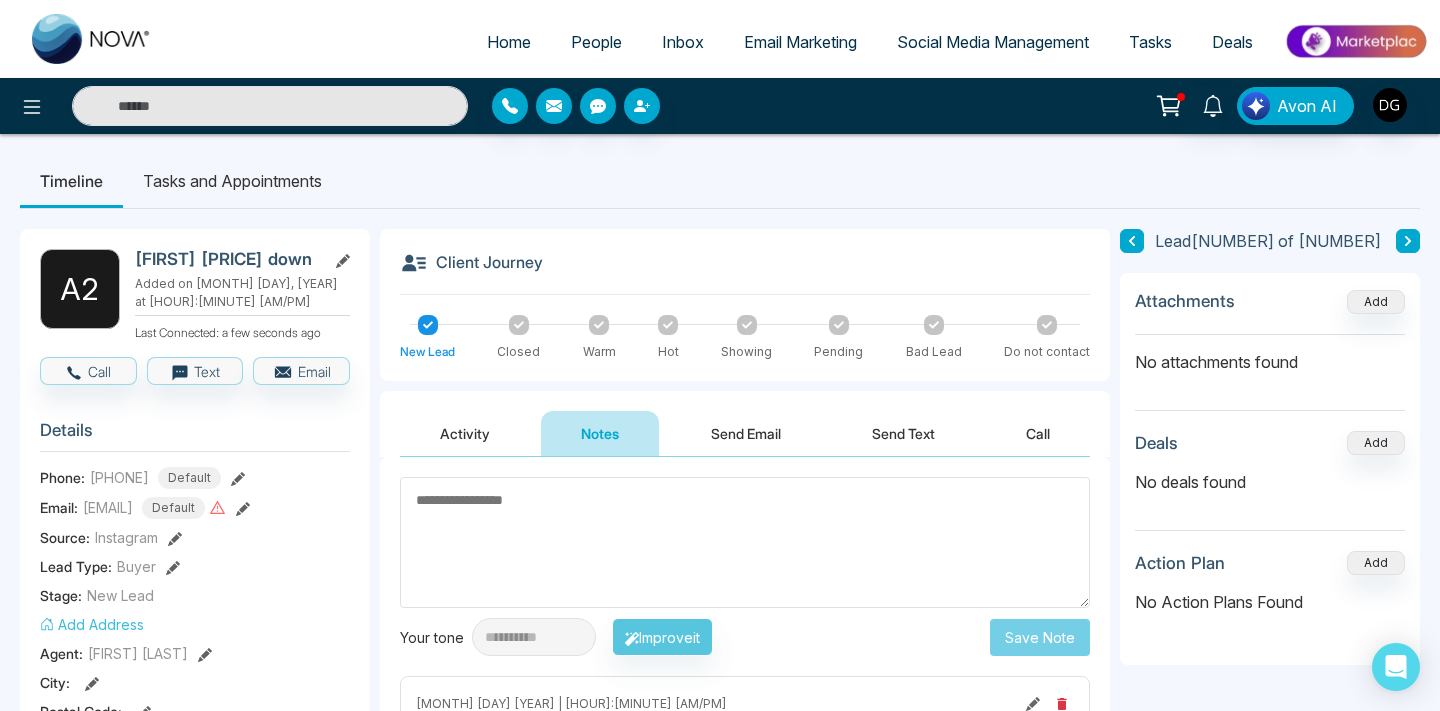 click on "People" at bounding box center [596, 42] 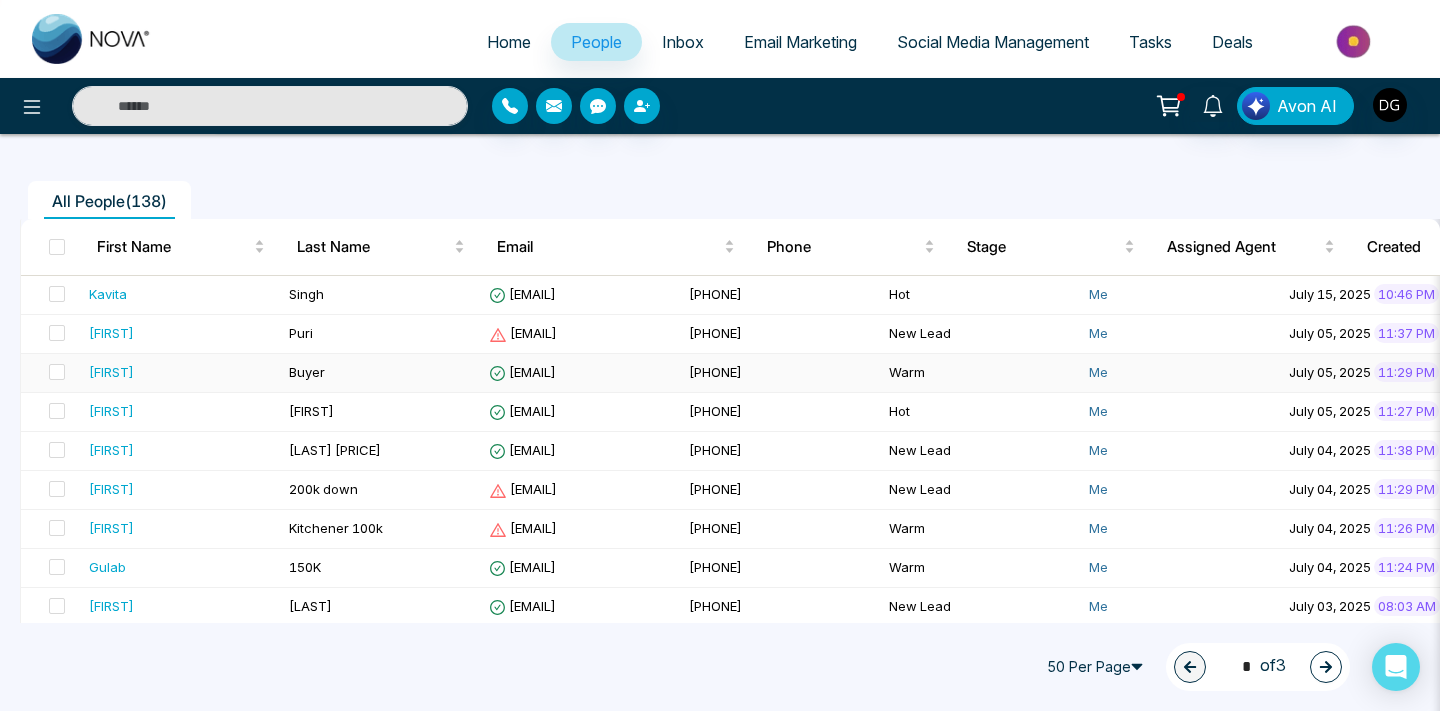 scroll, scrollTop: 132, scrollLeft: 0, axis: vertical 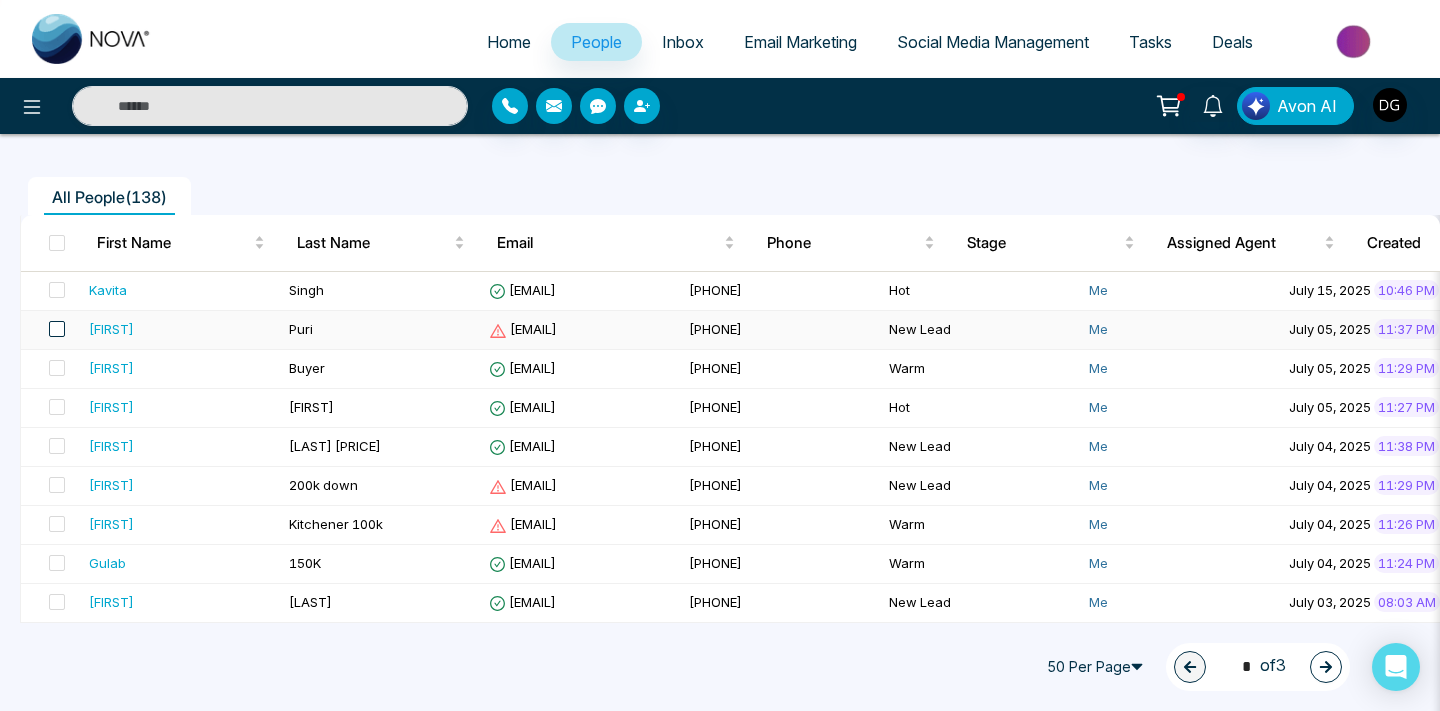 click at bounding box center [57, 329] 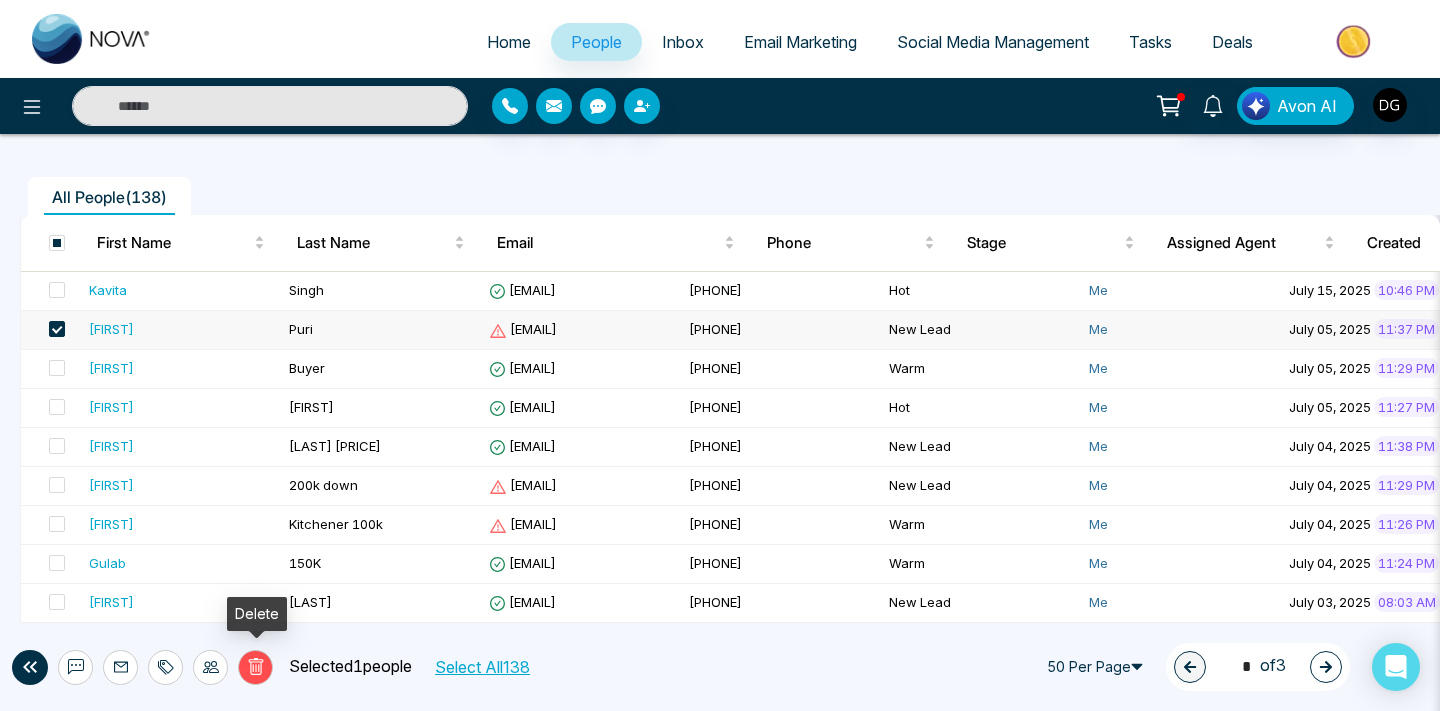 click on "Delete" at bounding box center (255, 667) 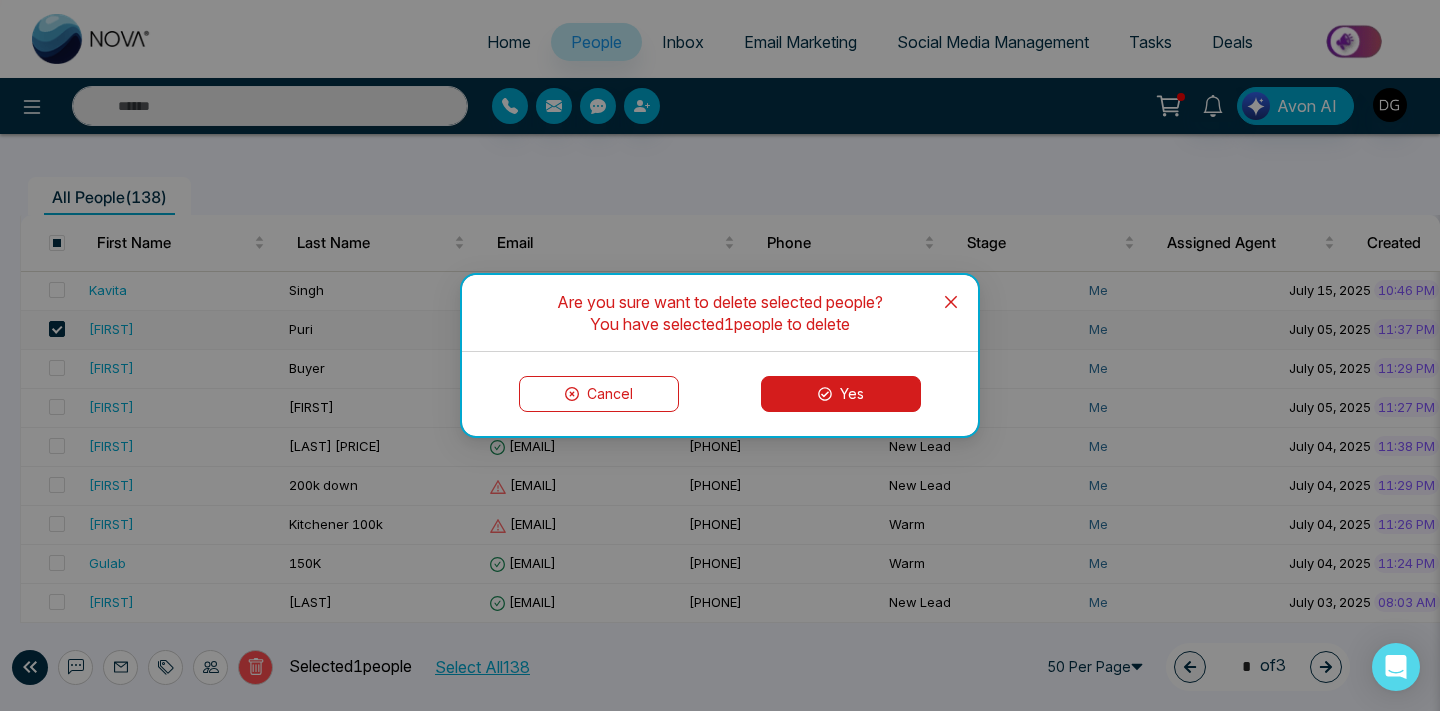 click on "Yes" at bounding box center (841, 394) 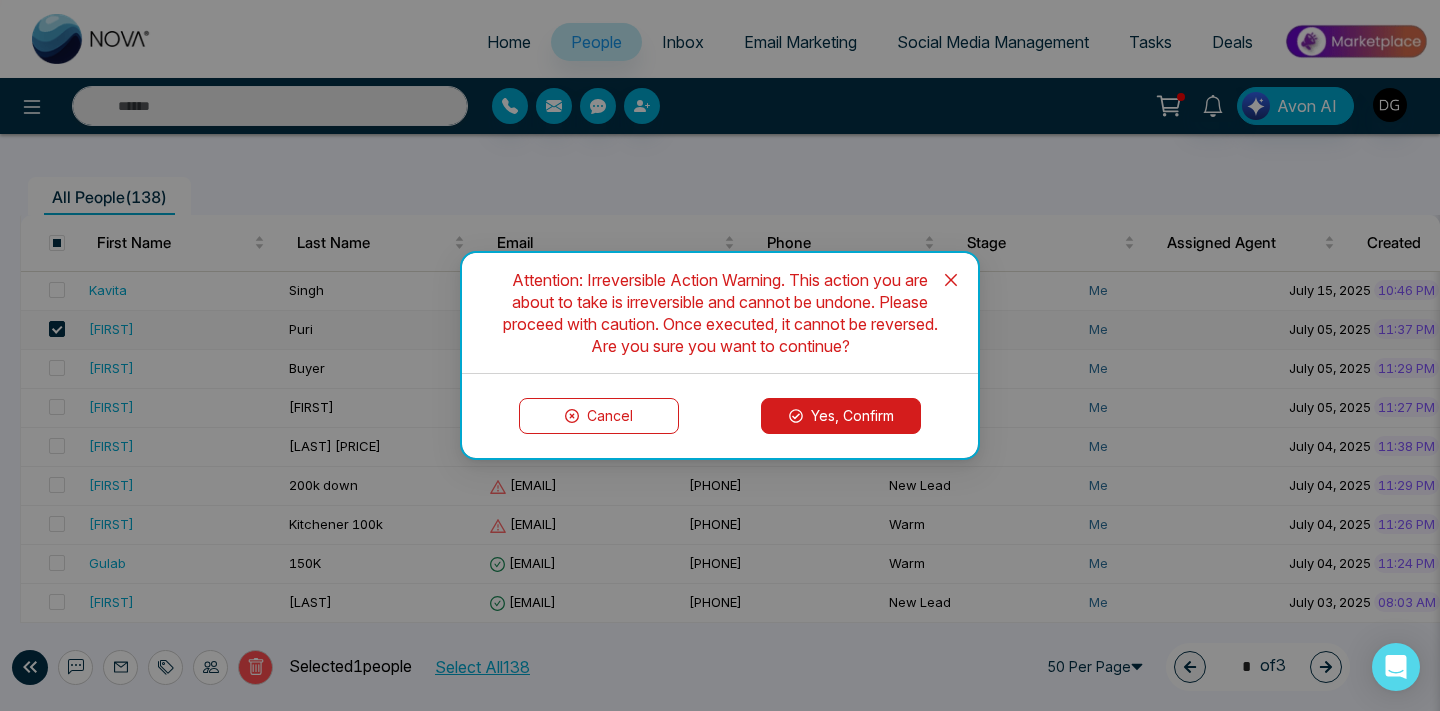 click on "Yes, Confirm" at bounding box center [841, 416] 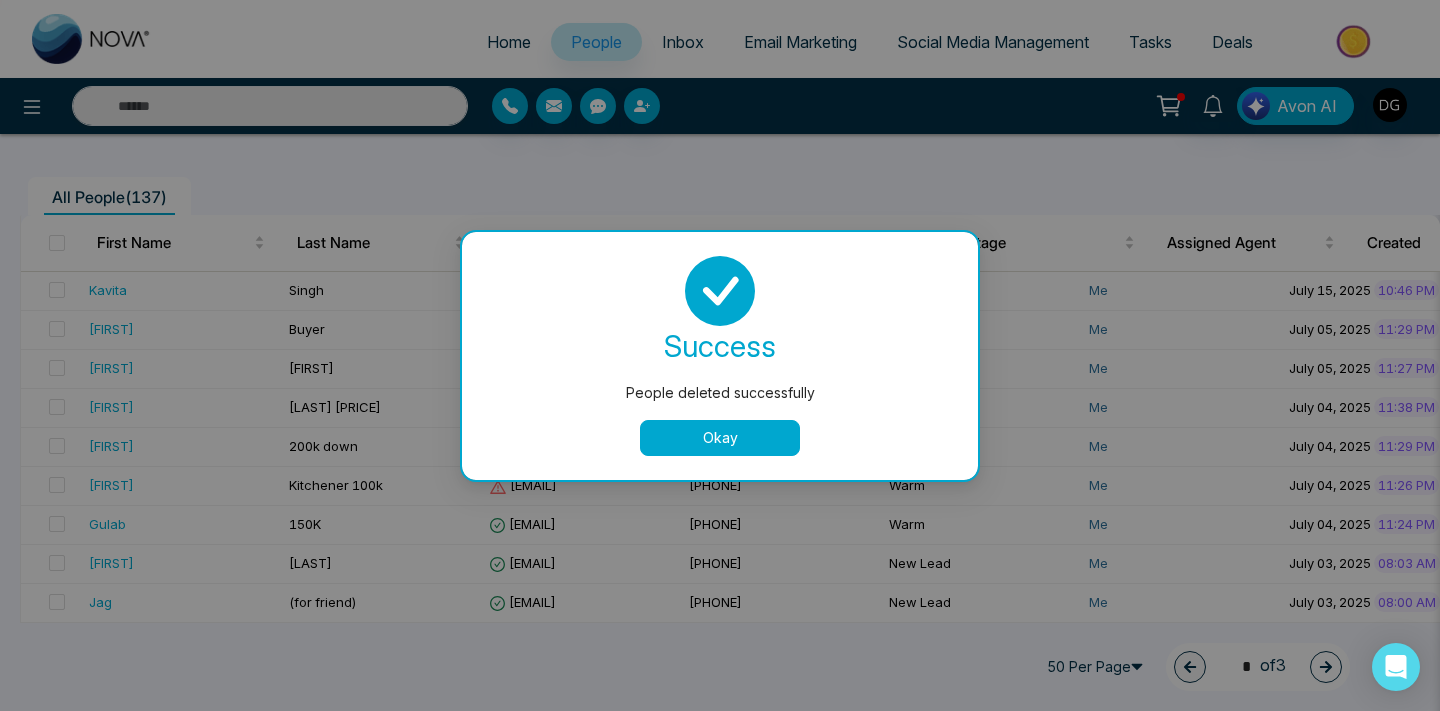 click on "Okay" at bounding box center (720, 438) 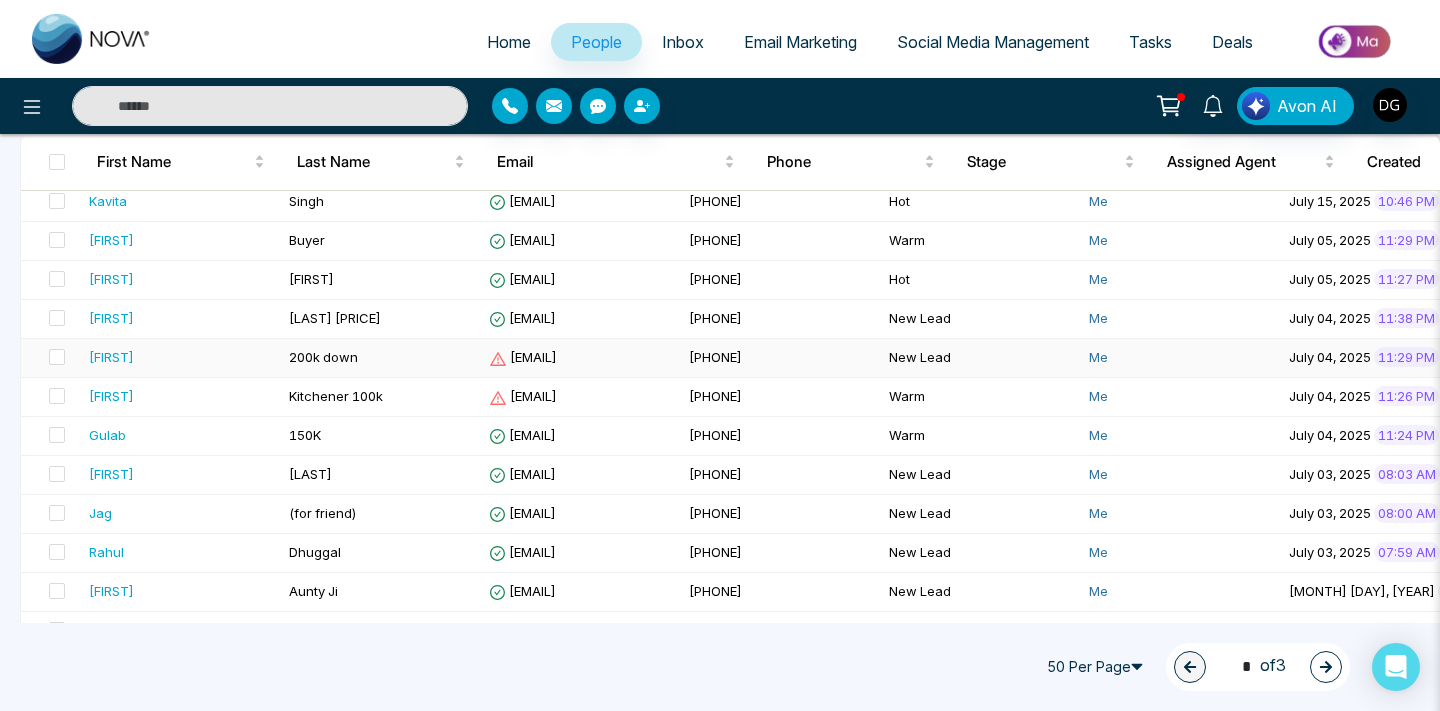 scroll, scrollTop: 225, scrollLeft: 0, axis: vertical 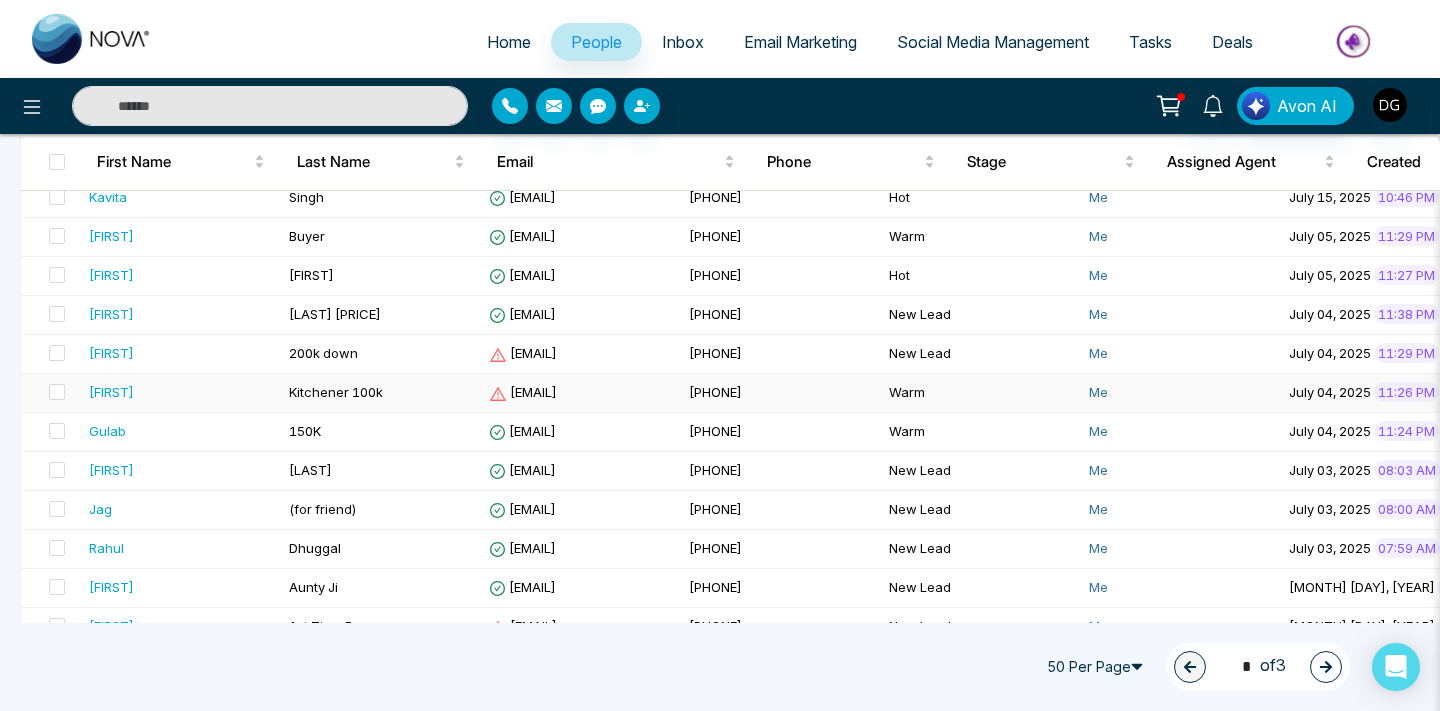click on "[FIRST]" at bounding box center (181, 392) 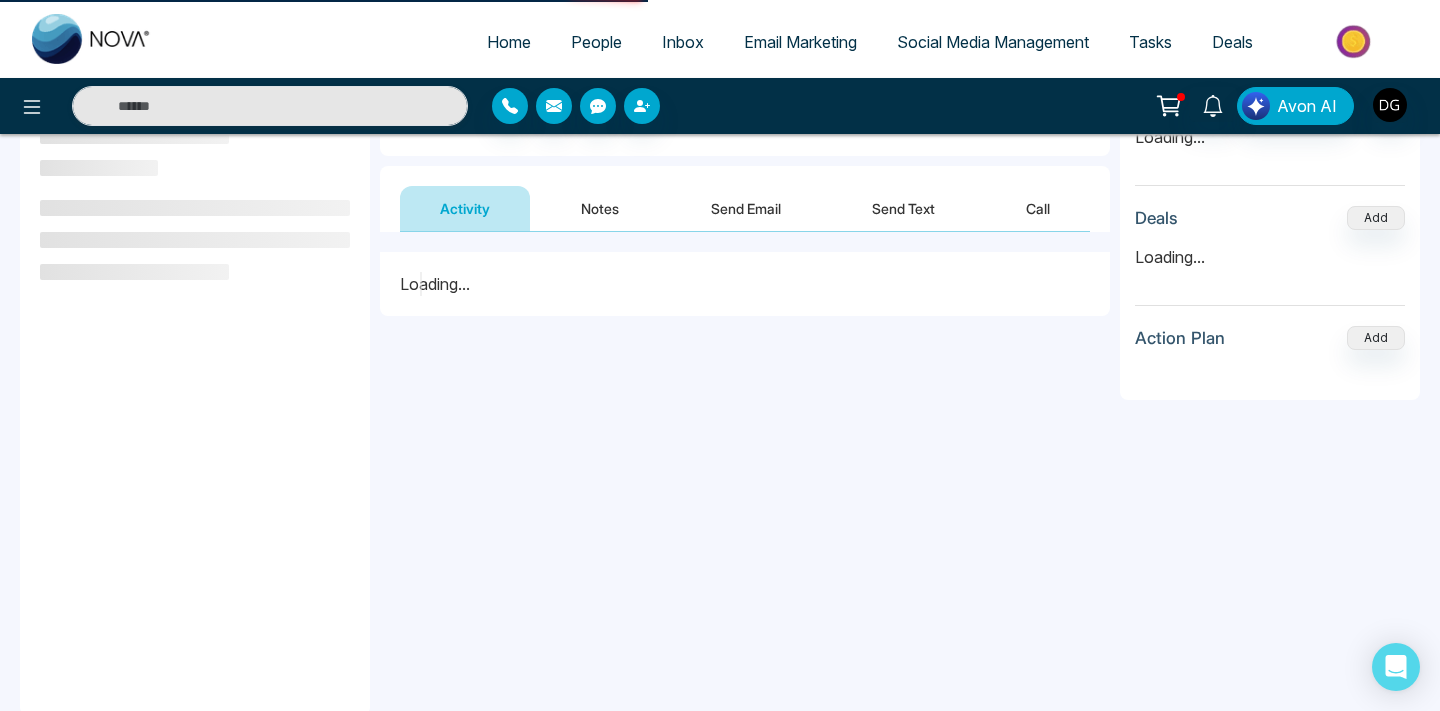 scroll, scrollTop: 0, scrollLeft: 0, axis: both 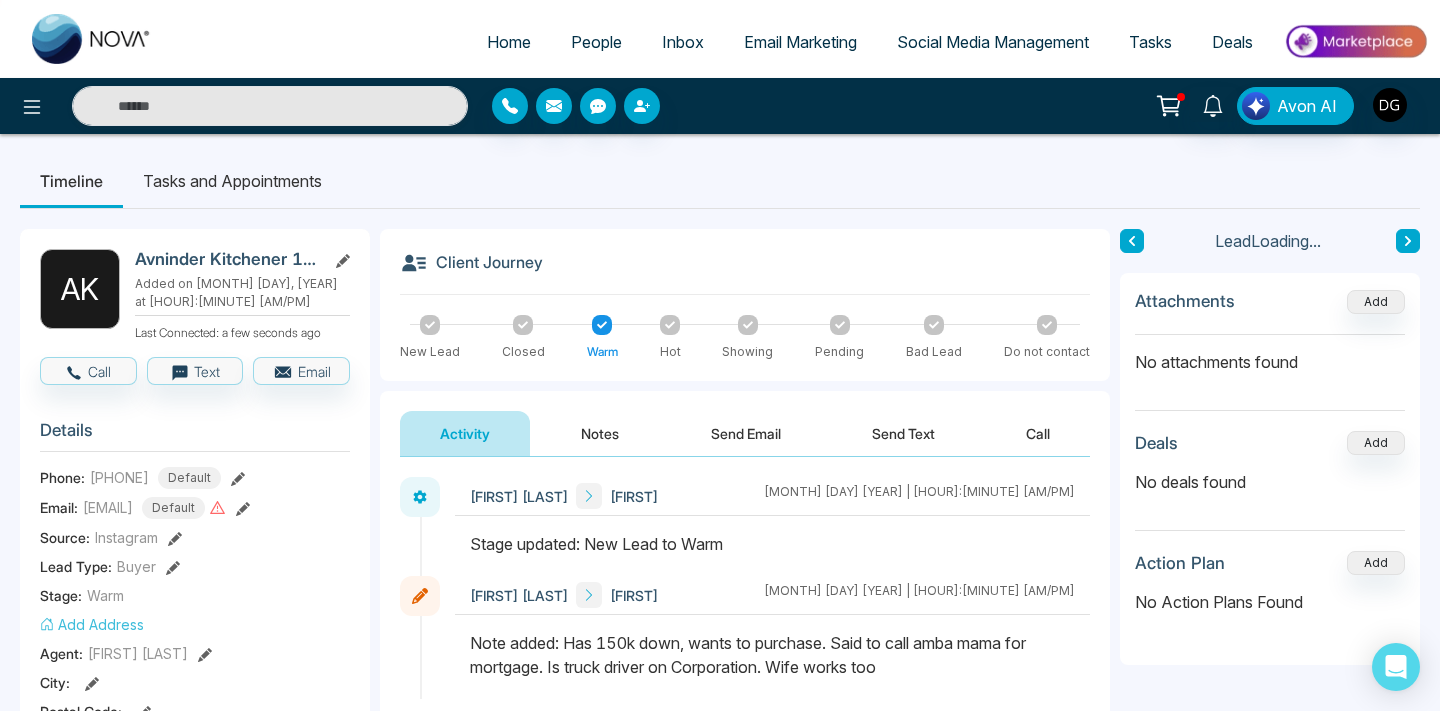 click on "Notes" at bounding box center (600, 433) 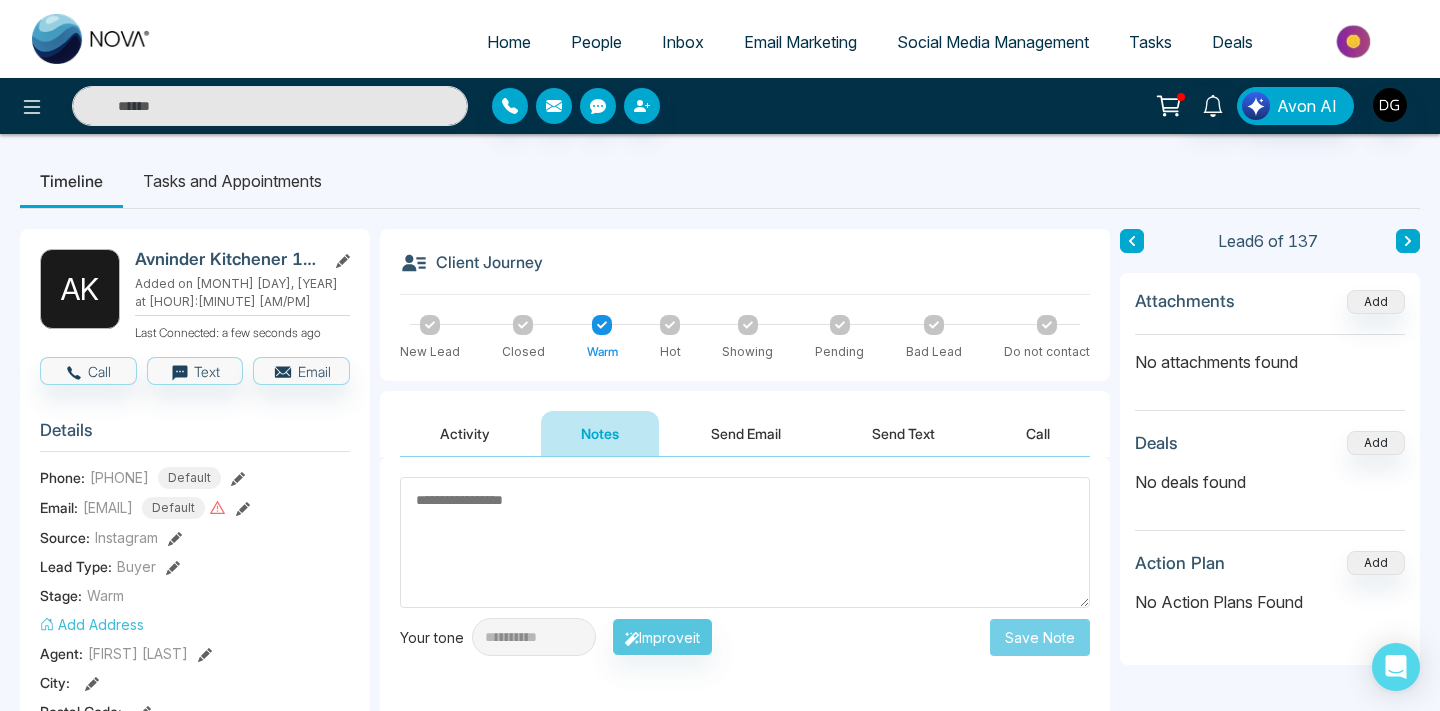 click on "People" at bounding box center [596, 42] 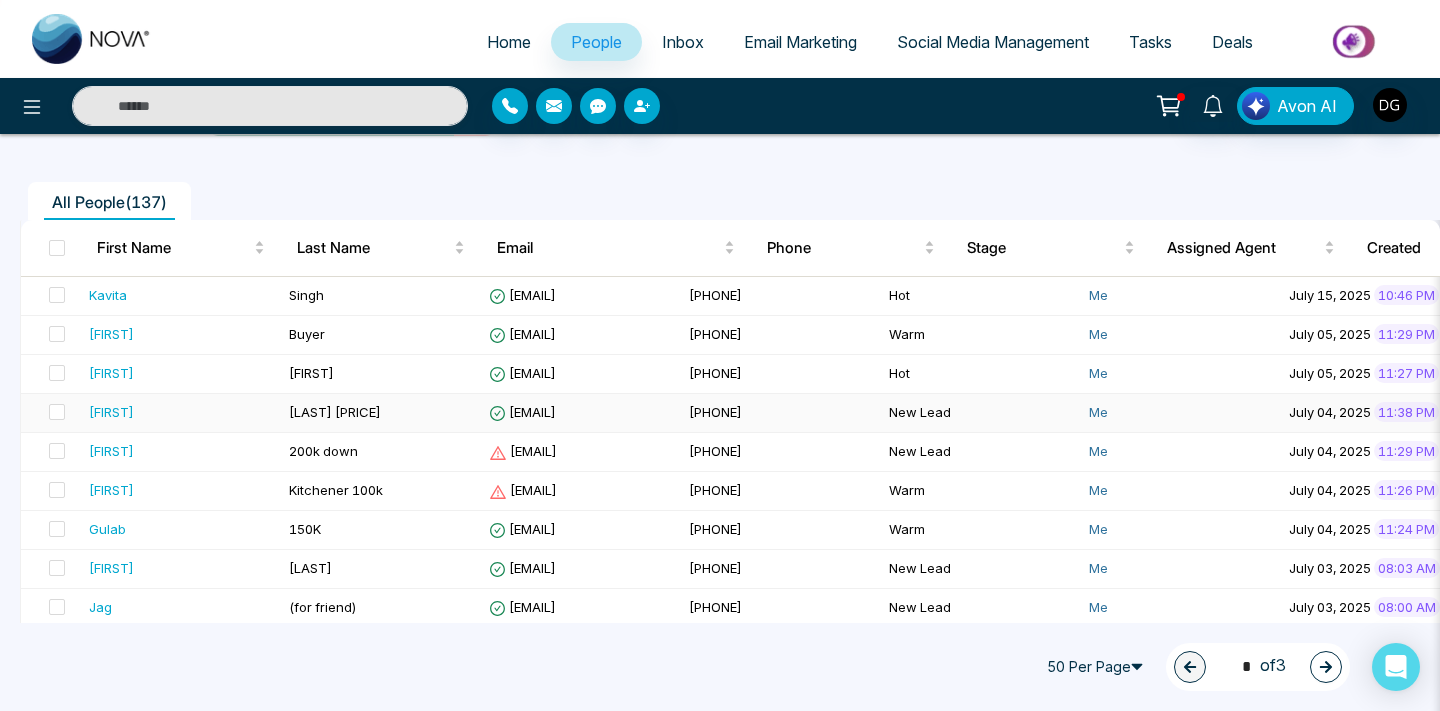 scroll, scrollTop: 148, scrollLeft: 0, axis: vertical 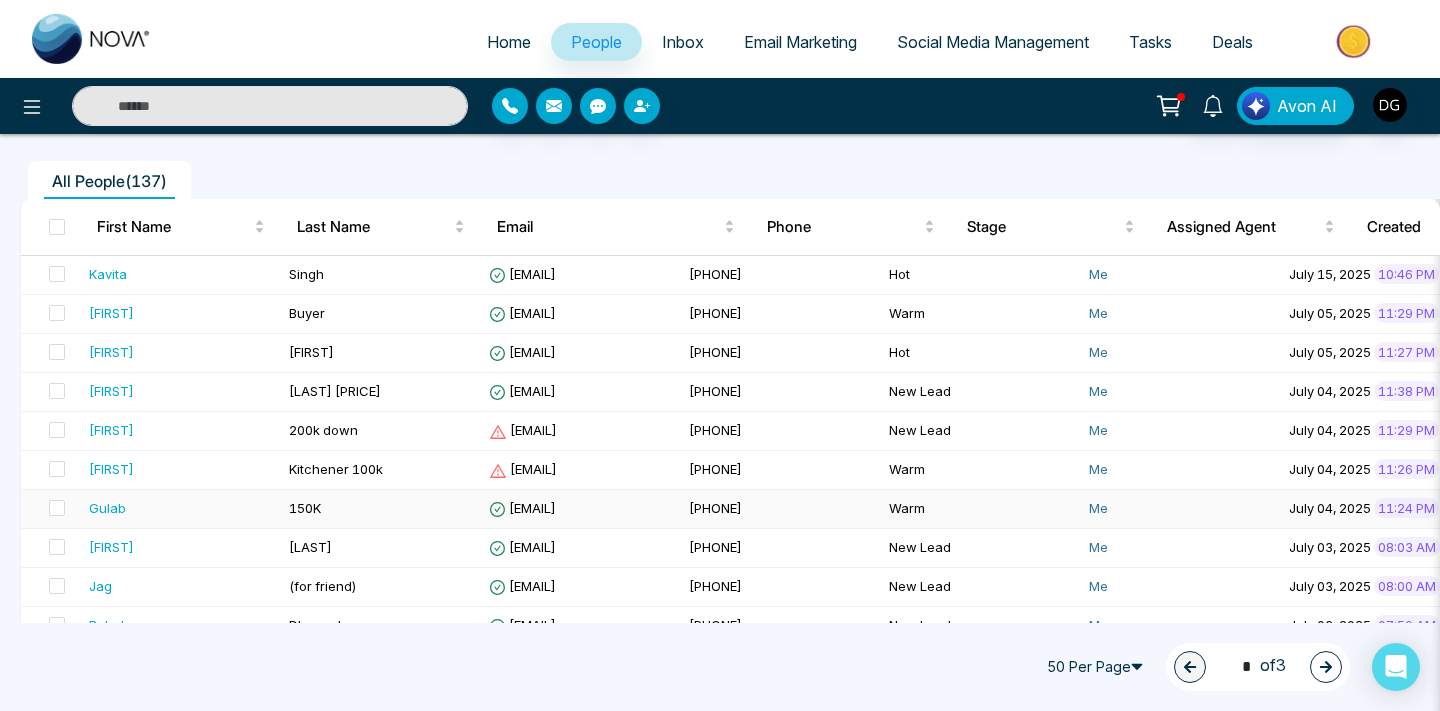click on "Gulab" at bounding box center (181, 508) 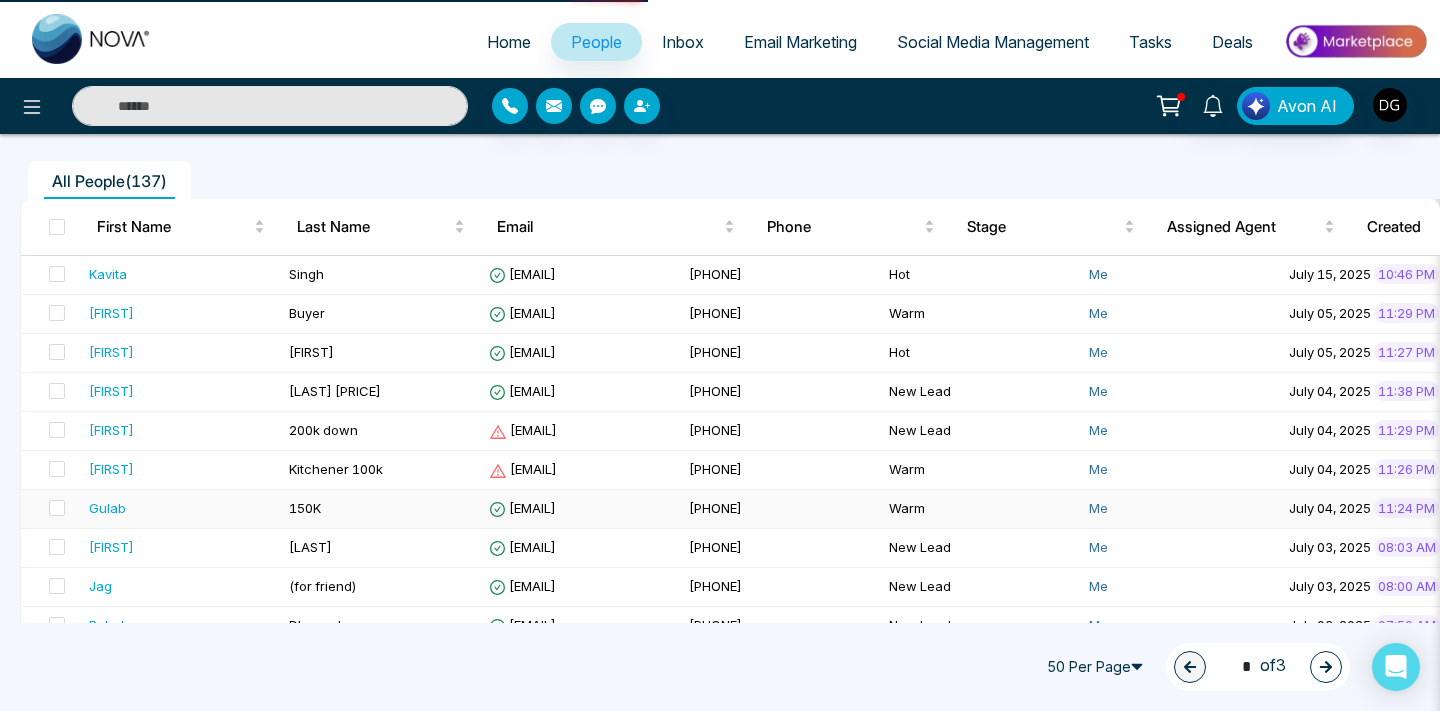 scroll, scrollTop: 0, scrollLeft: 0, axis: both 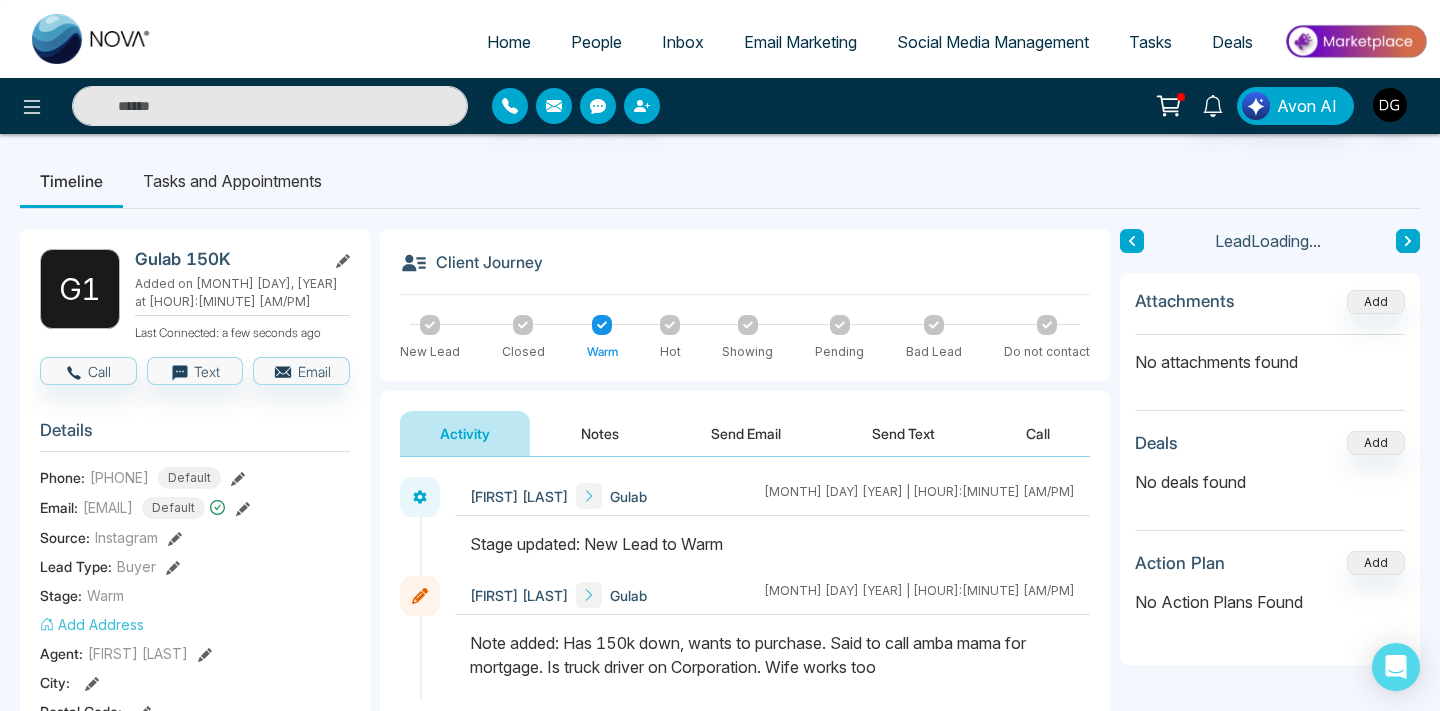click on "Notes" at bounding box center [600, 433] 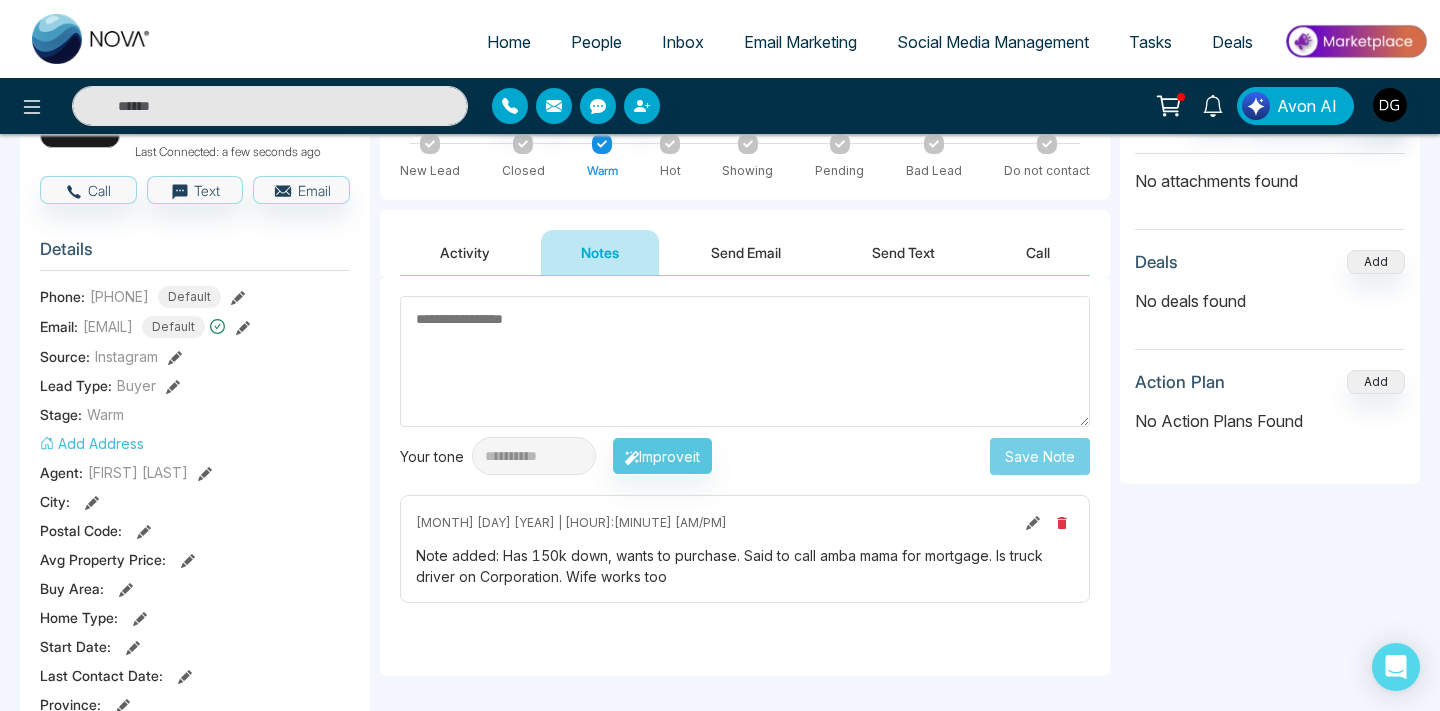 scroll, scrollTop: 180, scrollLeft: 0, axis: vertical 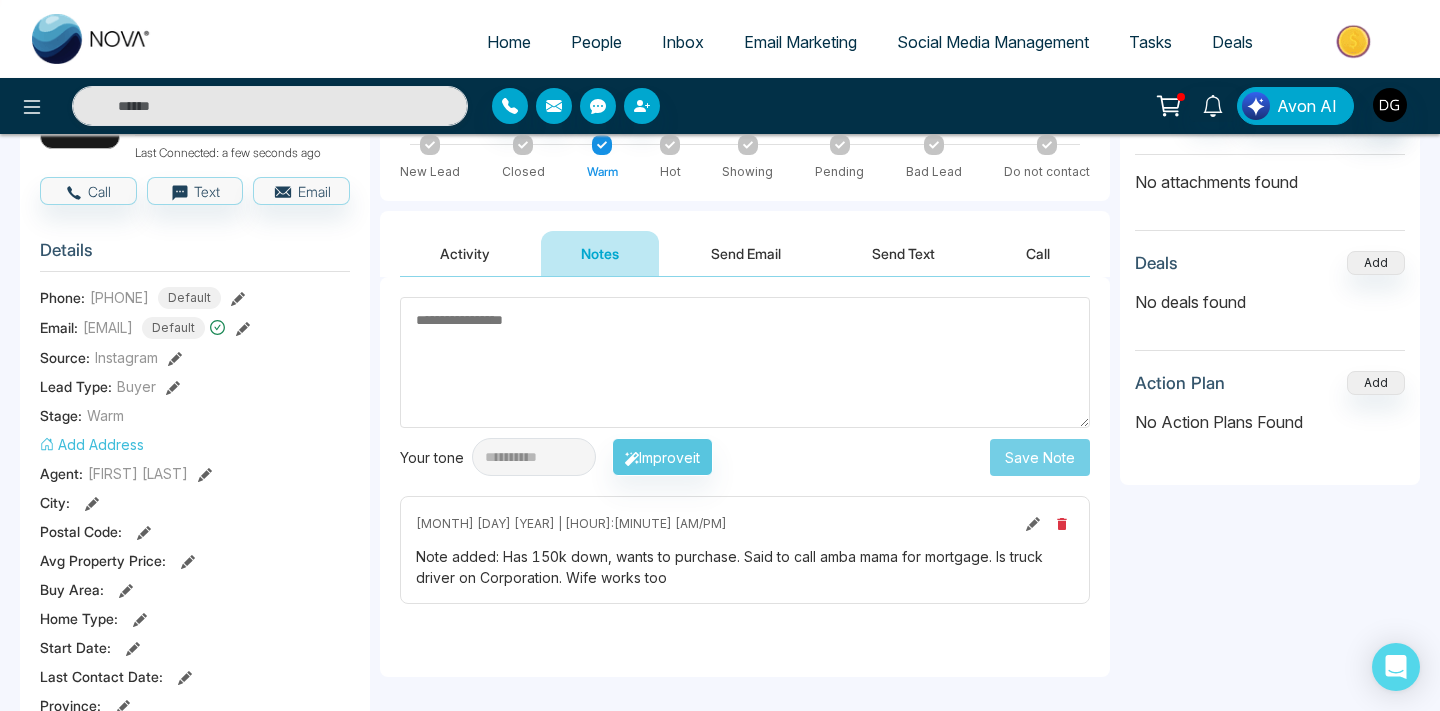 click on "People" at bounding box center [596, 42] 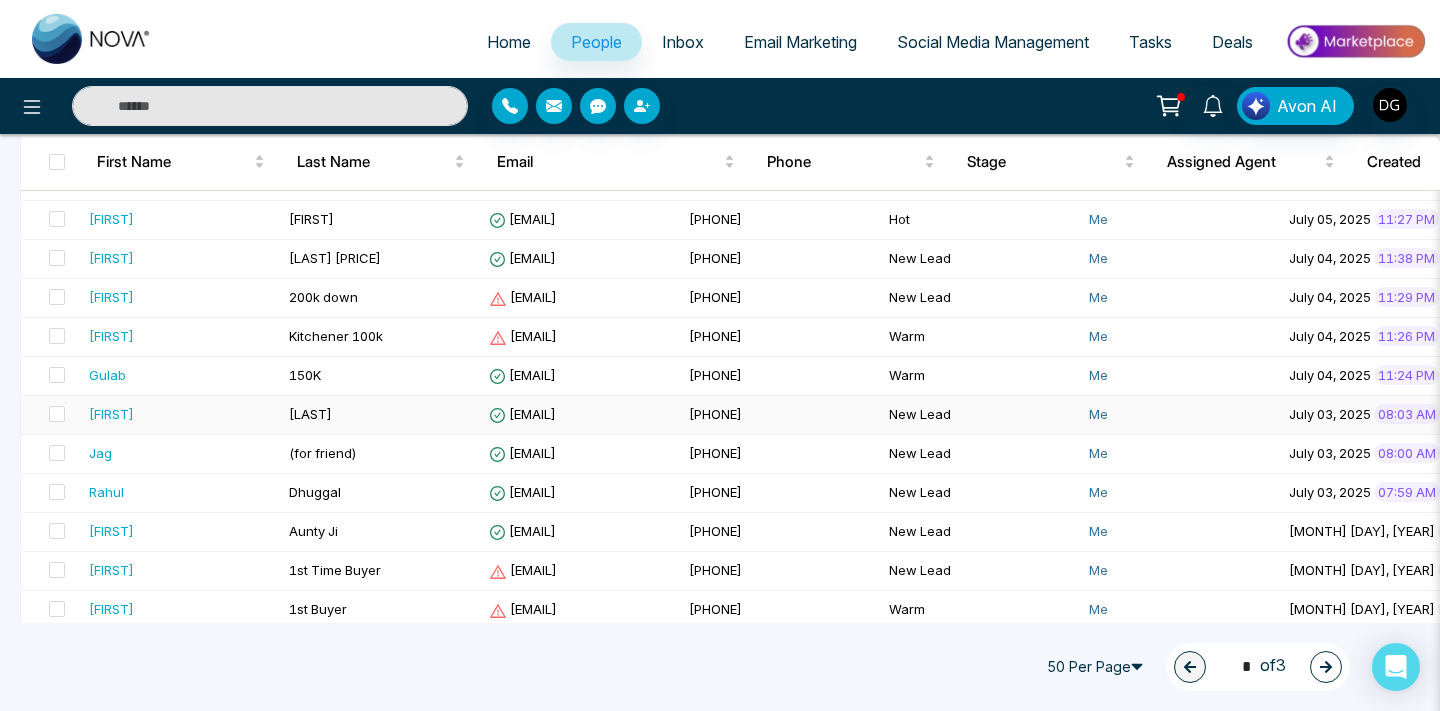 scroll, scrollTop: 277, scrollLeft: 0, axis: vertical 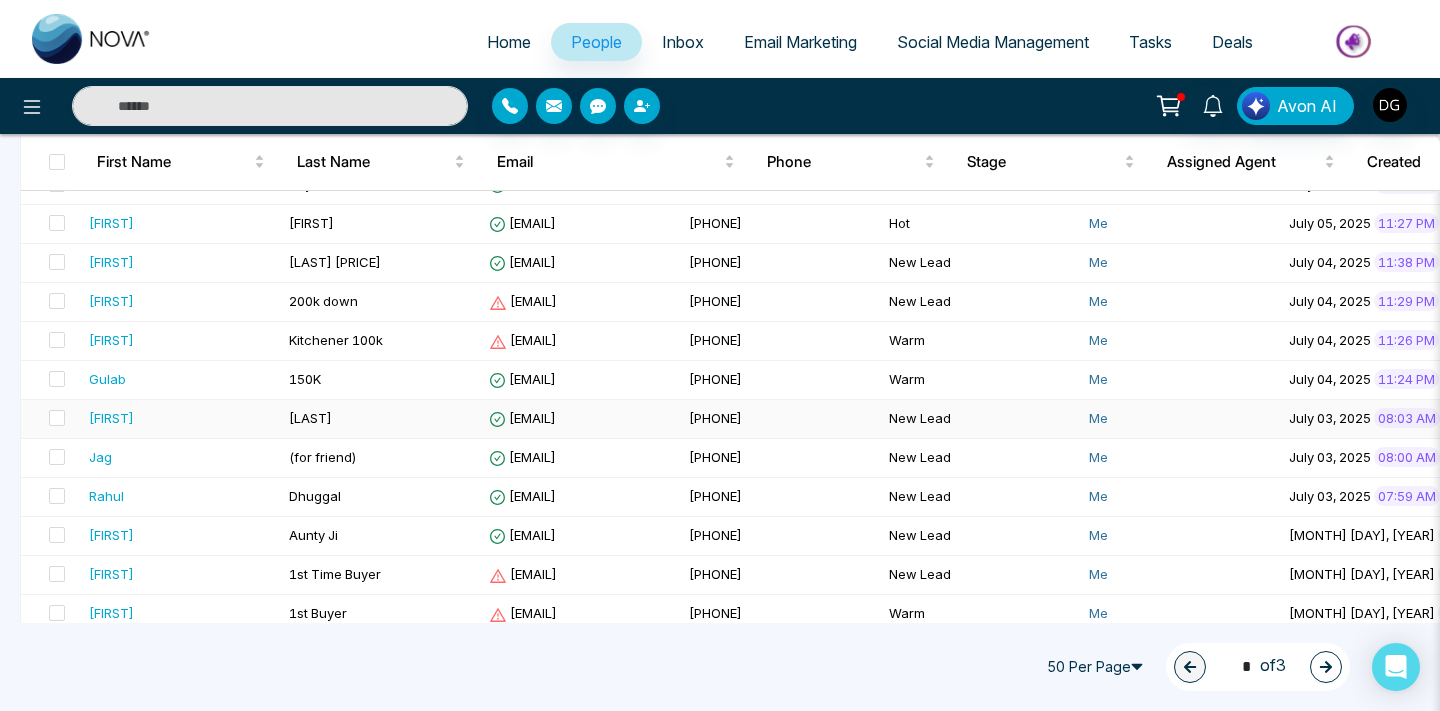 click on "[FIRST]" at bounding box center (181, 418) 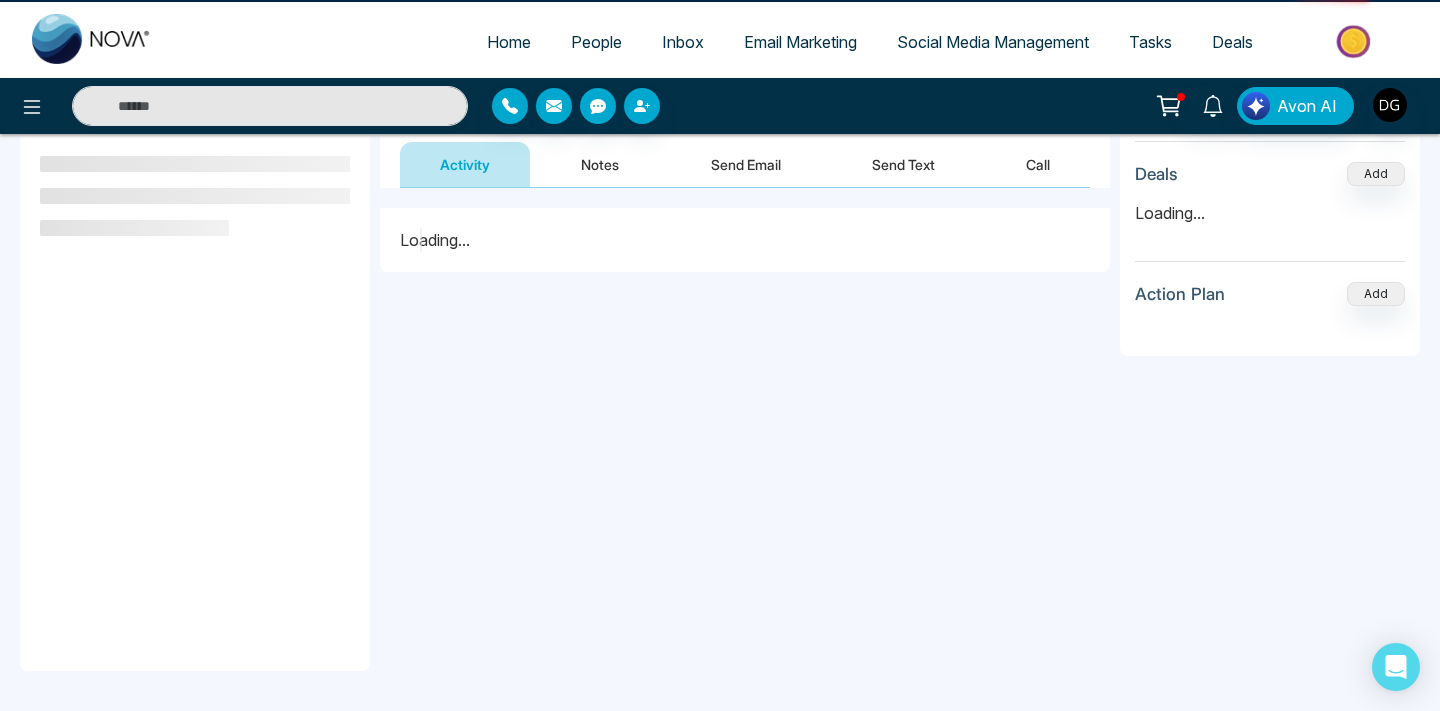 scroll, scrollTop: 0, scrollLeft: 0, axis: both 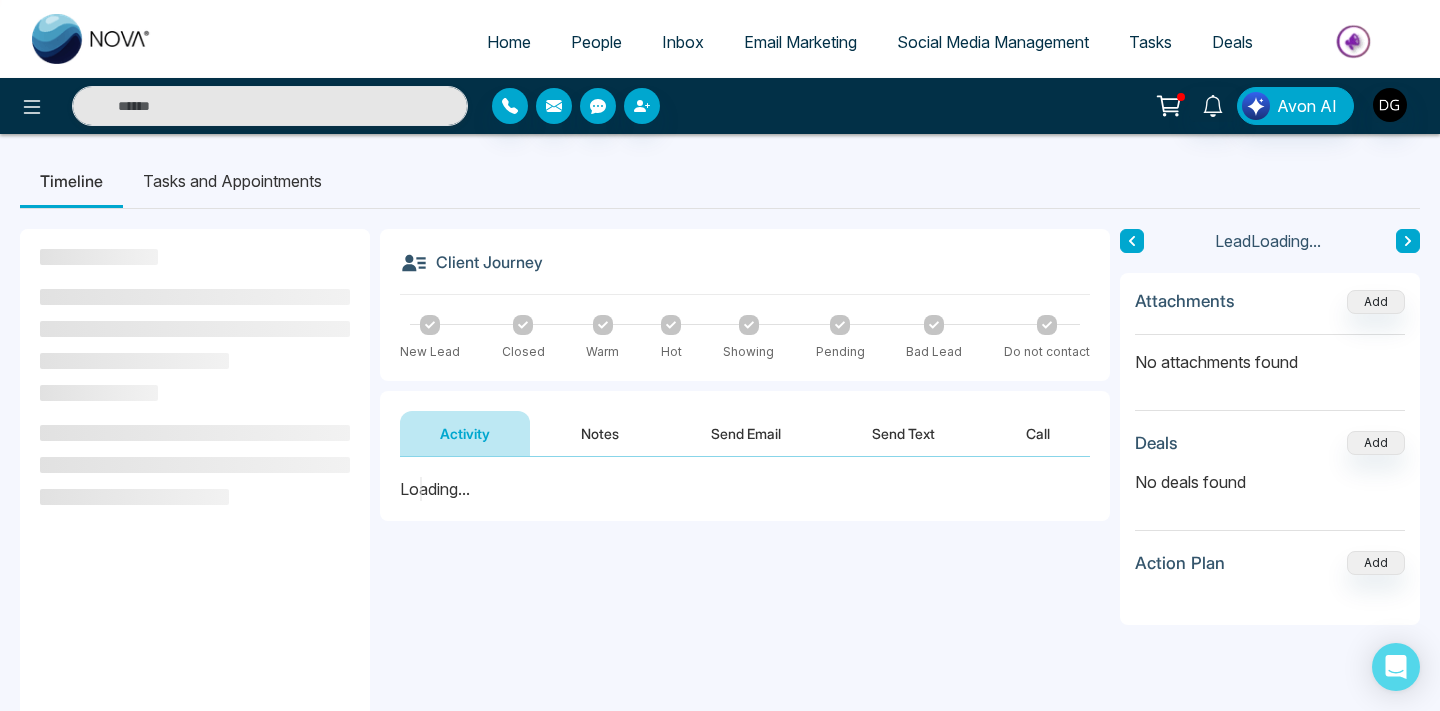 click on "Notes" at bounding box center (600, 433) 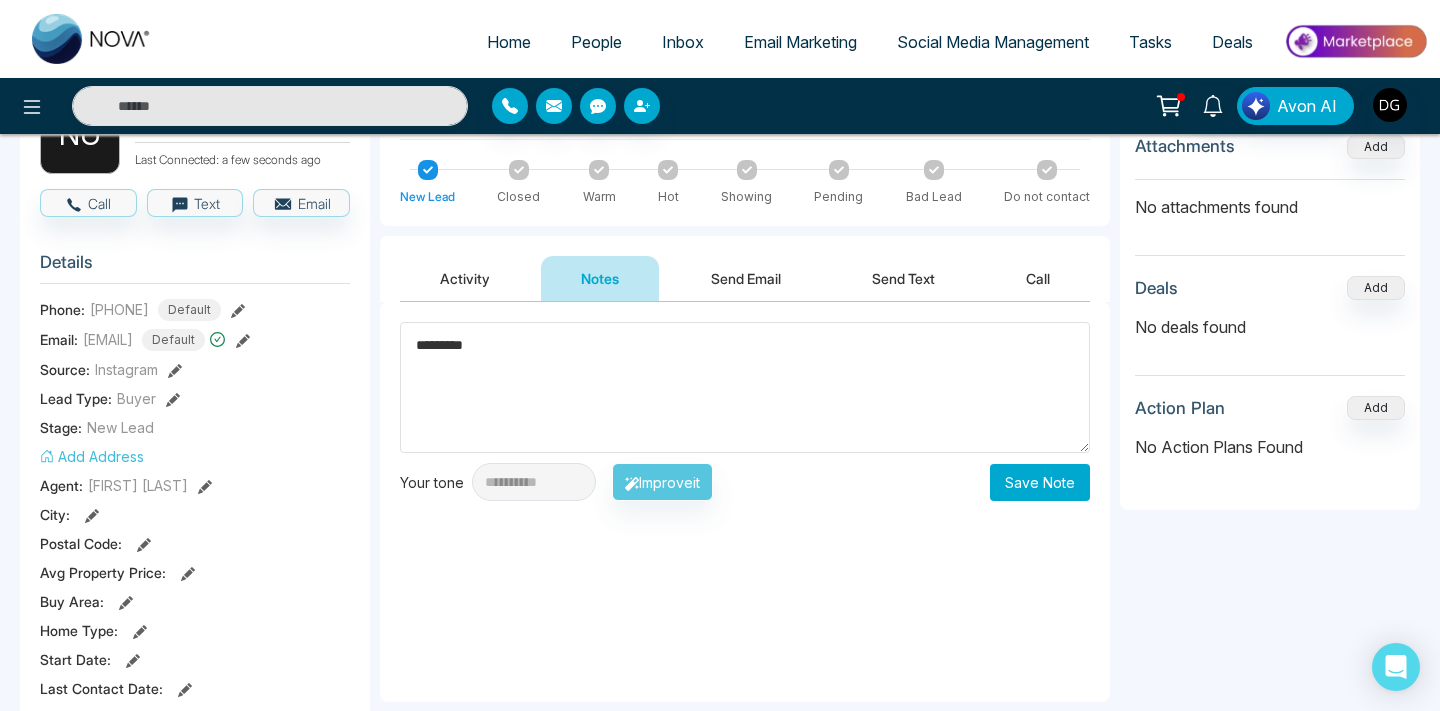 scroll, scrollTop: 98, scrollLeft: 0, axis: vertical 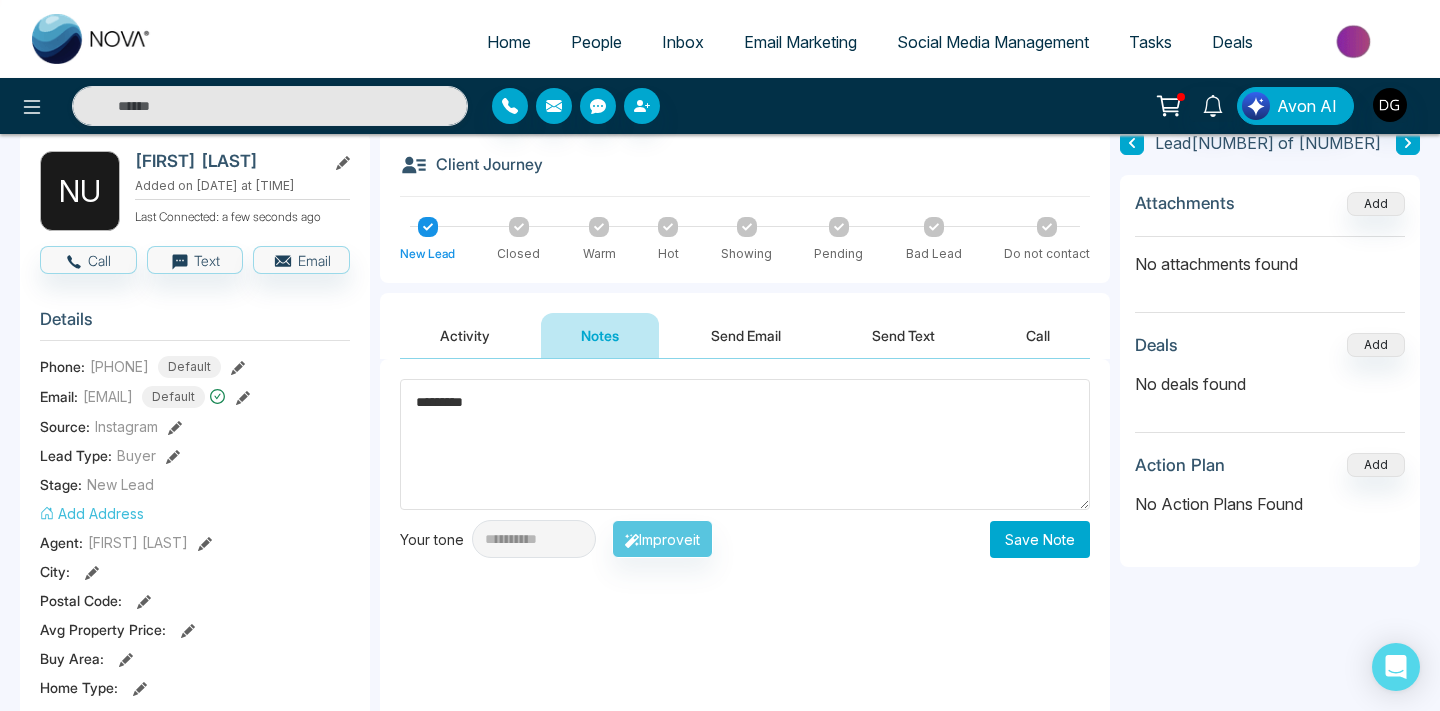 click on "********" at bounding box center [745, 444] 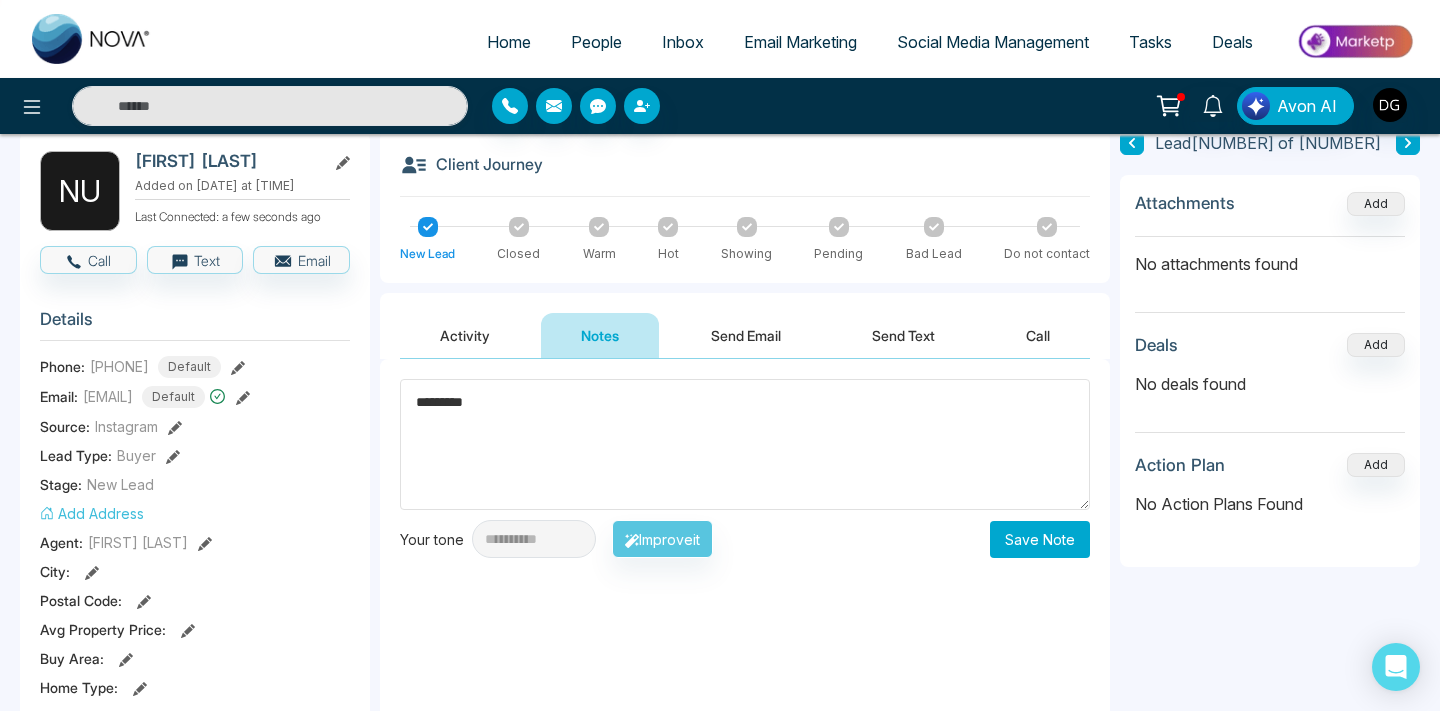 click on "********" at bounding box center [745, 444] 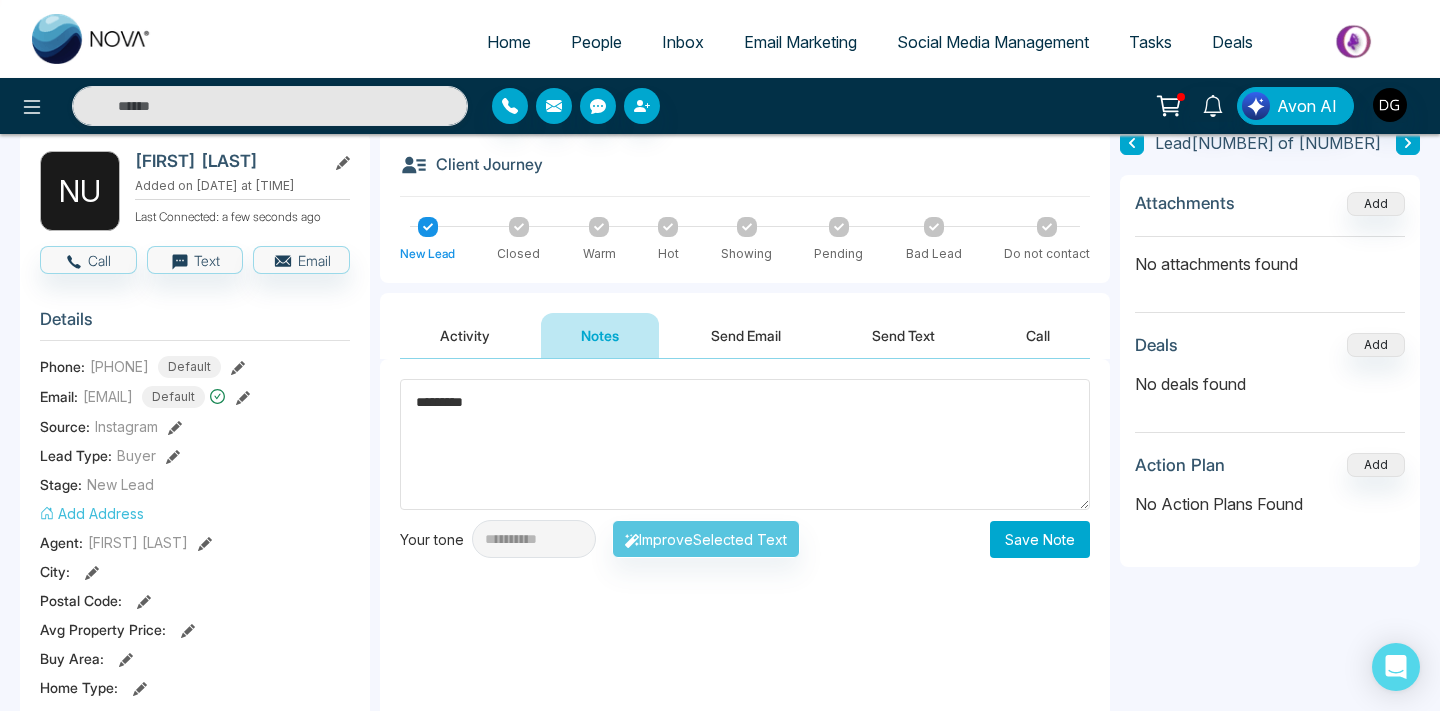 click on "********" at bounding box center (745, 444) 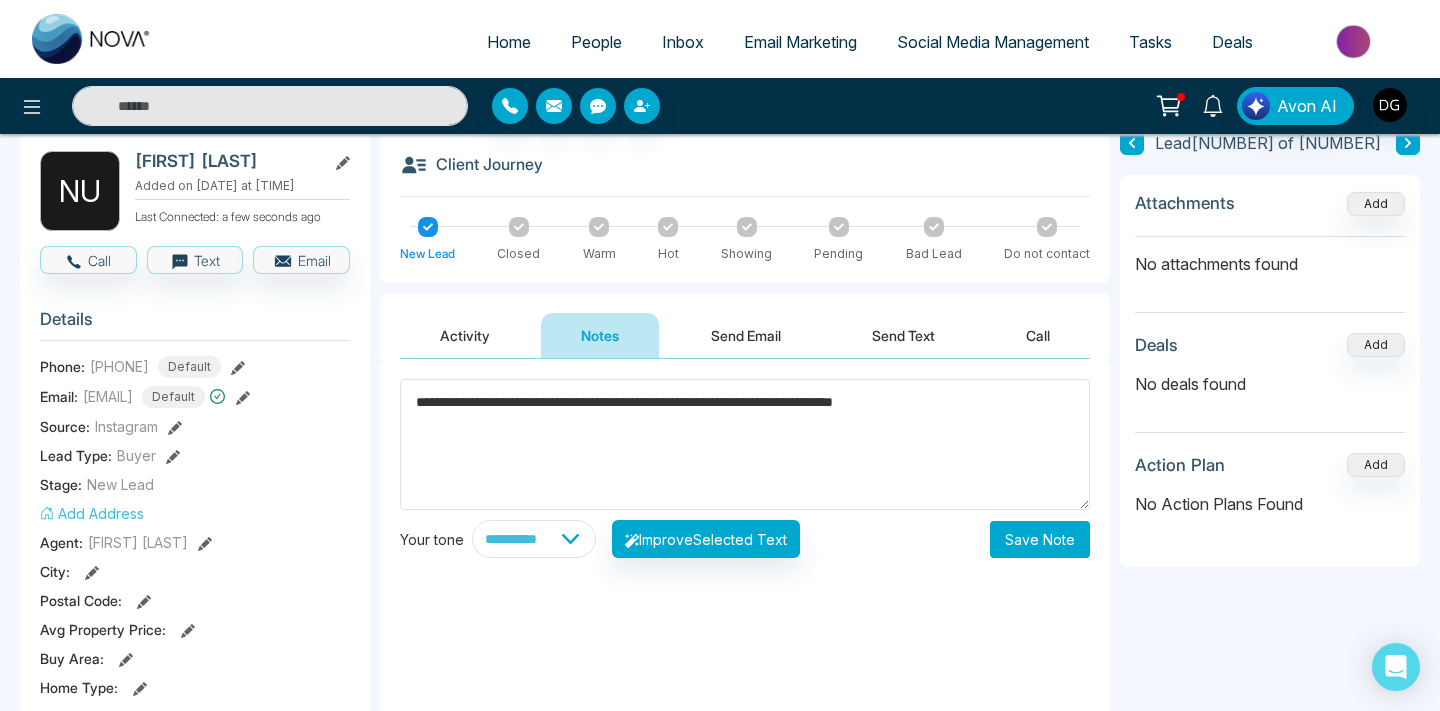 type on "**********" 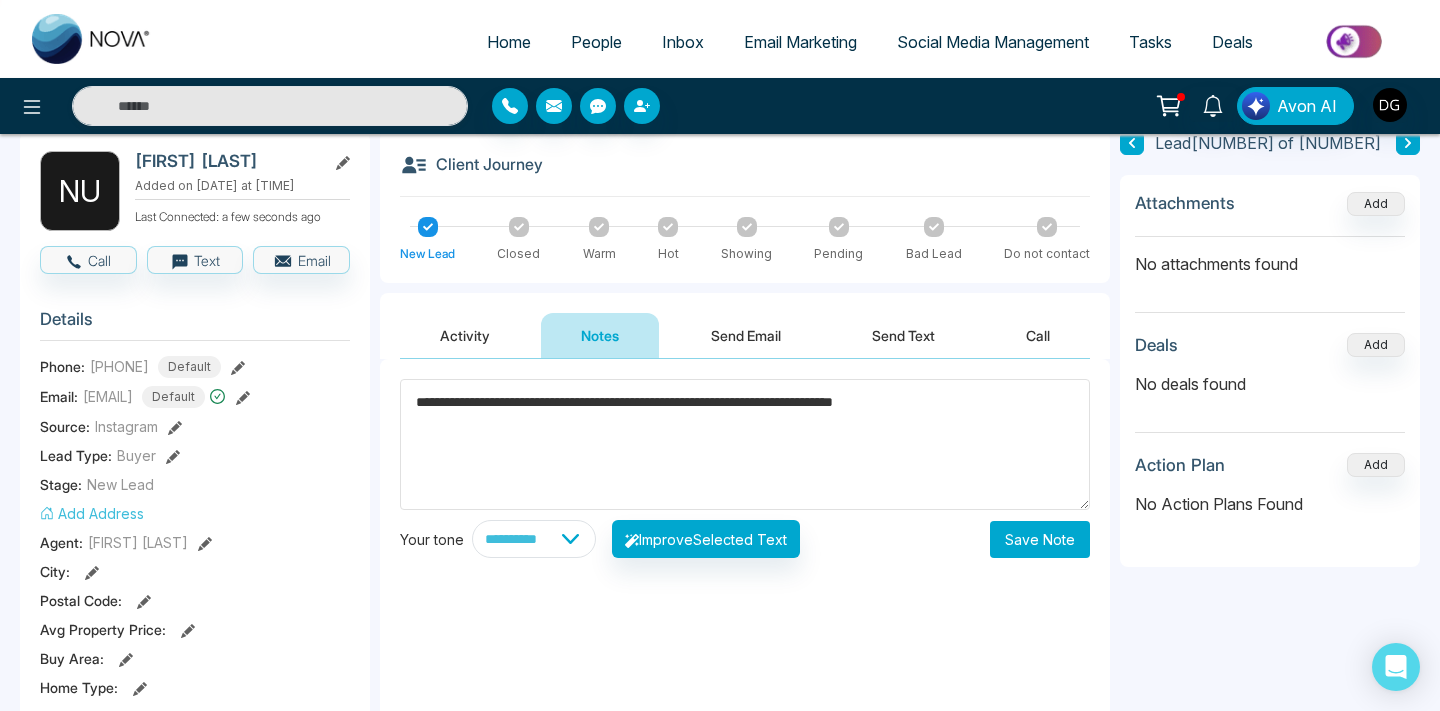 click on "Save Note" at bounding box center [1040, 539] 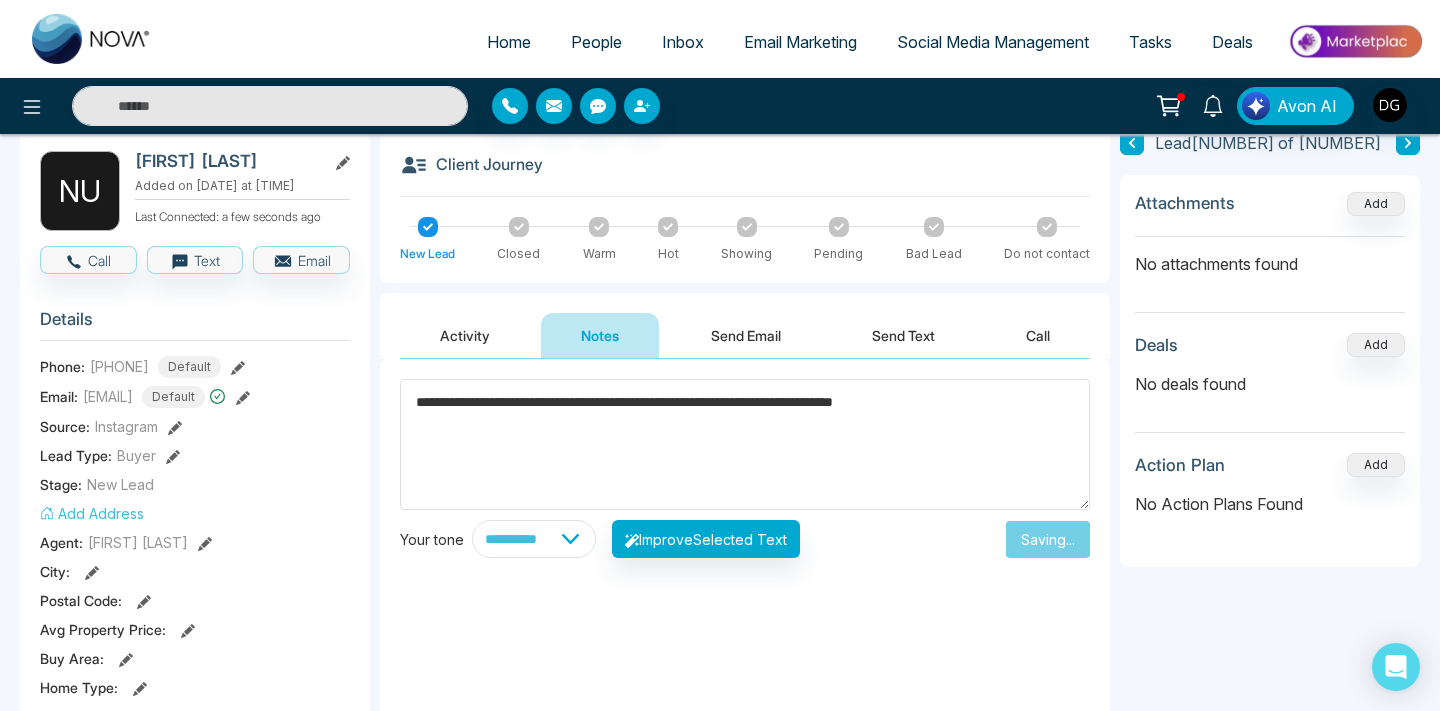 type 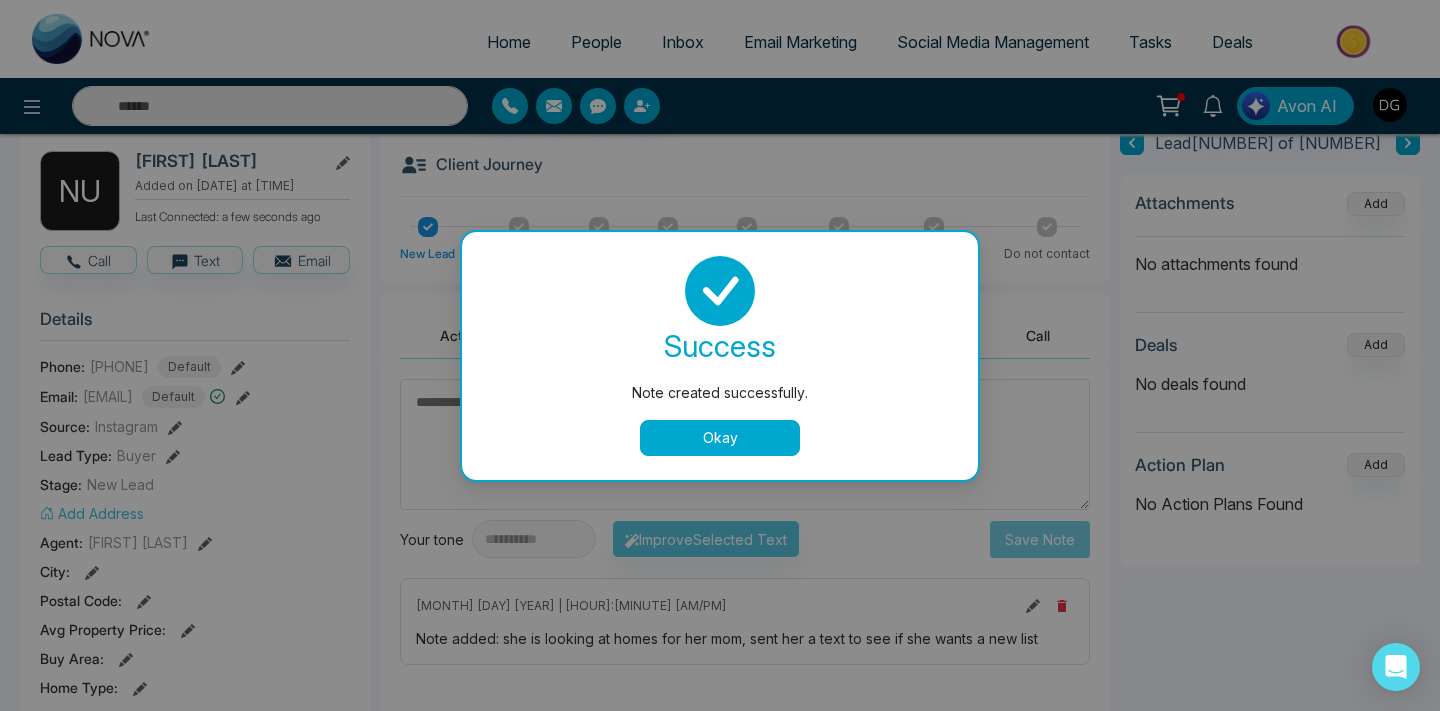 click on "Okay" at bounding box center [720, 438] 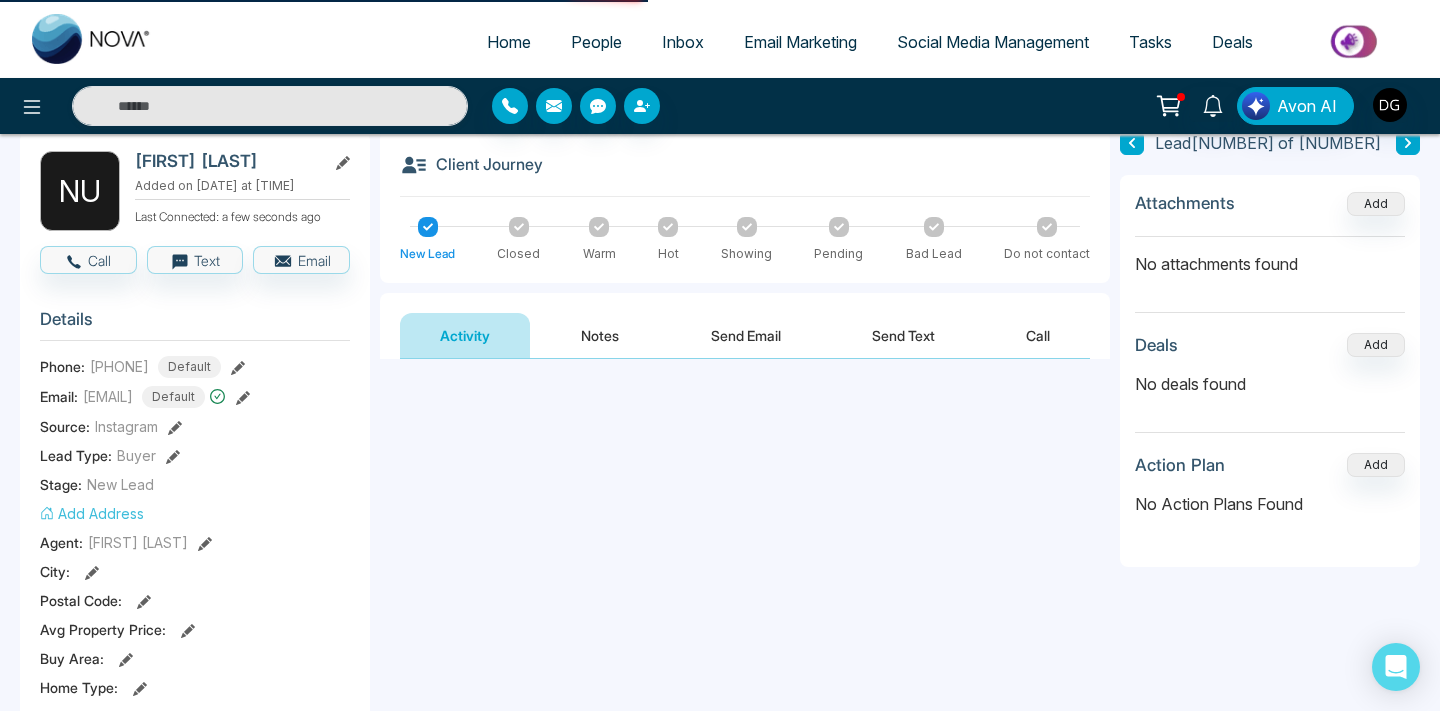 scroll, scrollTop: 0, scrollLeft: 0, axis: both 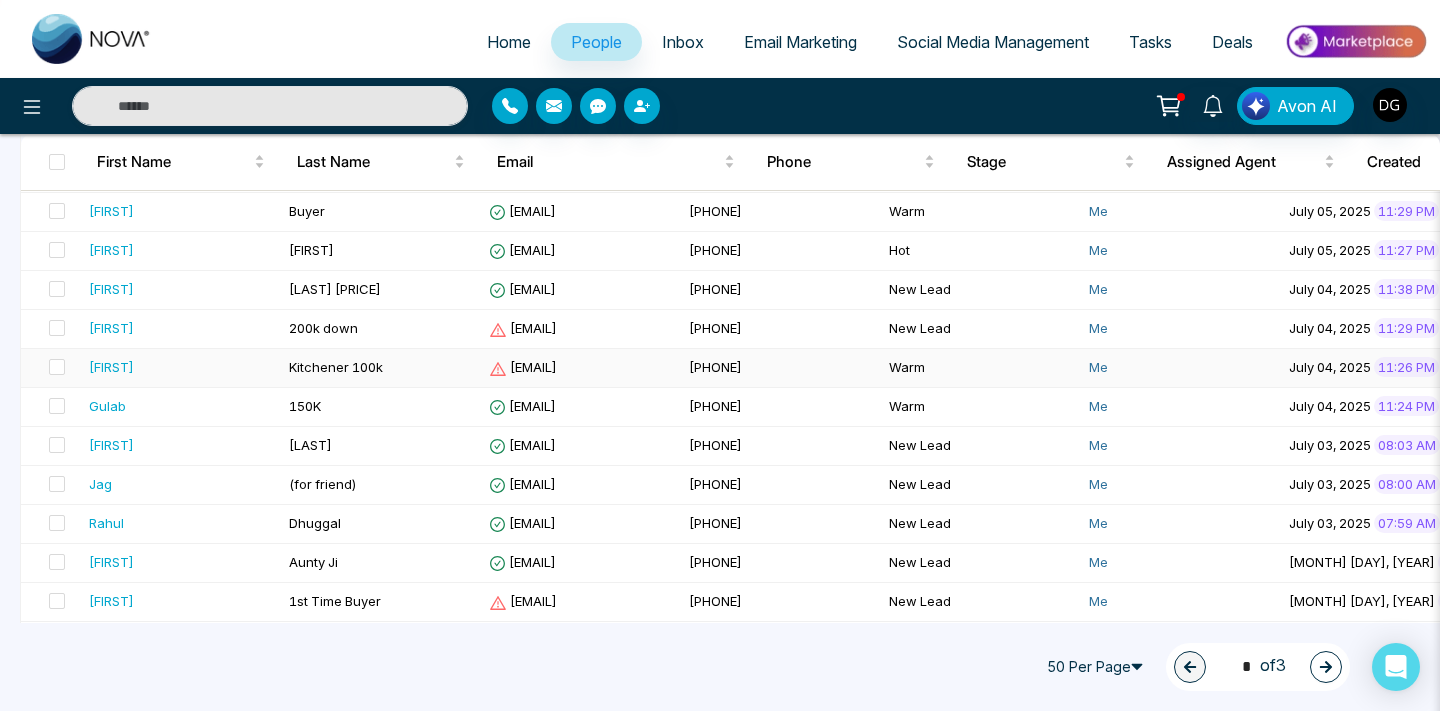 click on "[FIRST]" at bounding box center [181, 368] 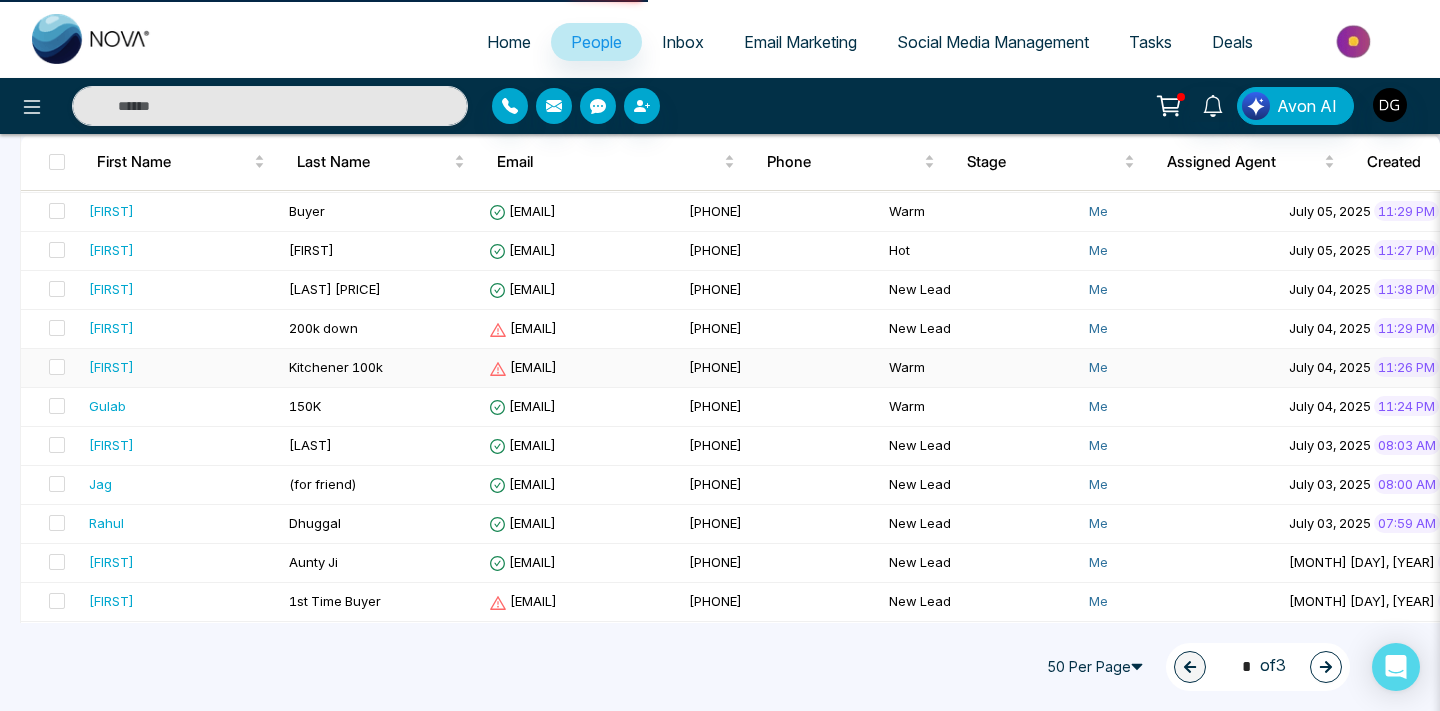 scroll, scrollTop: 0, scrollLeft: 0, axis: both 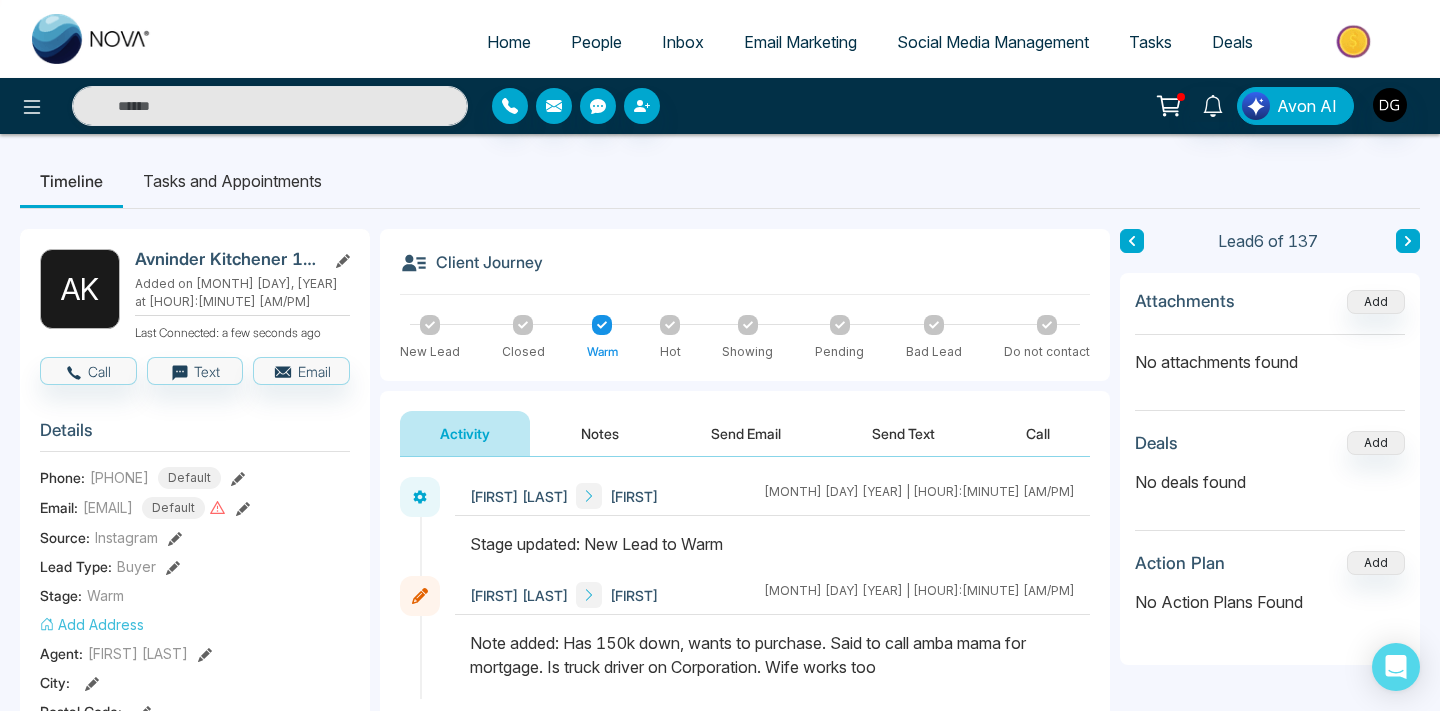 click on "Notes" at bounding box center (600, 433) 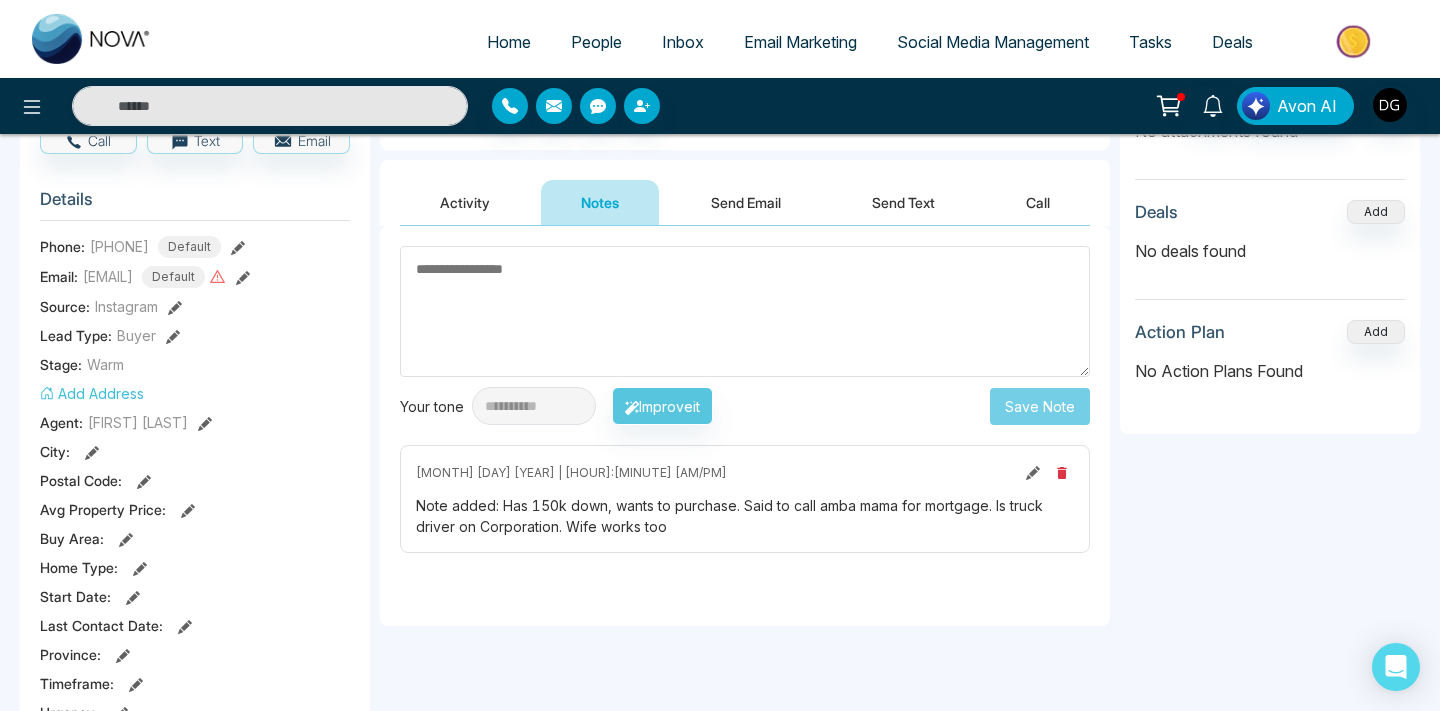scroll, scrollTop: 163, scrollLeft: 0, axis: vertical 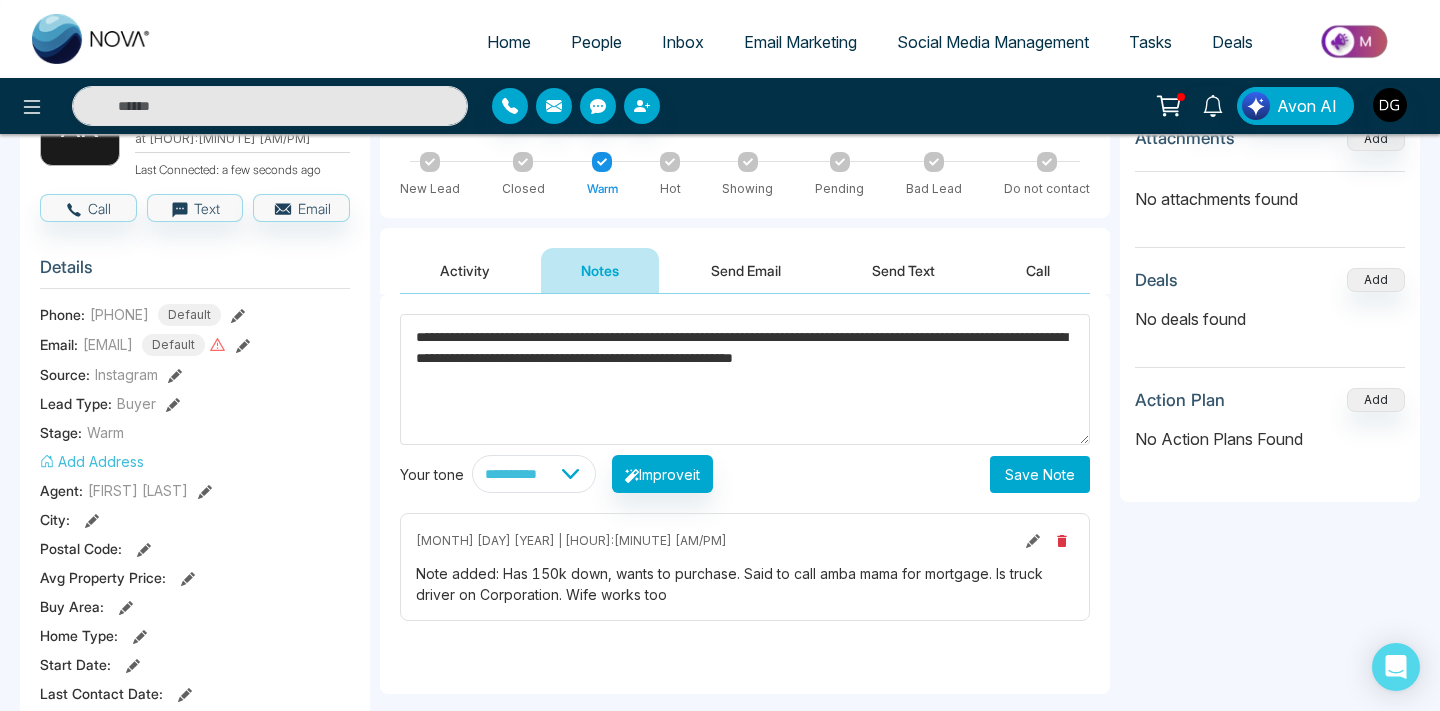type on "**********" 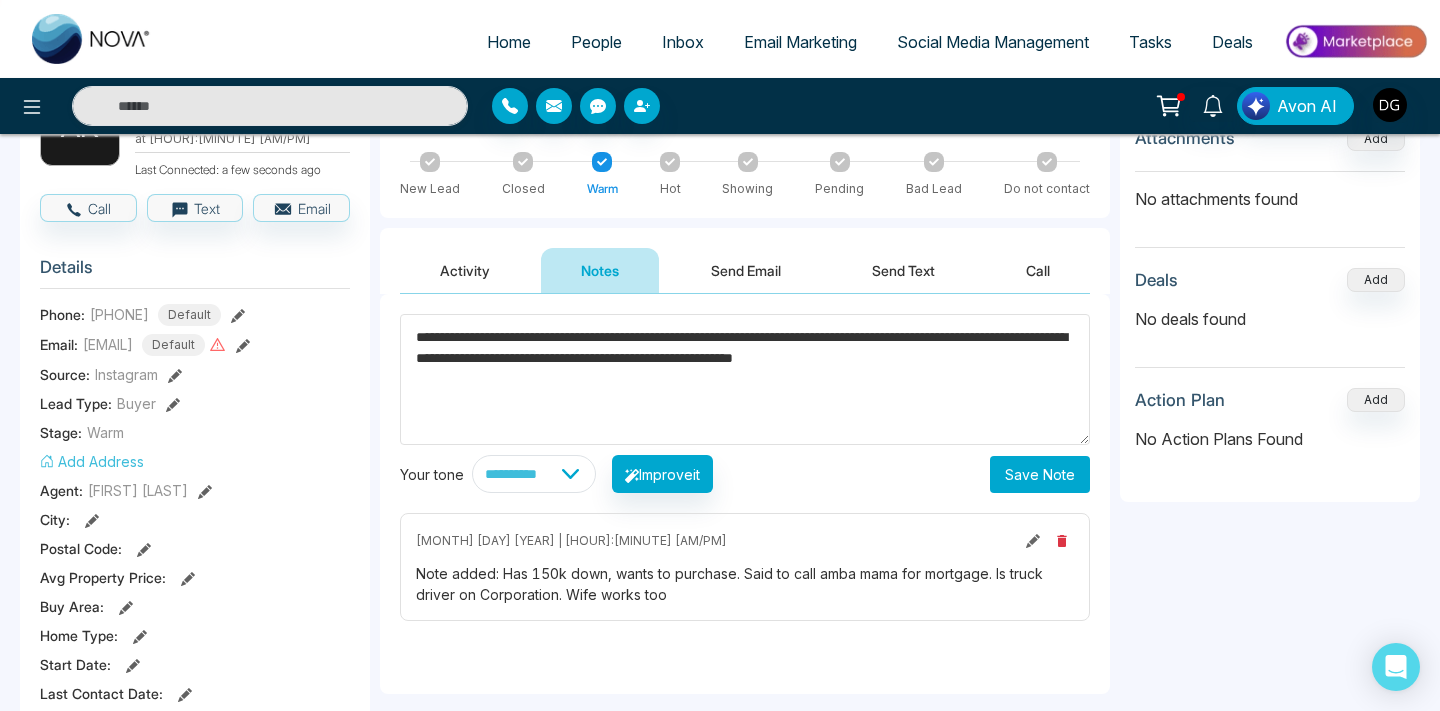 click on "Save Note" at bounding box center (1040, 474) 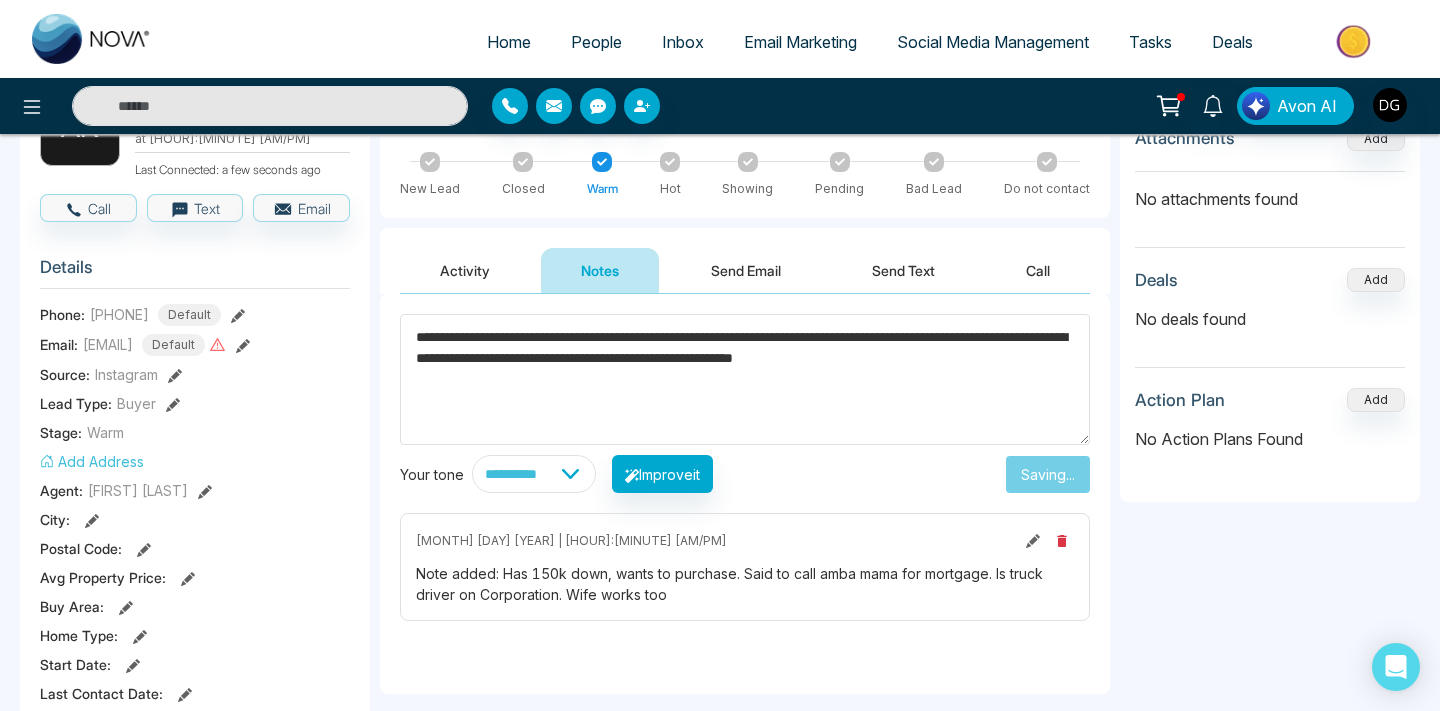 type 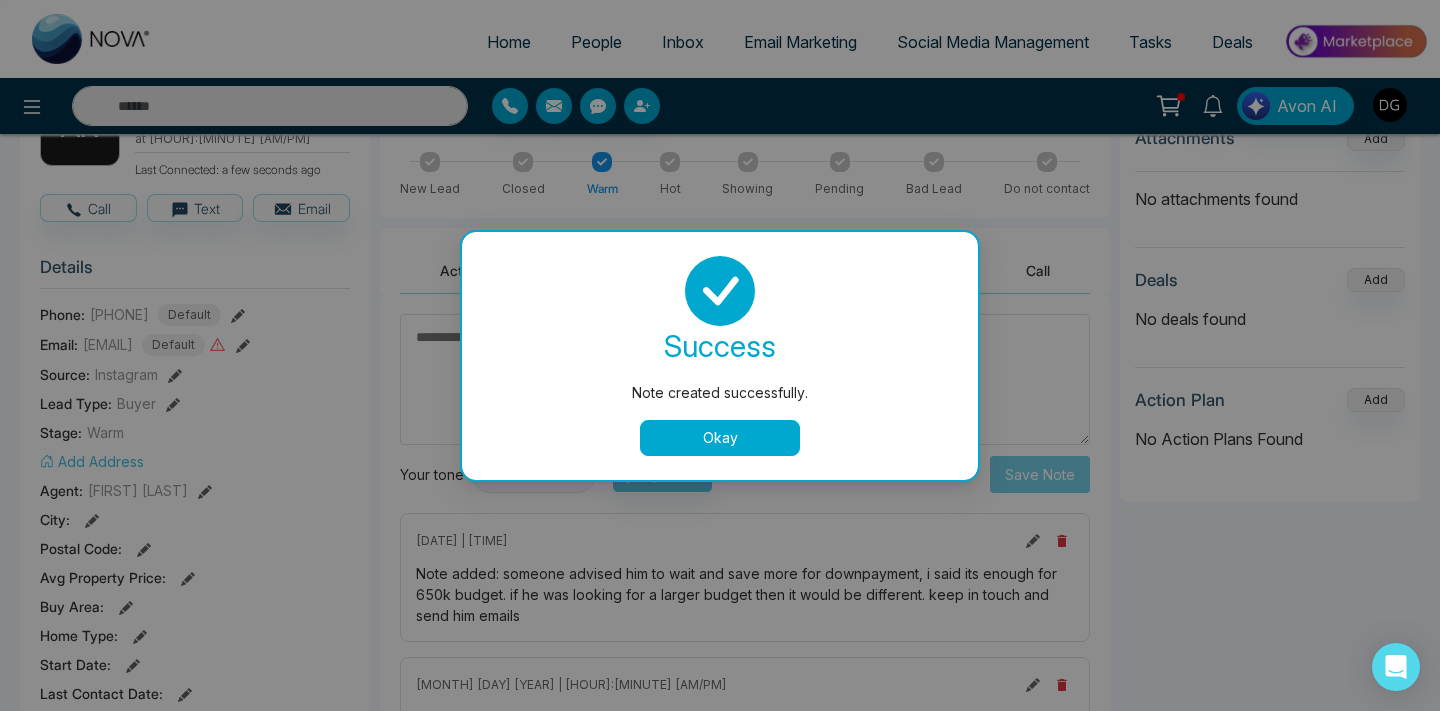 click on "Okay" at bounding box center (720, 438) 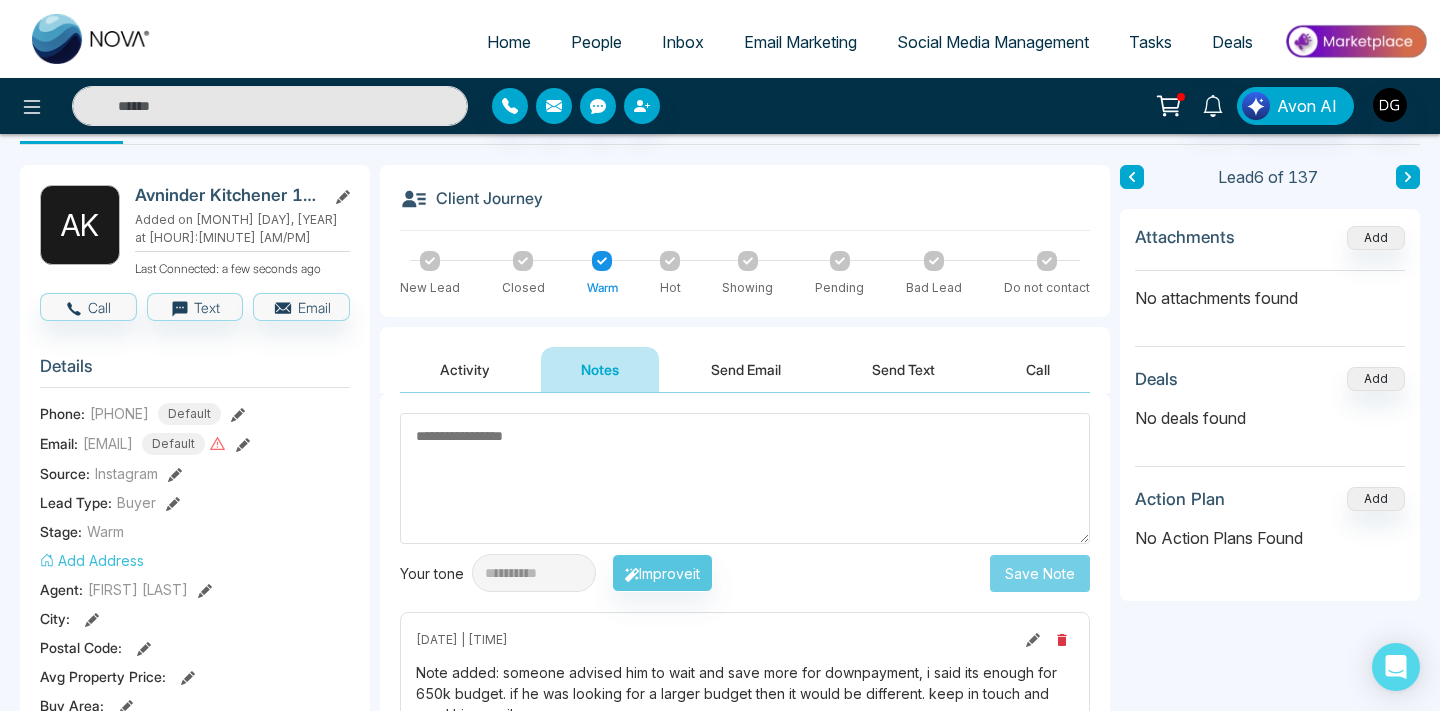 scroll, scrollTop: 0, scrollLeft: 0, axis: both 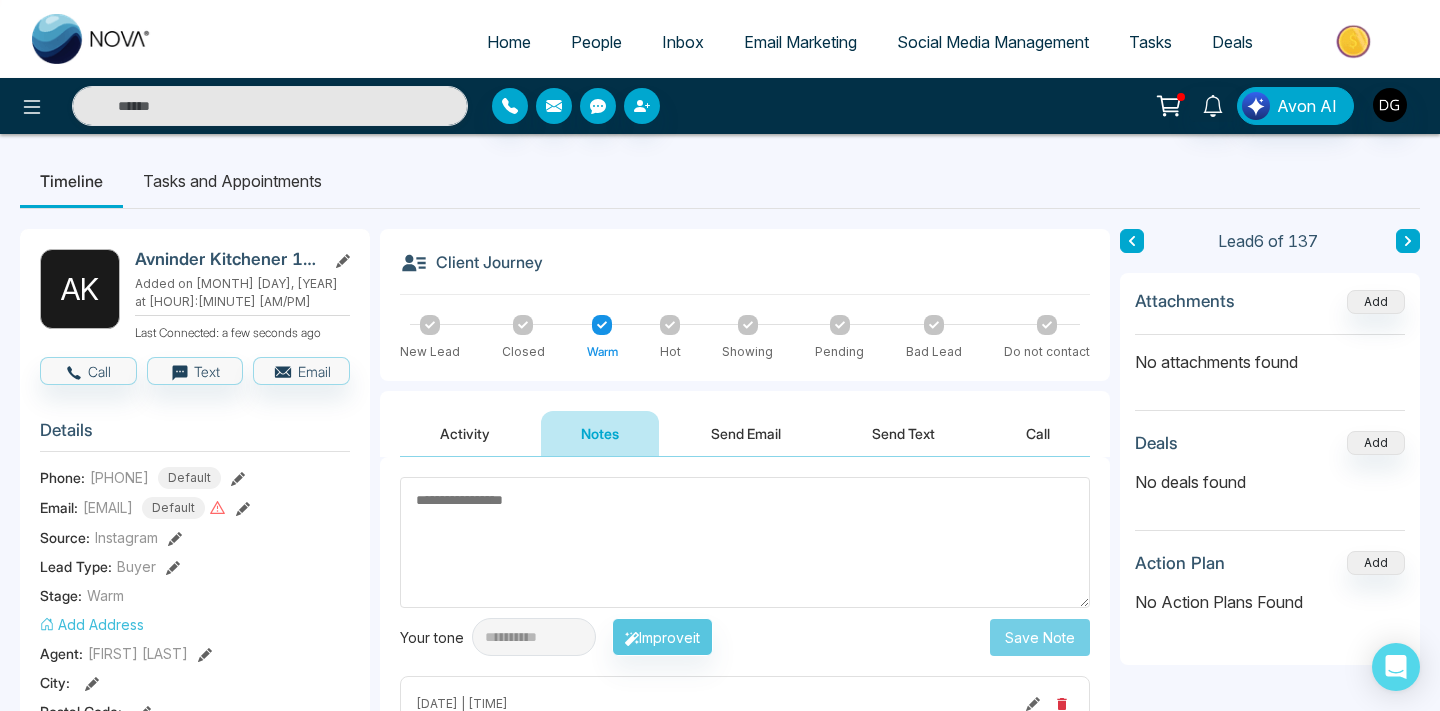 click on "People" at bounding box center (596, 42) 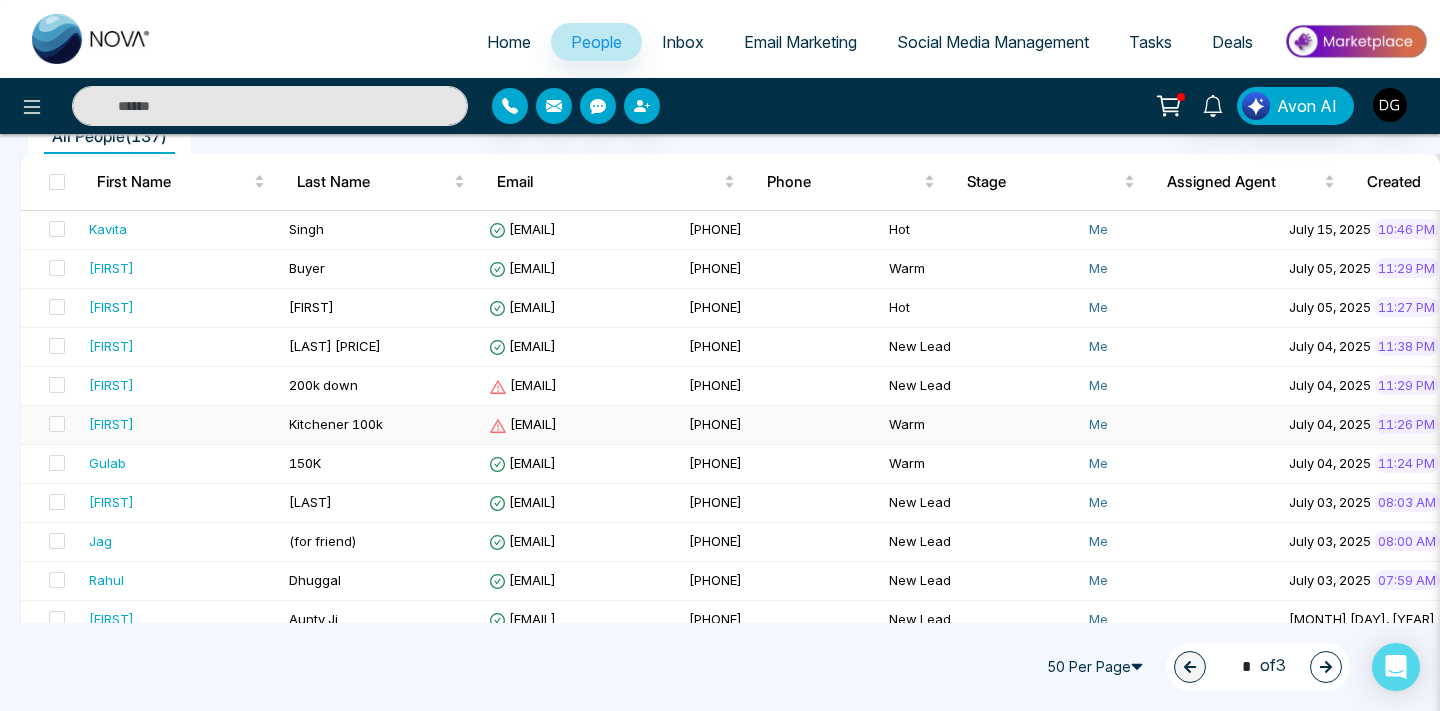 scroll, scrollTop: 202, scrollLeft: 0, axis: vertical 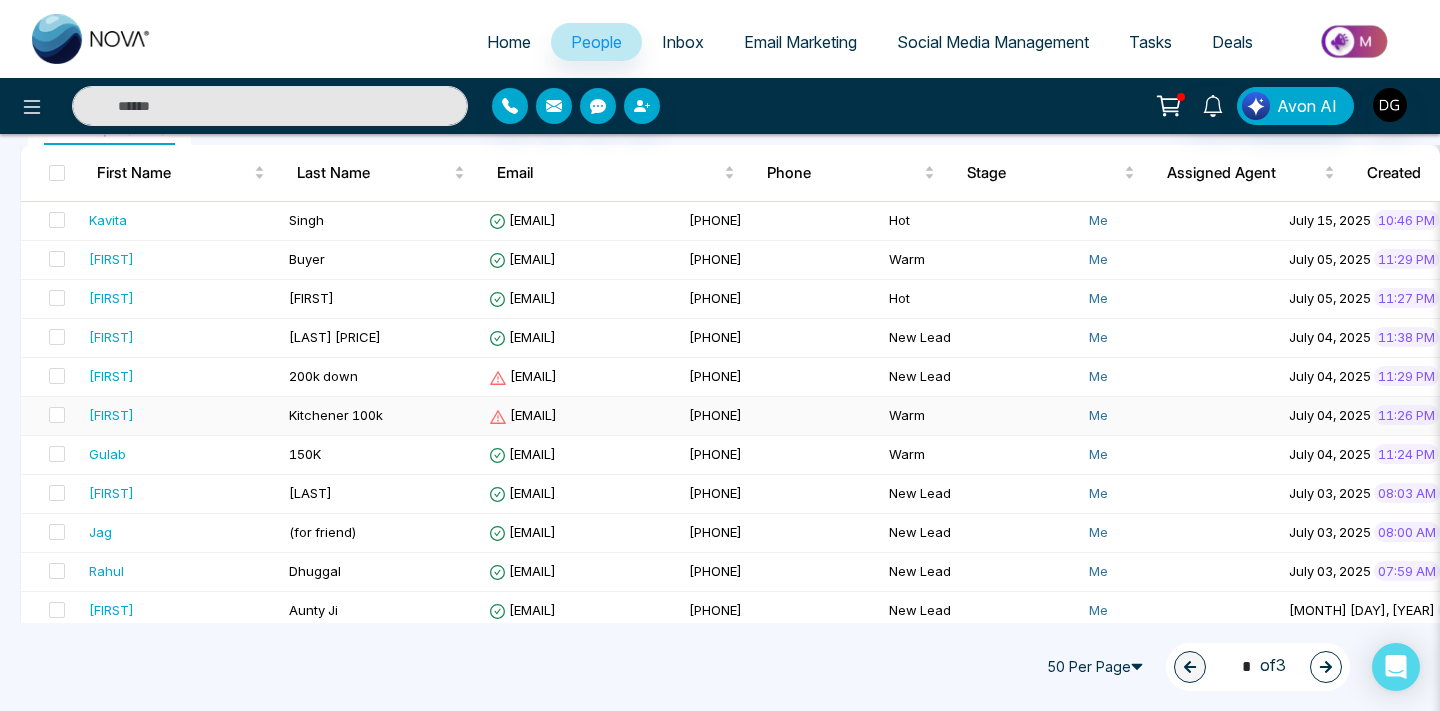 click on "[FIRST]" at bounding box center [181, 415] 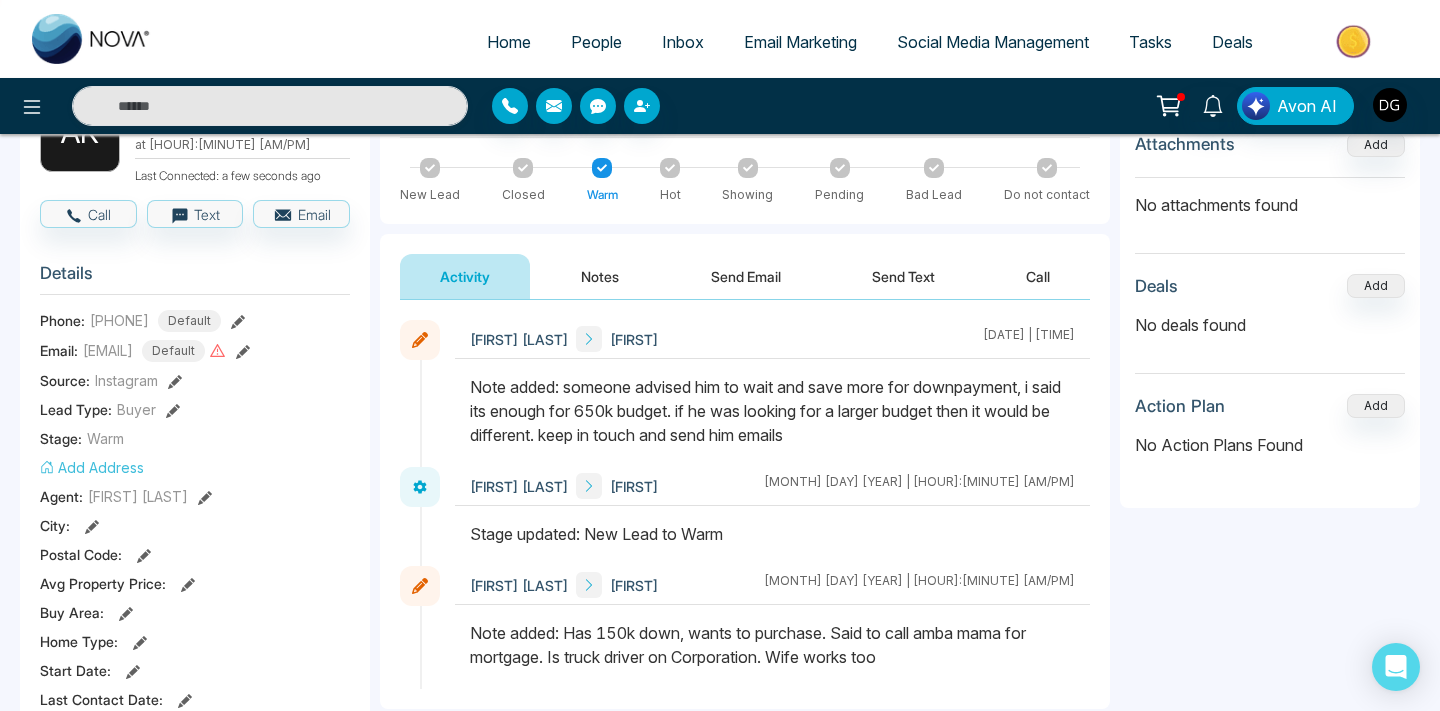 scroll, scrollTop: 140, scrollLeft: 0, axis: vertical 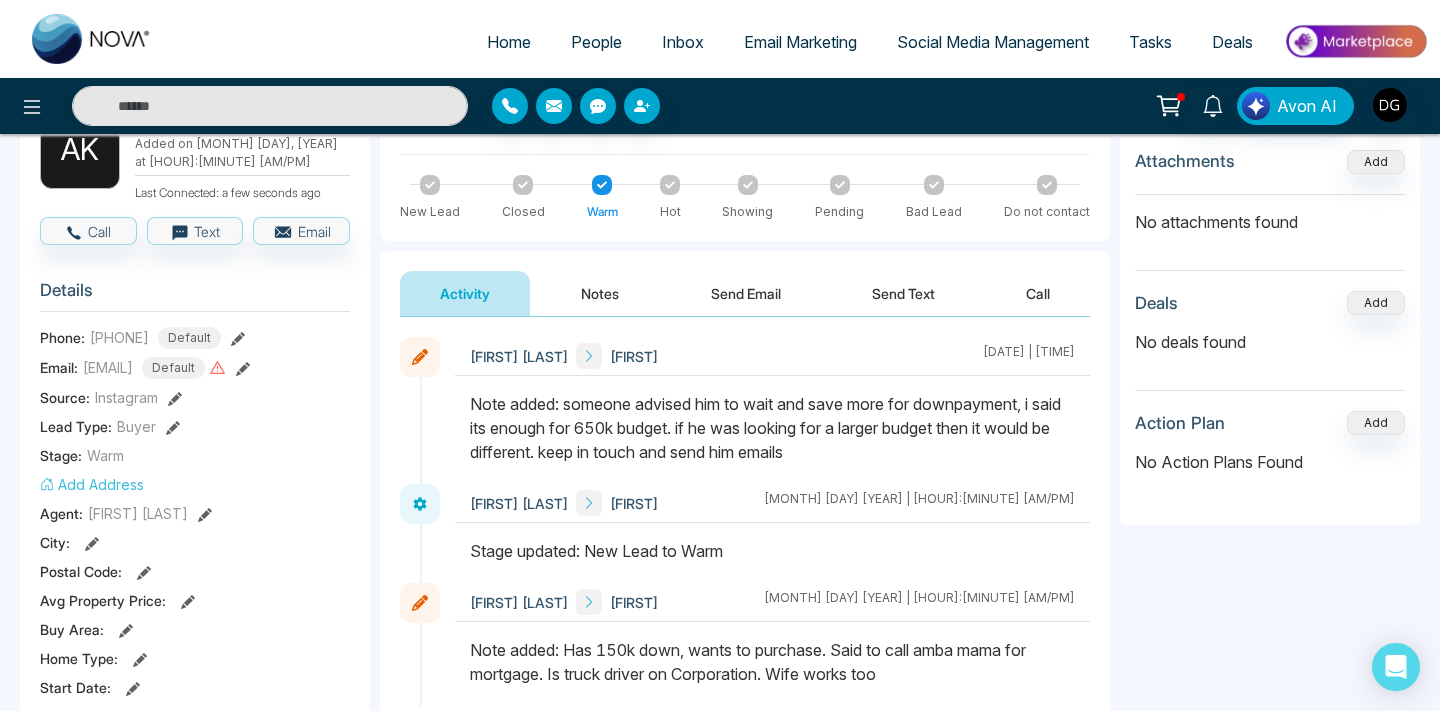 click on "People" at bounding box center (596, 42) 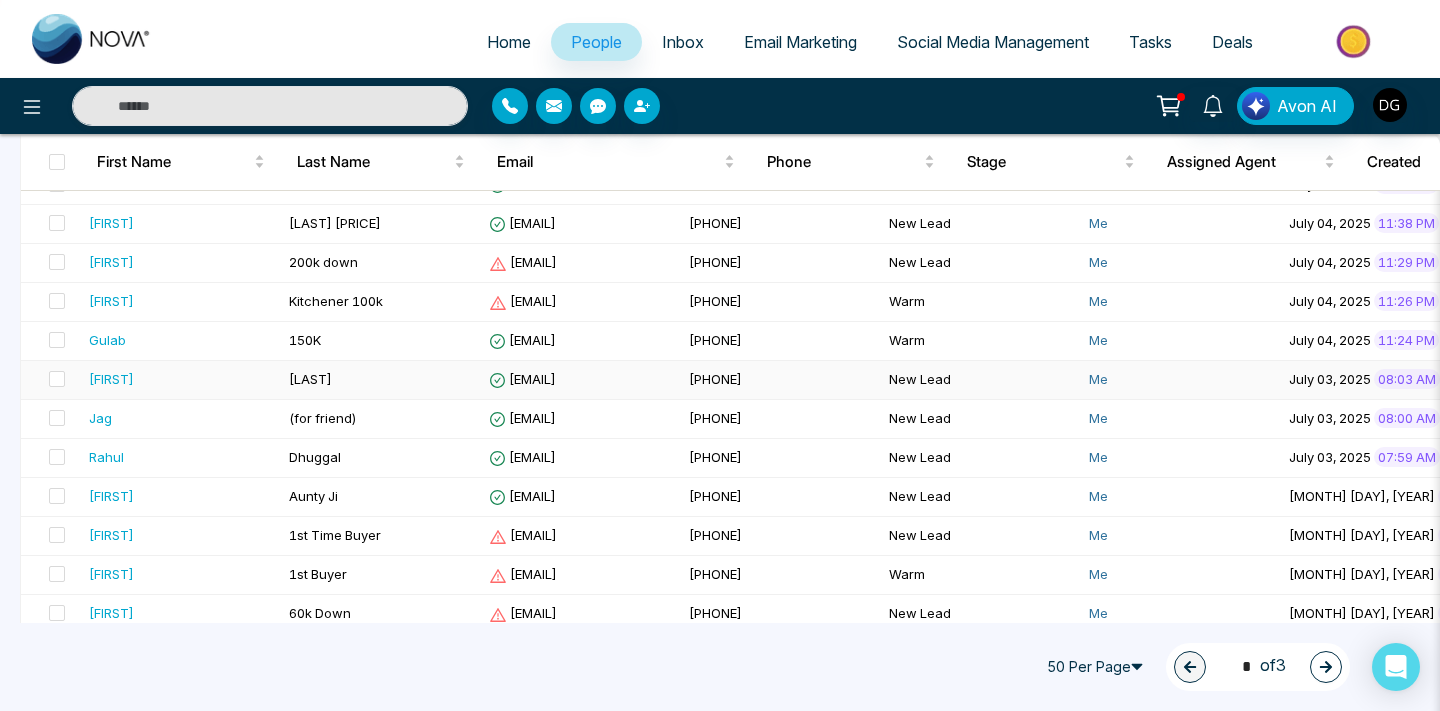 scroll, scrollTop: 314, scrollLeft: 0, axis: vertical 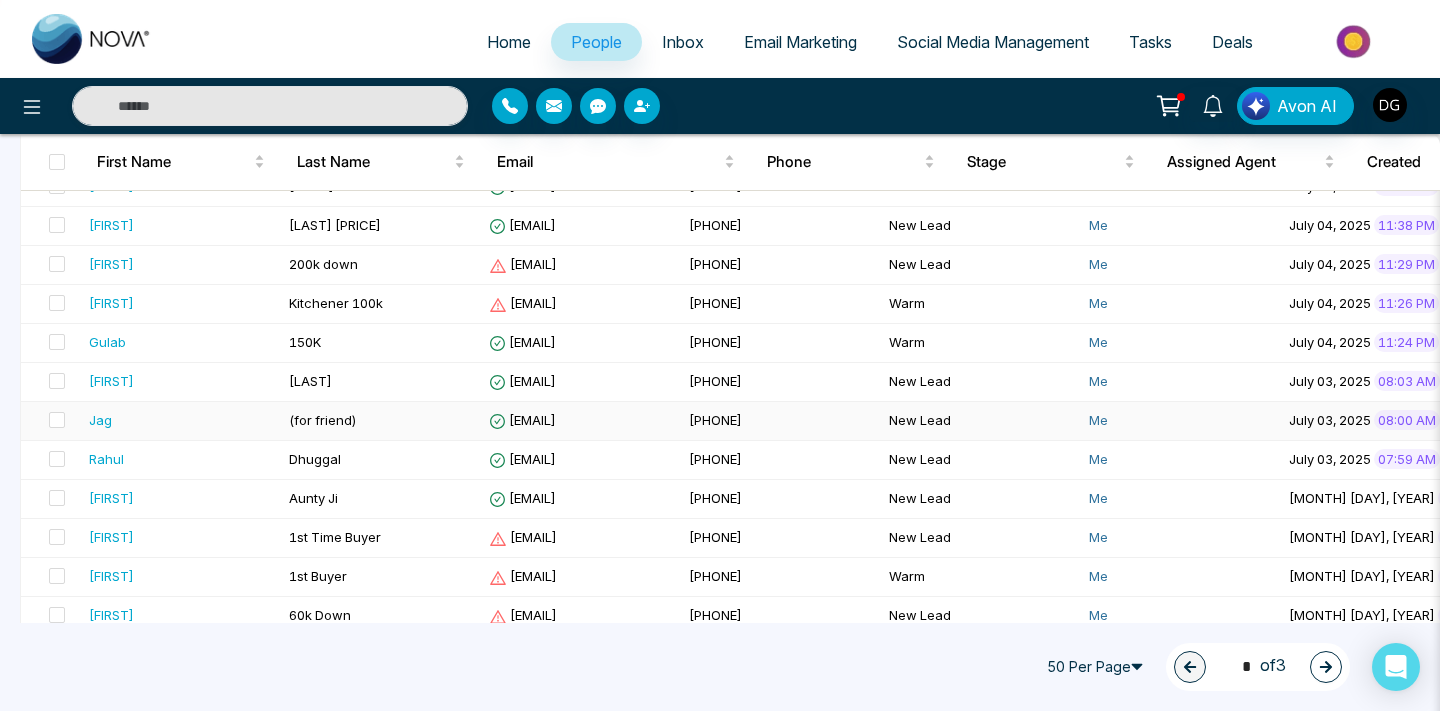 click on "Jag" at bounding box center [181, 420] 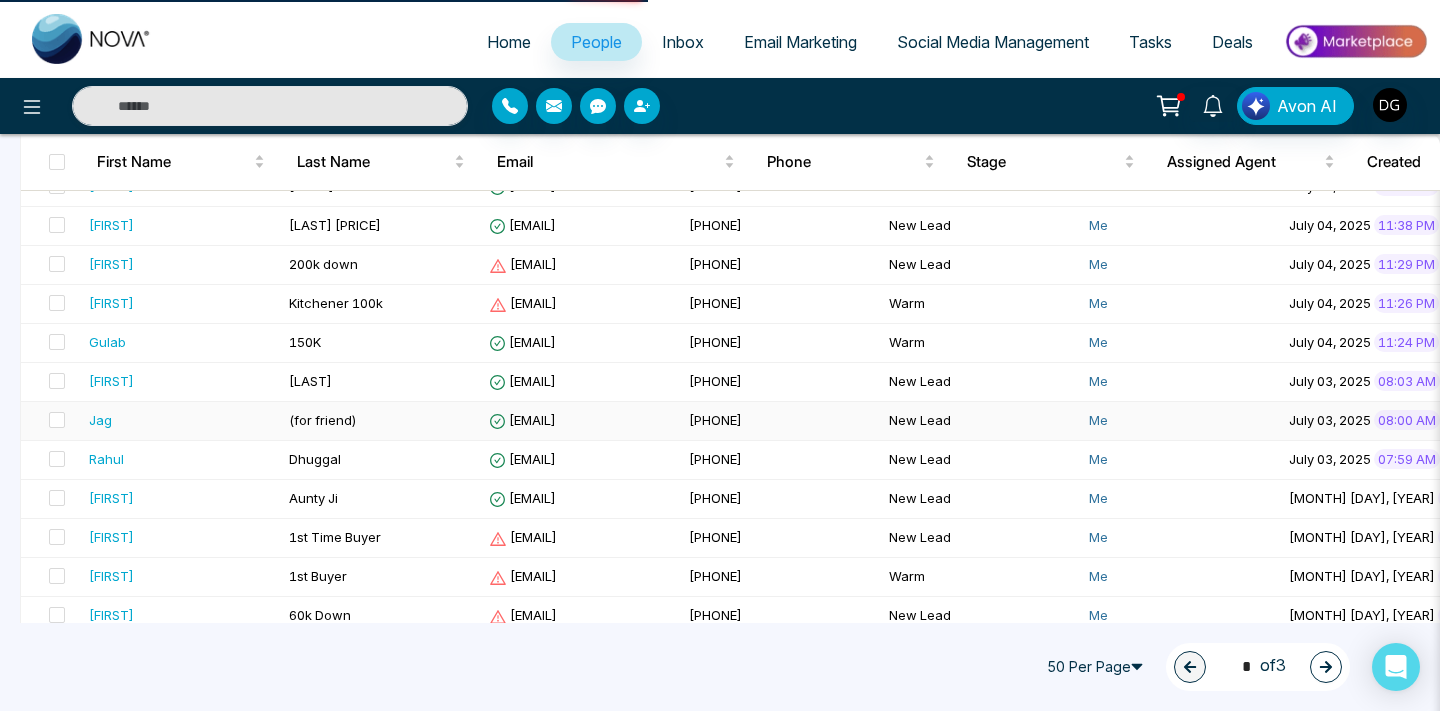 scroll, scrollTop: 0, scrollLeft: 0, axis: both 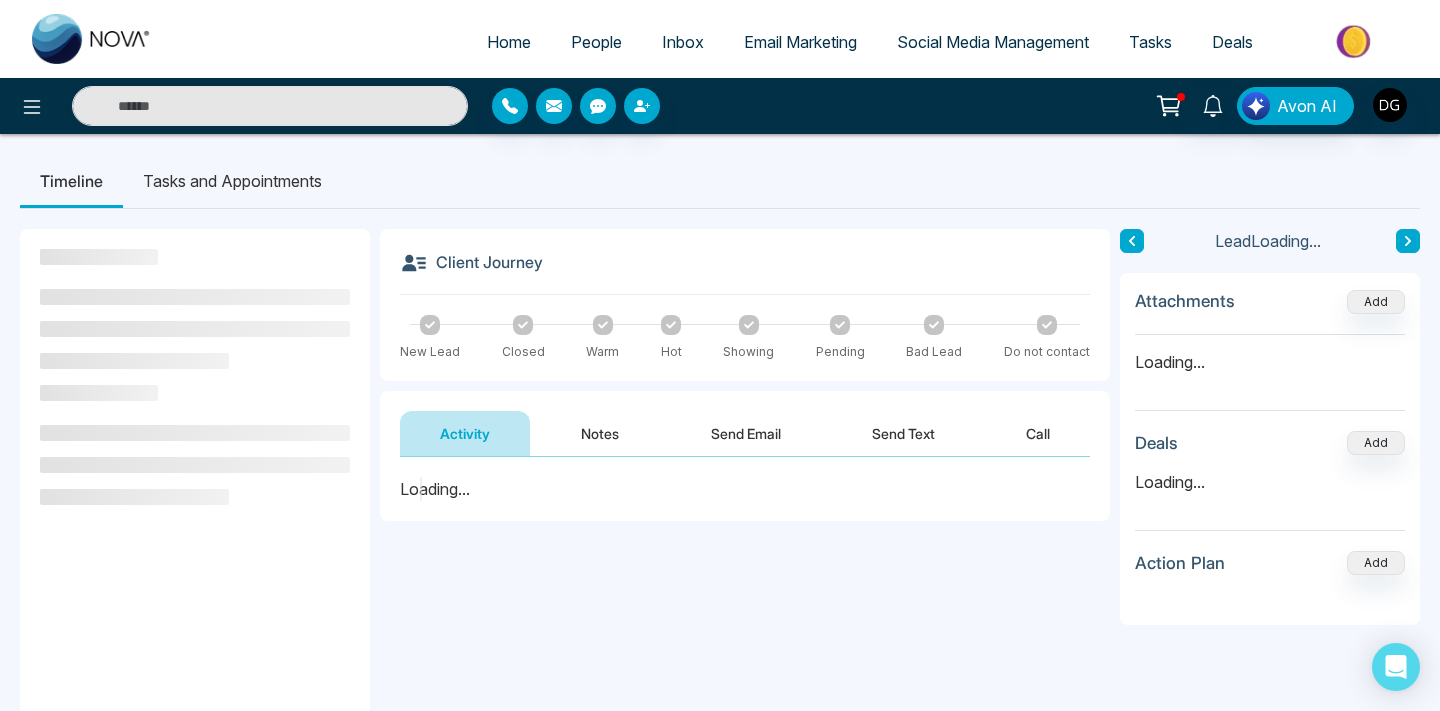 click on "Notes" at bounding box center [600, 433] 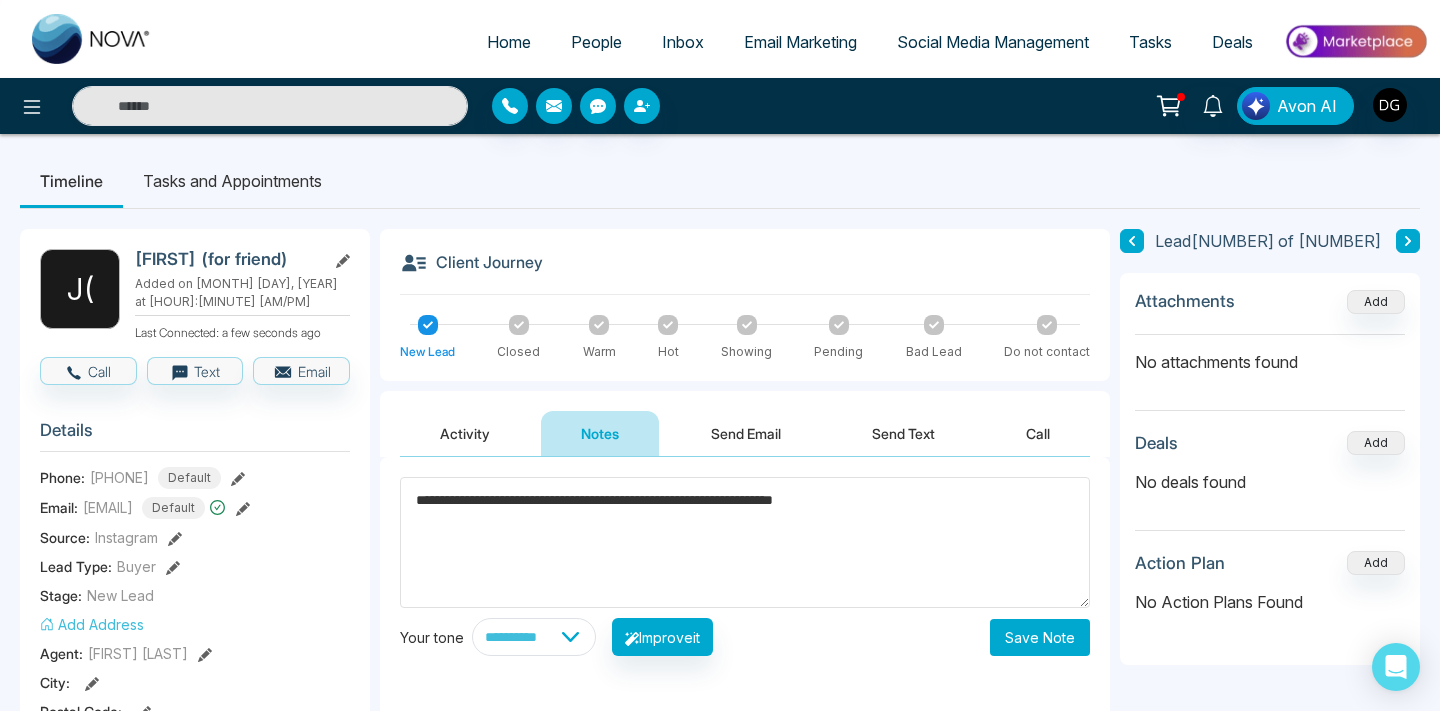 type on "**********" 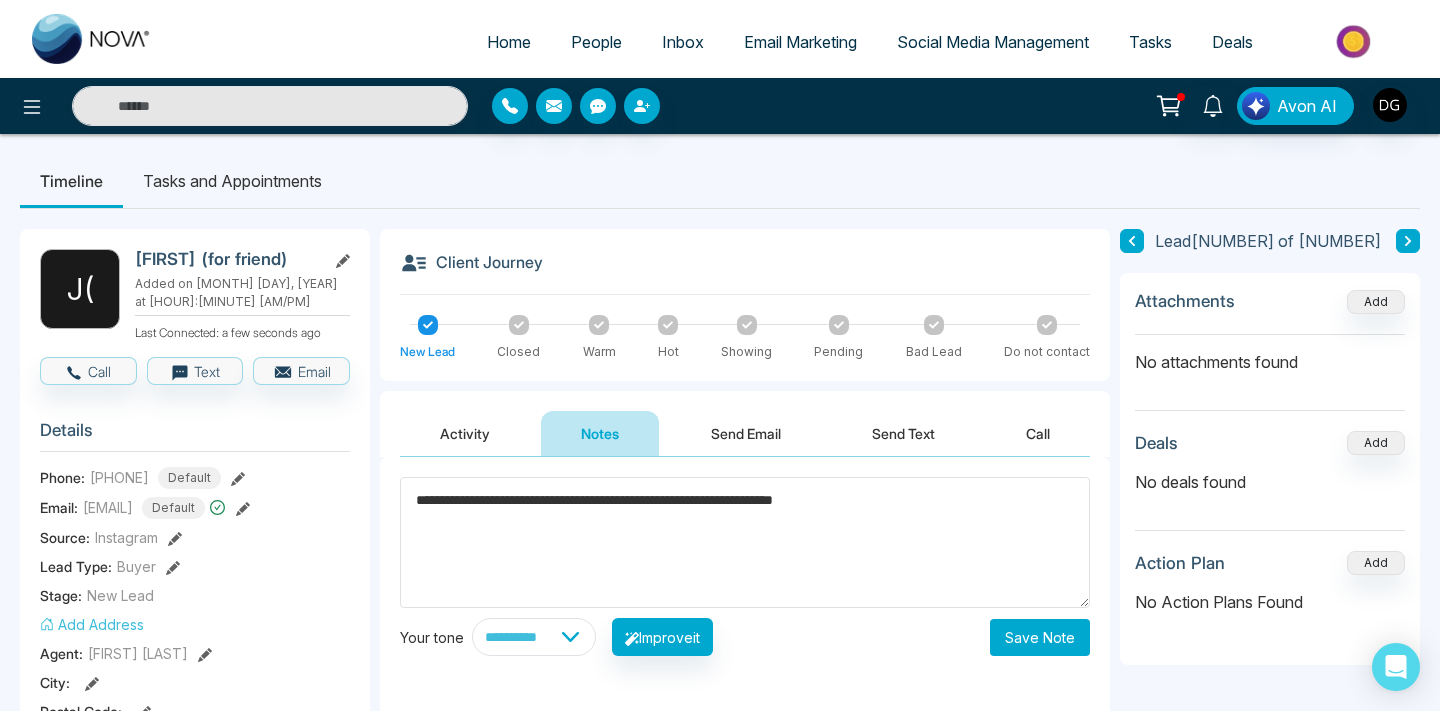 click on "Save Note" at bounding box center [1040, 637] 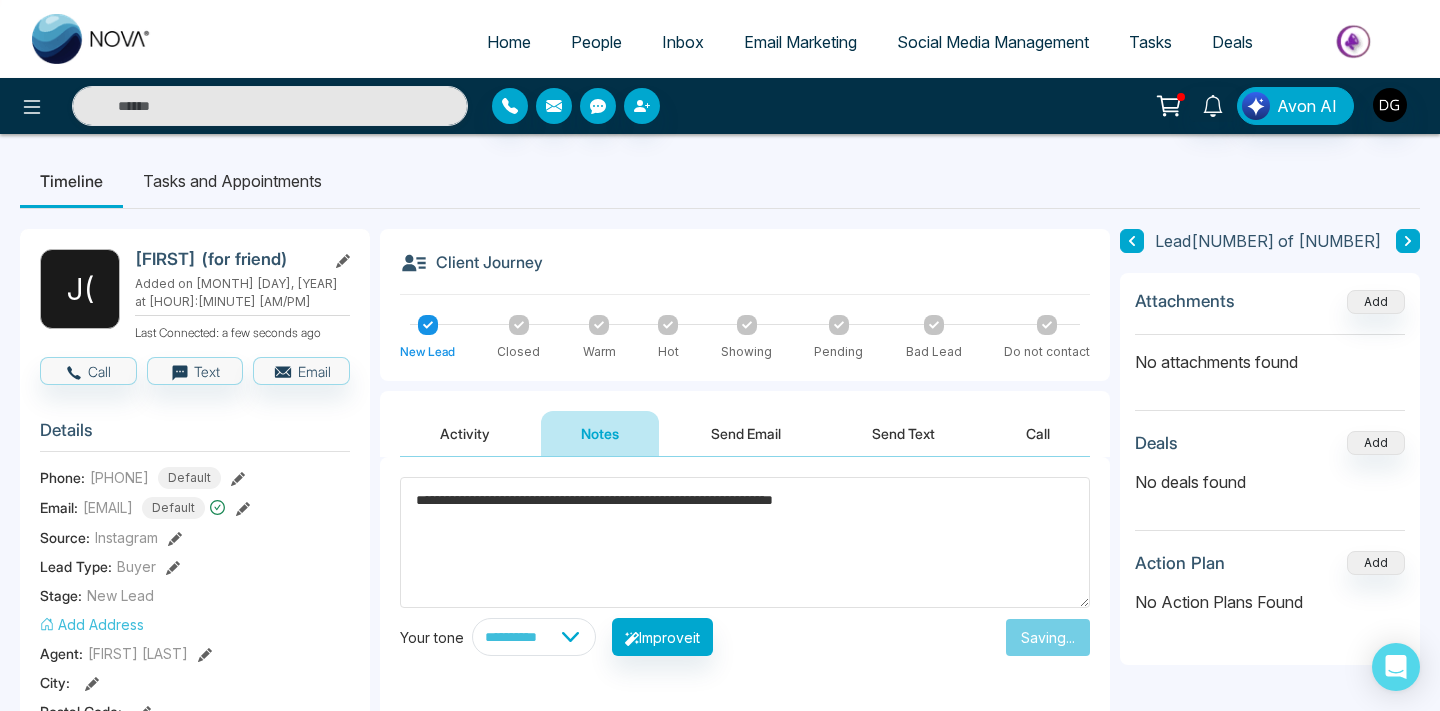 type 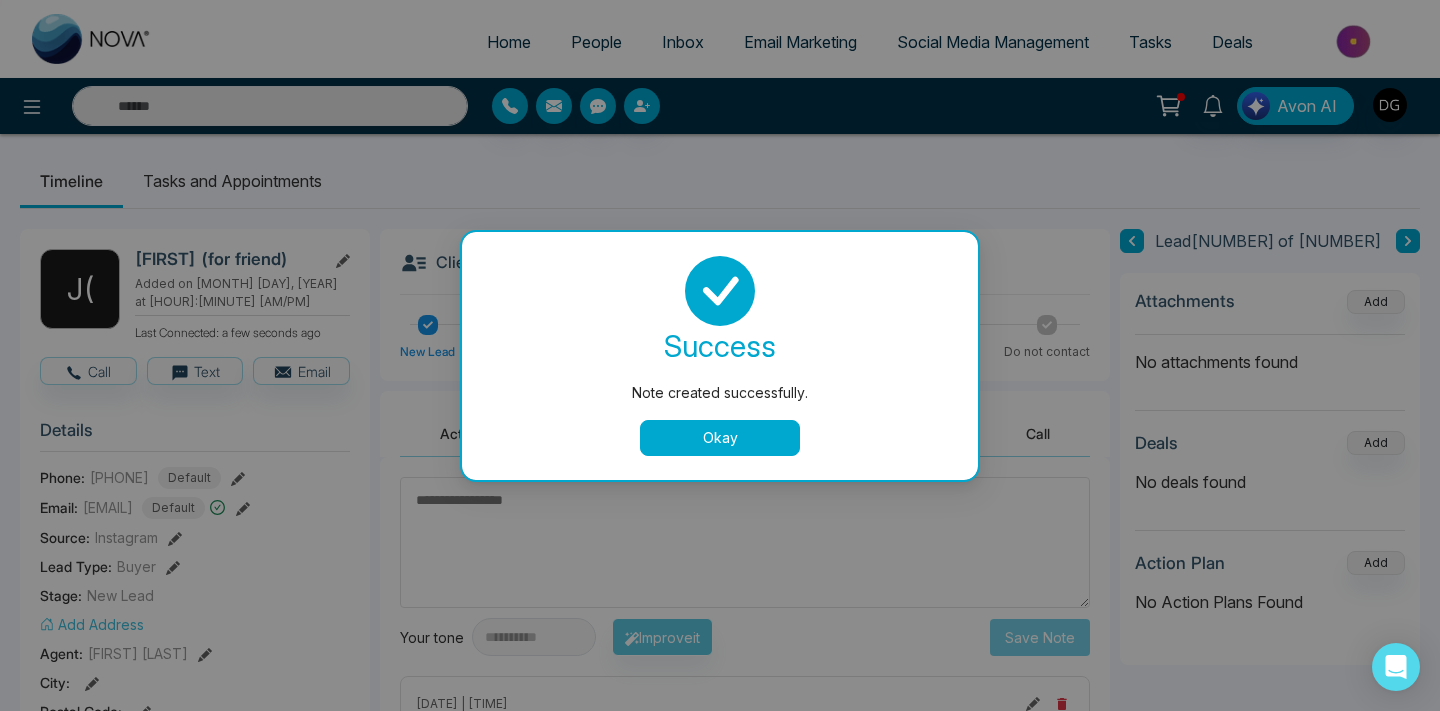 click on "Okay" at bounding box center [720, 438] 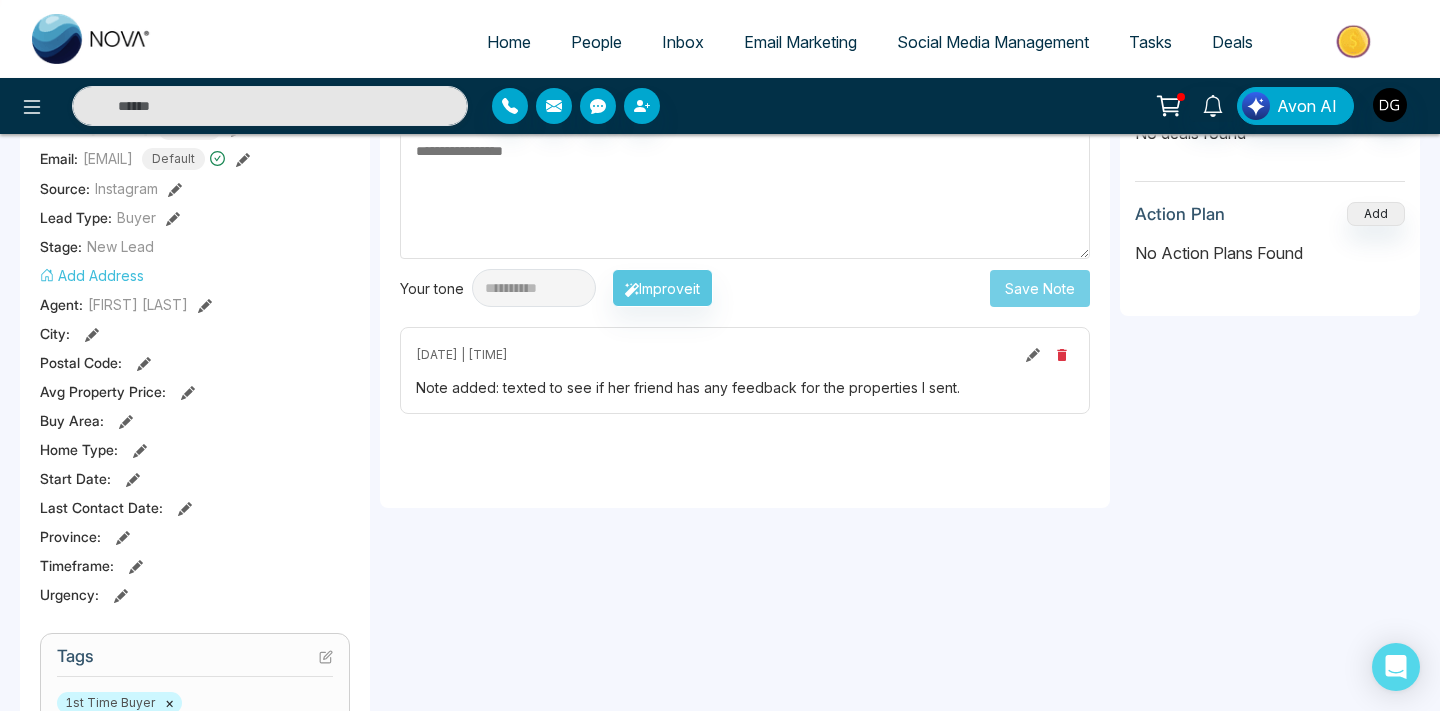 scroll, scrollTop: 352, scrollLeft: 0, axis: vertical 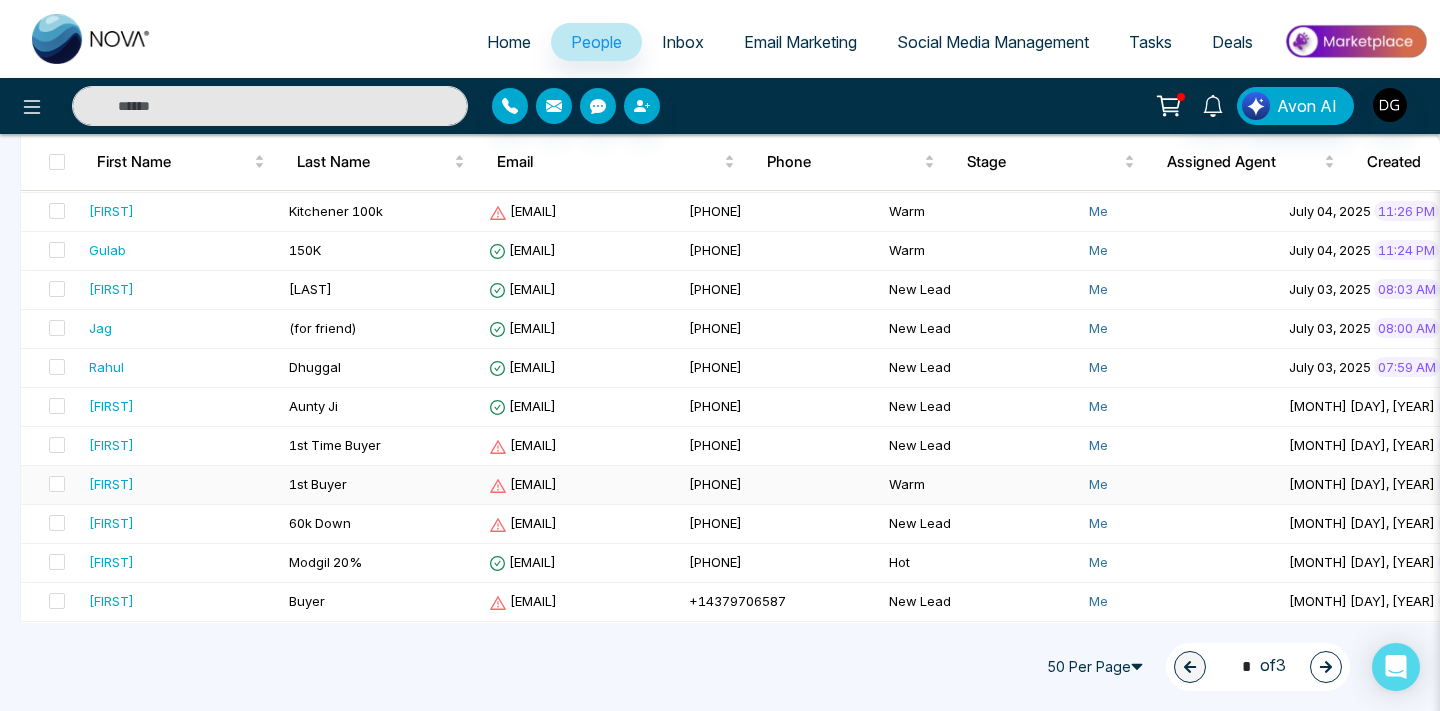 click on "[FIRST]" at bounding box center [181, 485] 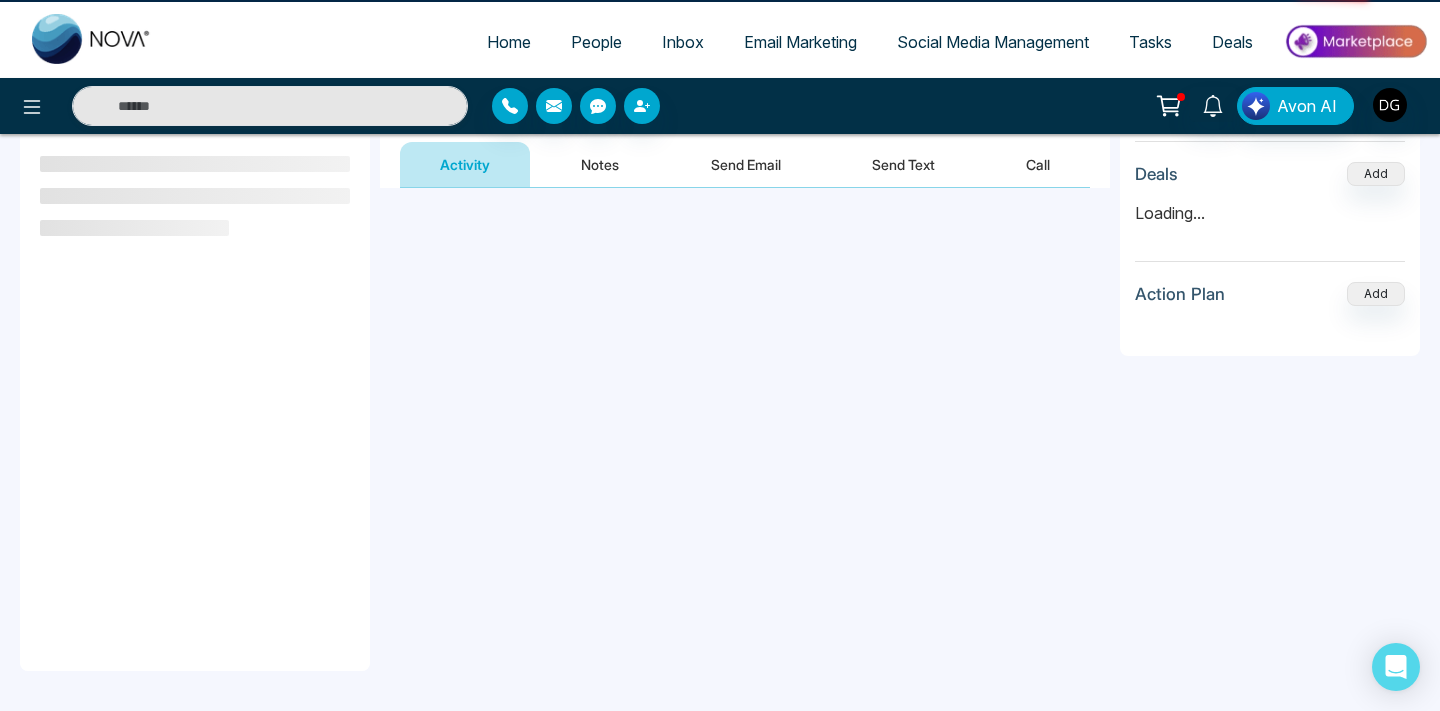 scroll, scrollTop: 0, scrollLeft: 0, axis: both 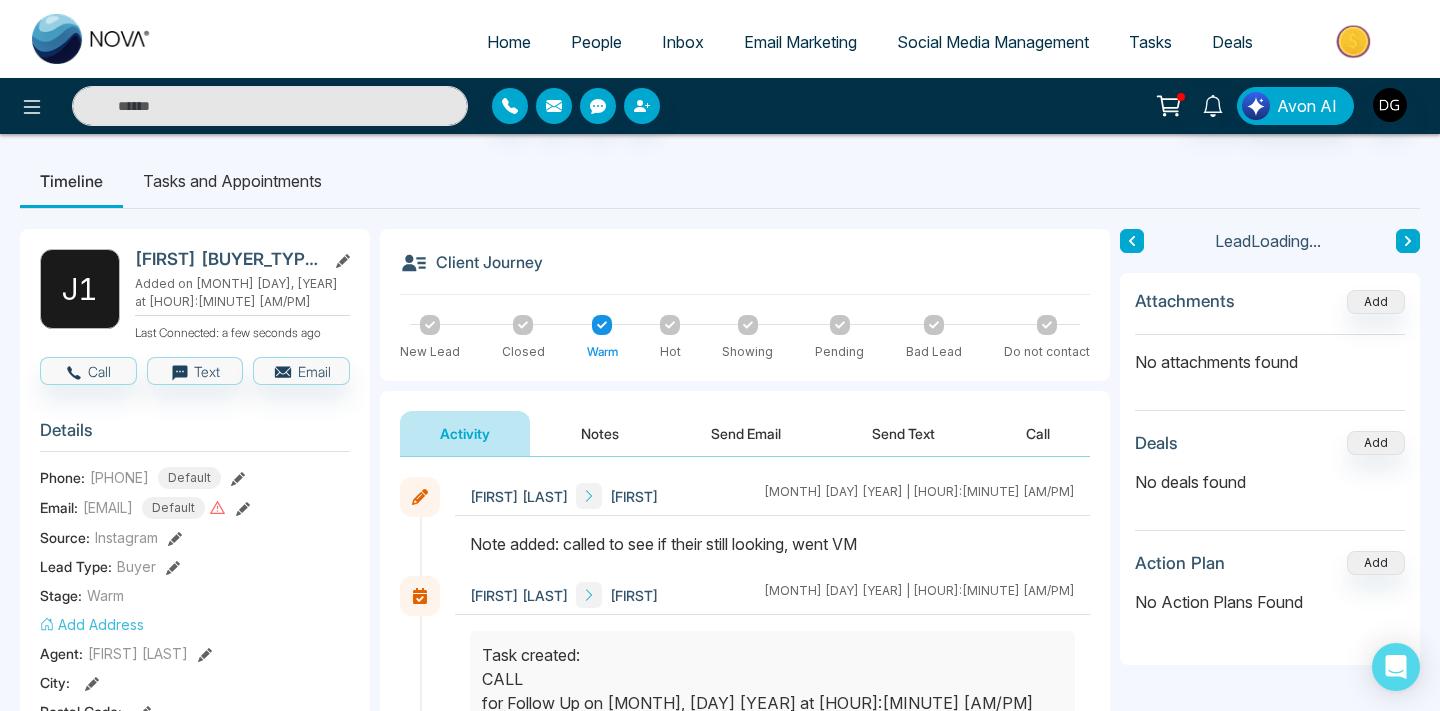 click on "Notes" at bounding box center [600, 433] 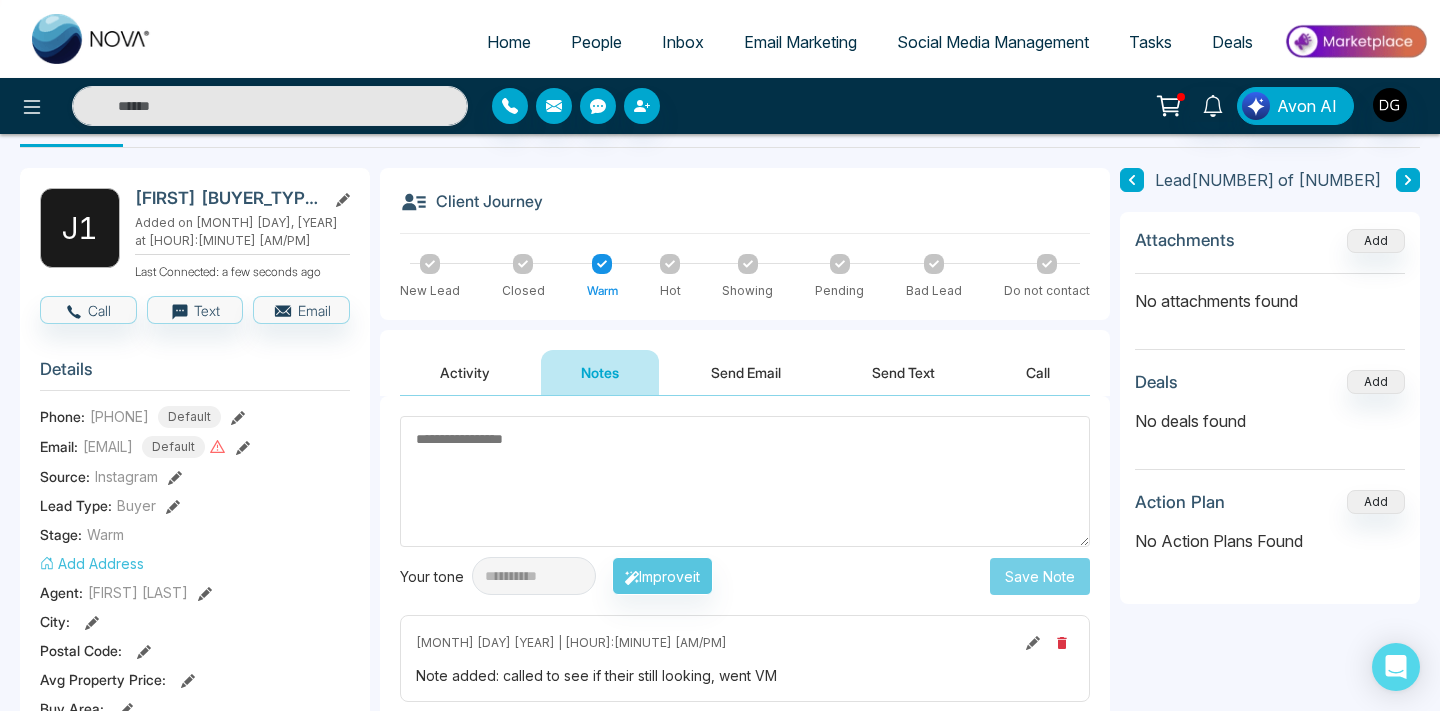 scroll, scrollTop: 41, scrollLeft: 0, axis: vertical 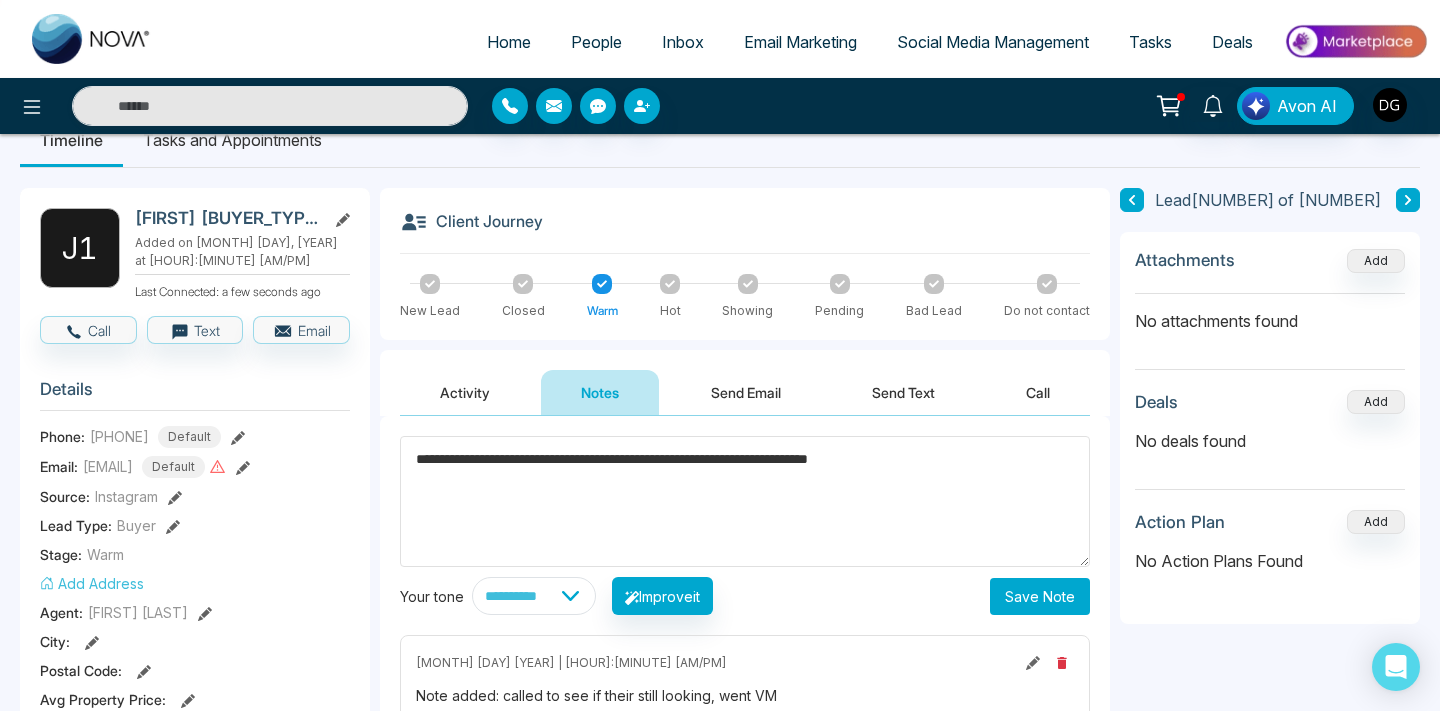 type on "**********" 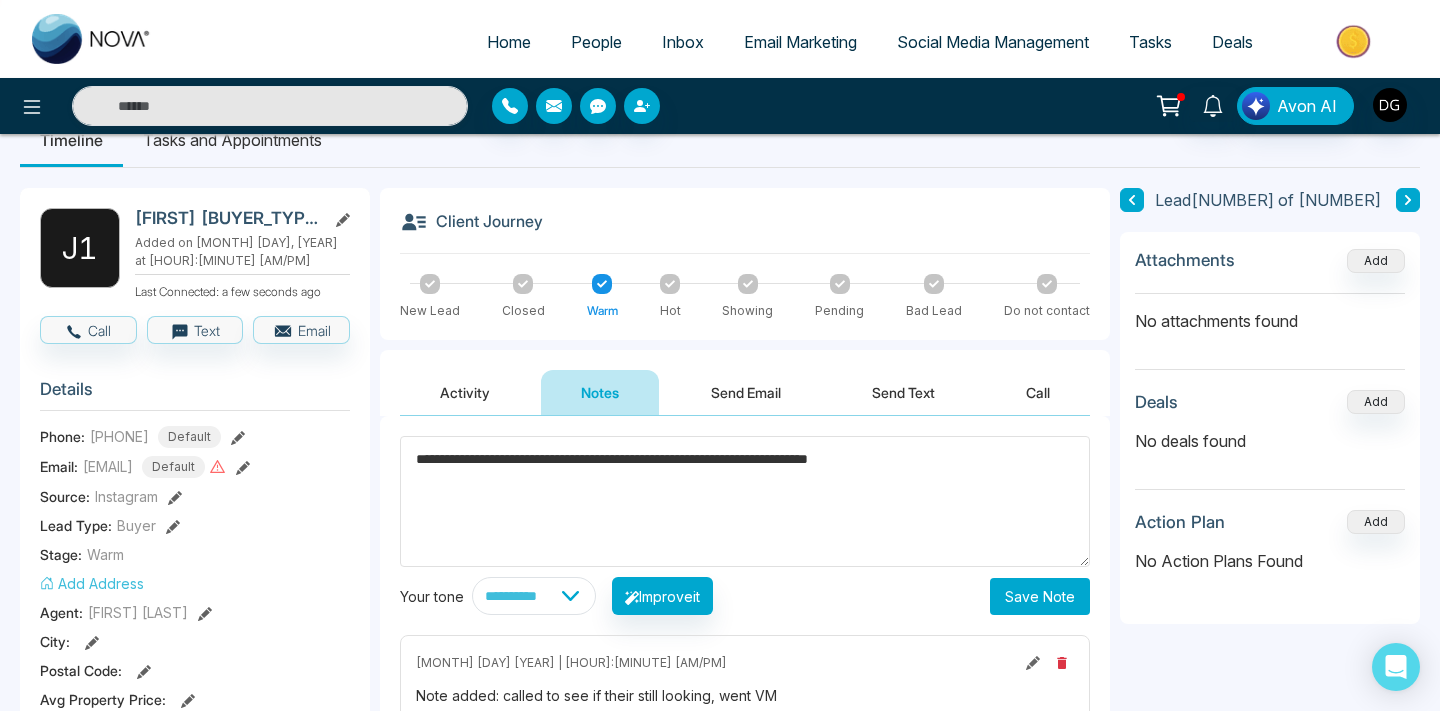 click on "Save Note" at bounding box center (1040, 596) 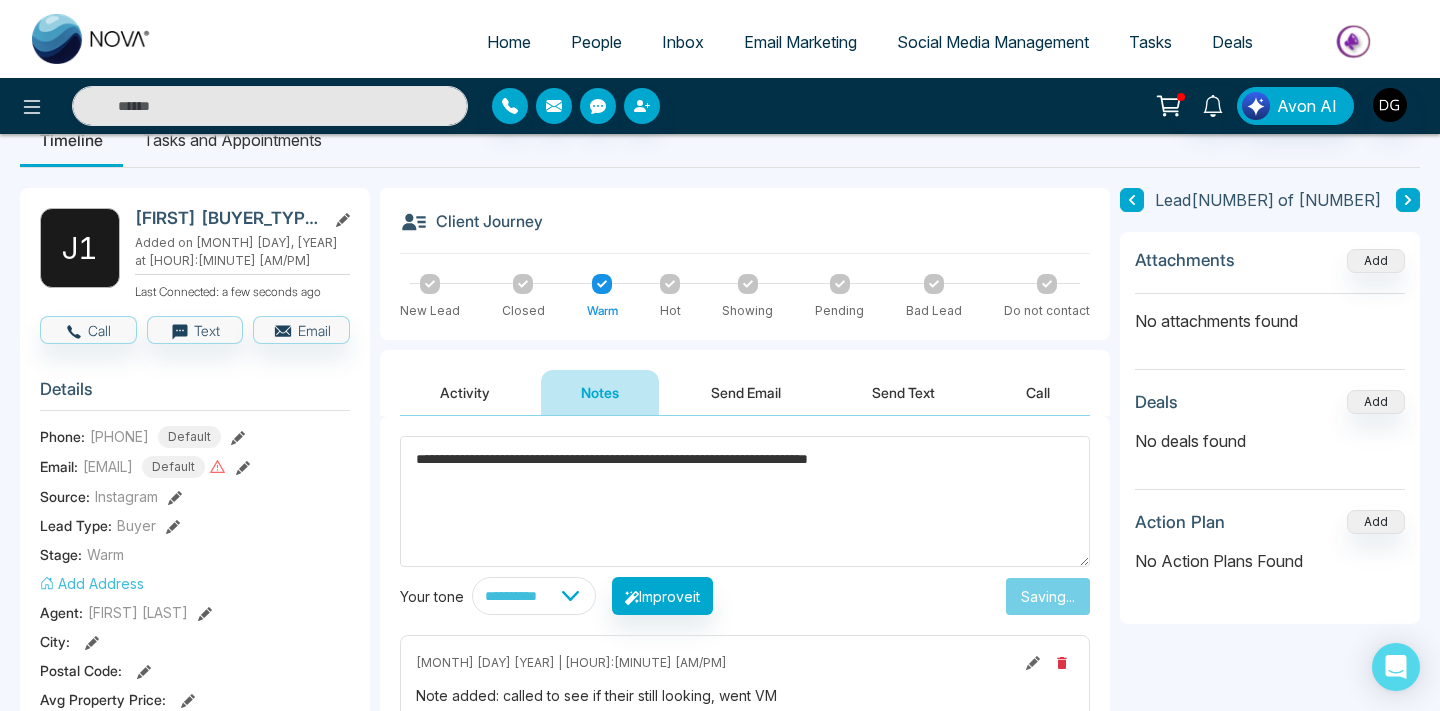 type 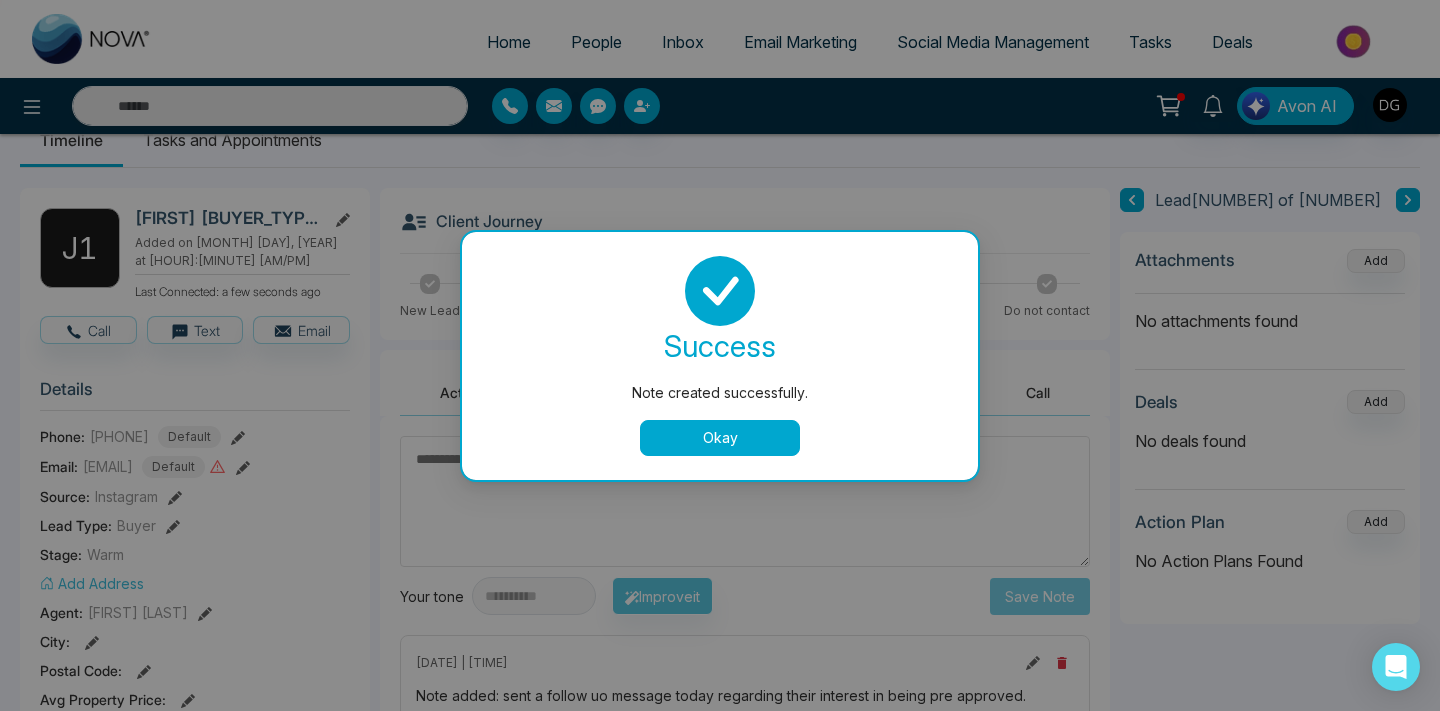 click on "Okay" at bounding box center [720, 438] 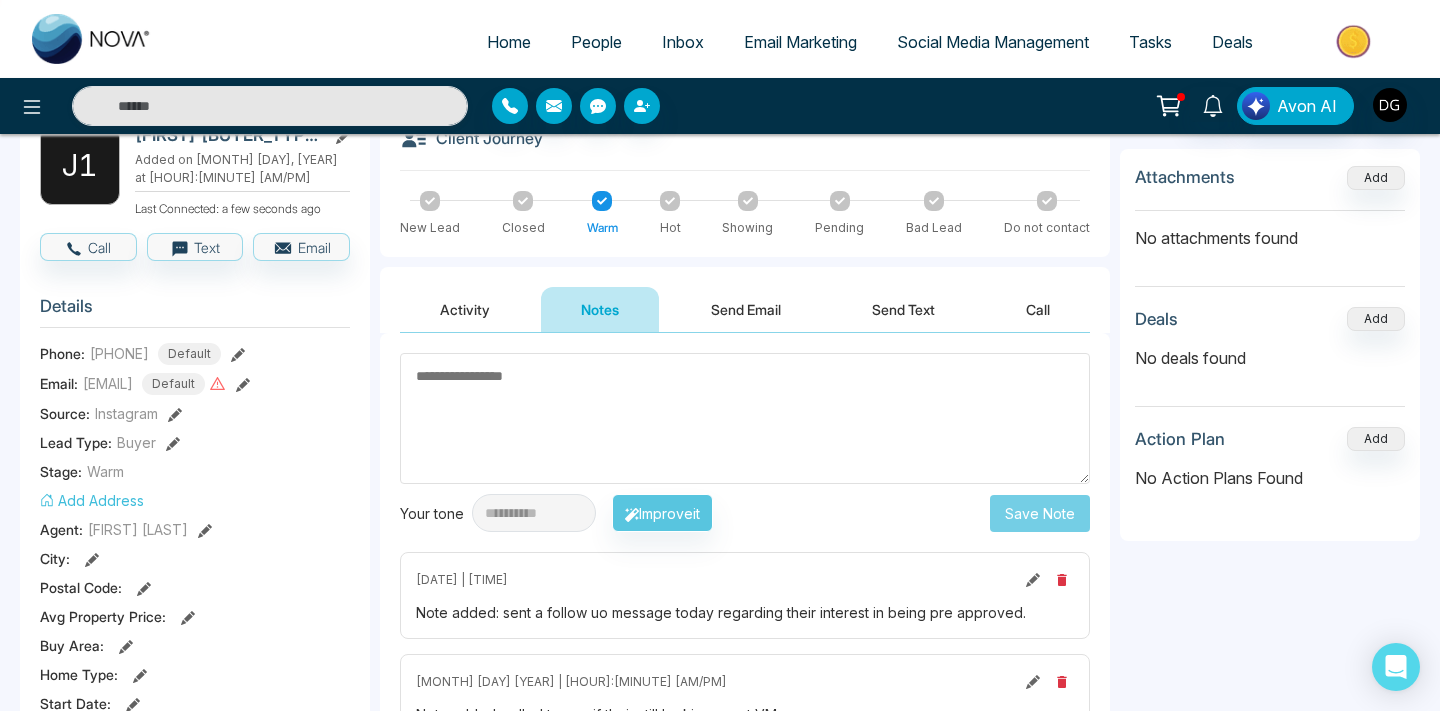 scroll, scrollTop: 127, scrollLeft: 0, axis: vertical 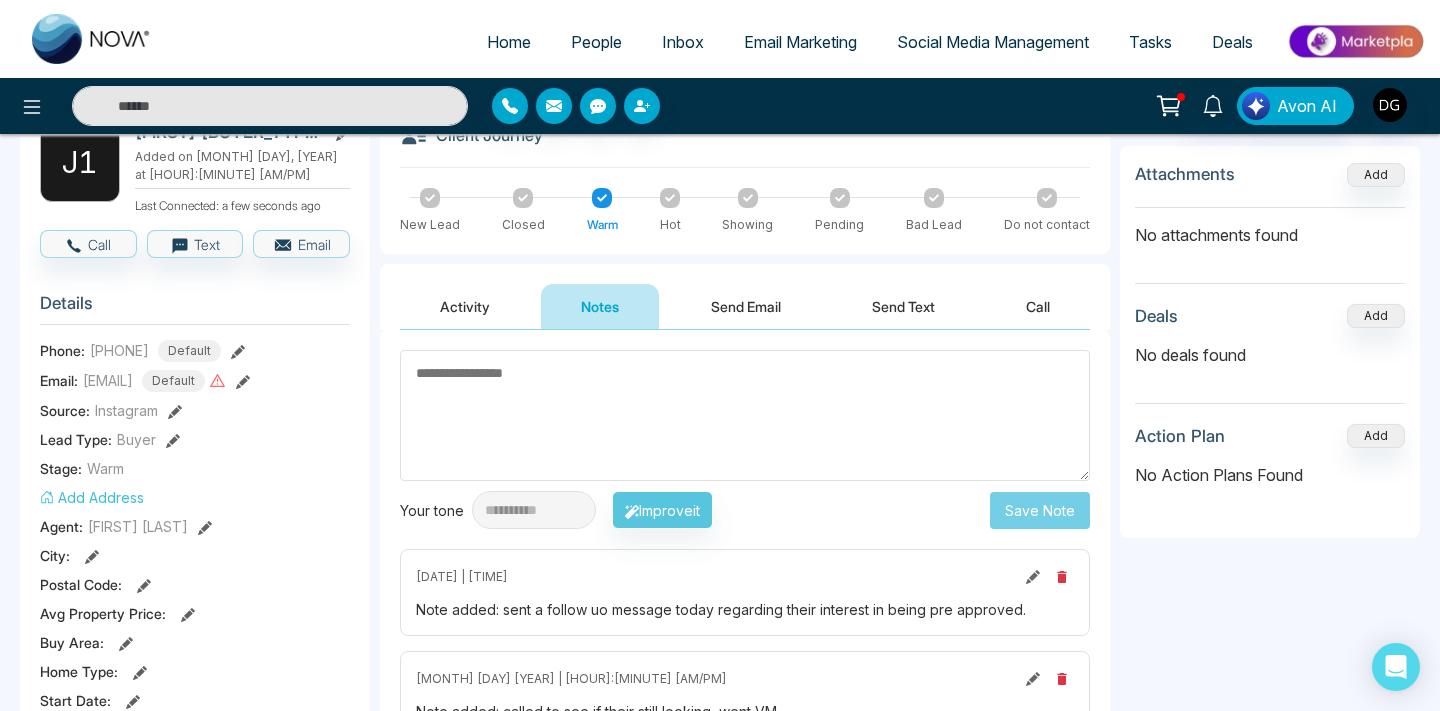 click on "People" at bounding box center (596, 42) 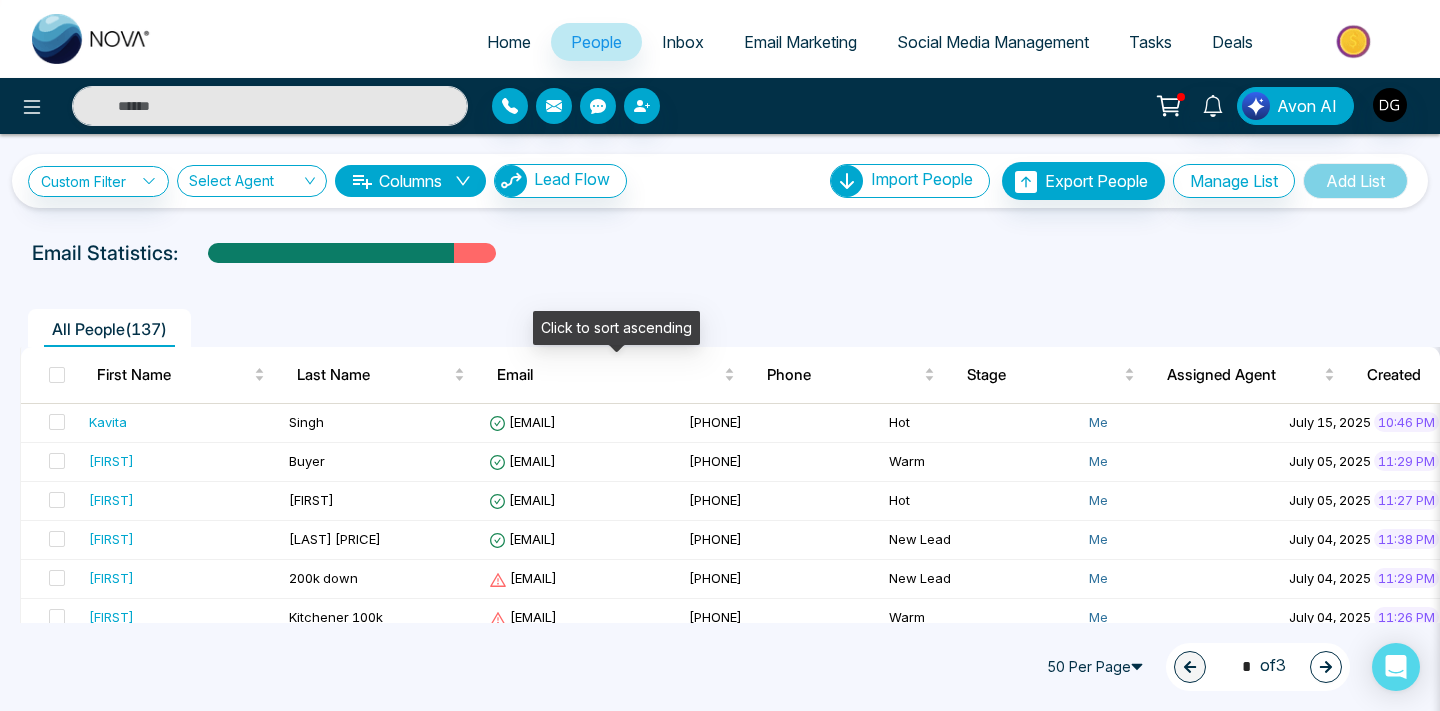 scroll, scrollTop: 67, scrollLeft: 0, axis: vertical 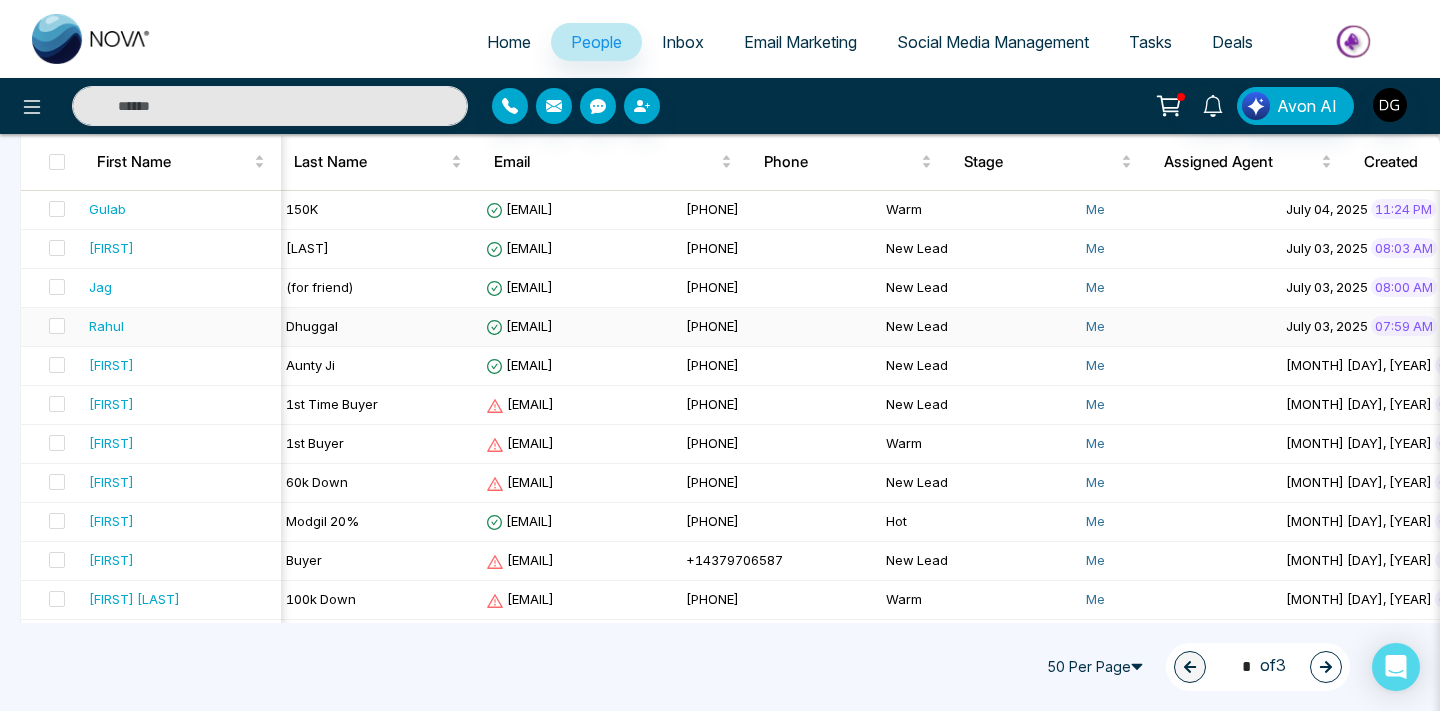 click on "Dhuggal" at bounding box center [378, 327] 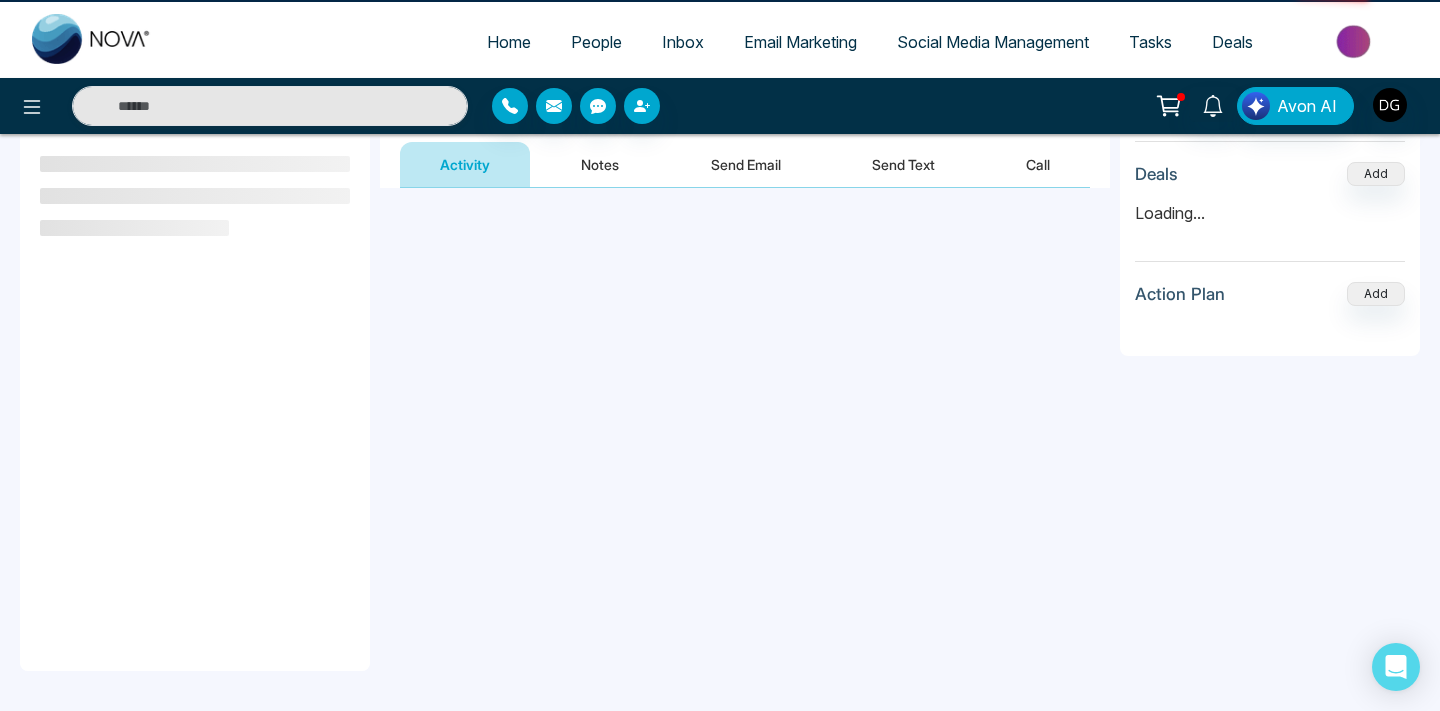 scroll, scrollTop: 0, scrollLeft: 0, axis: both 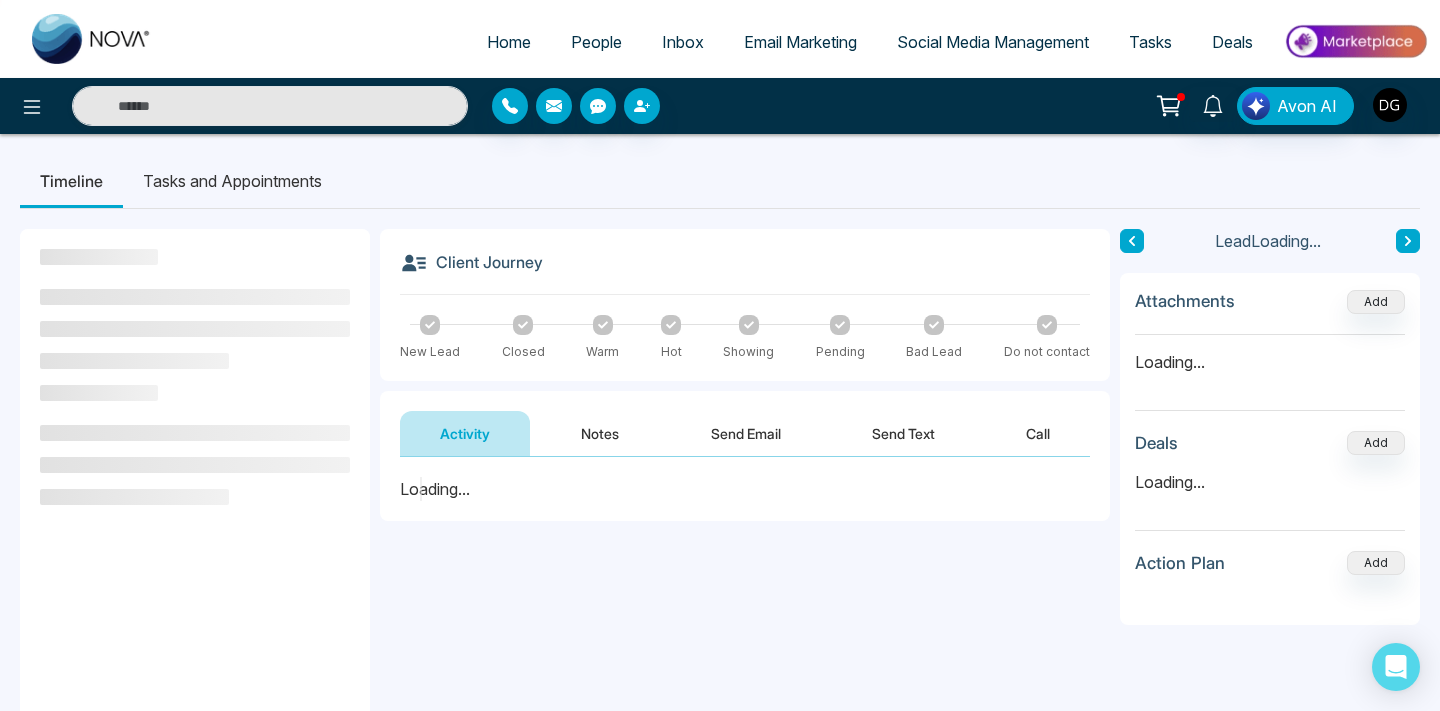 click on "Notes" at bounding box center [600, 433] 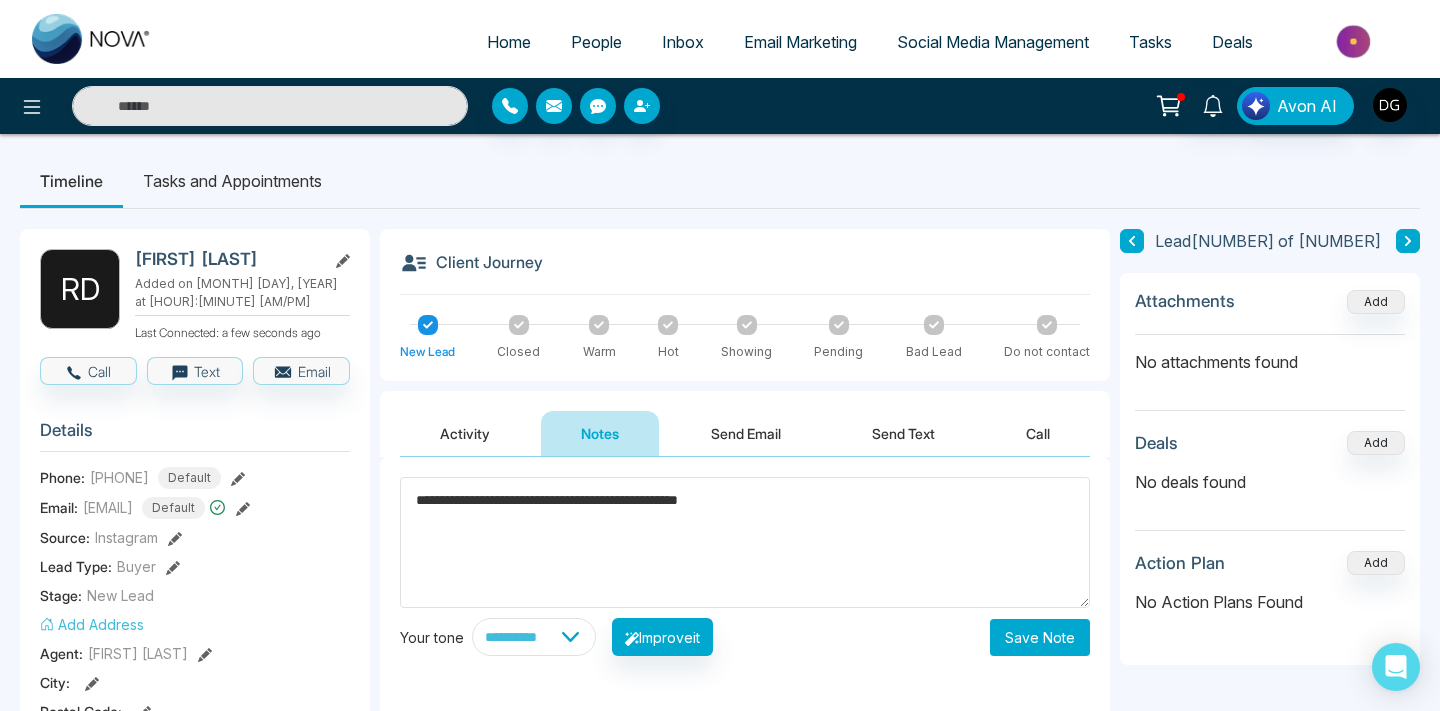type on "**********" 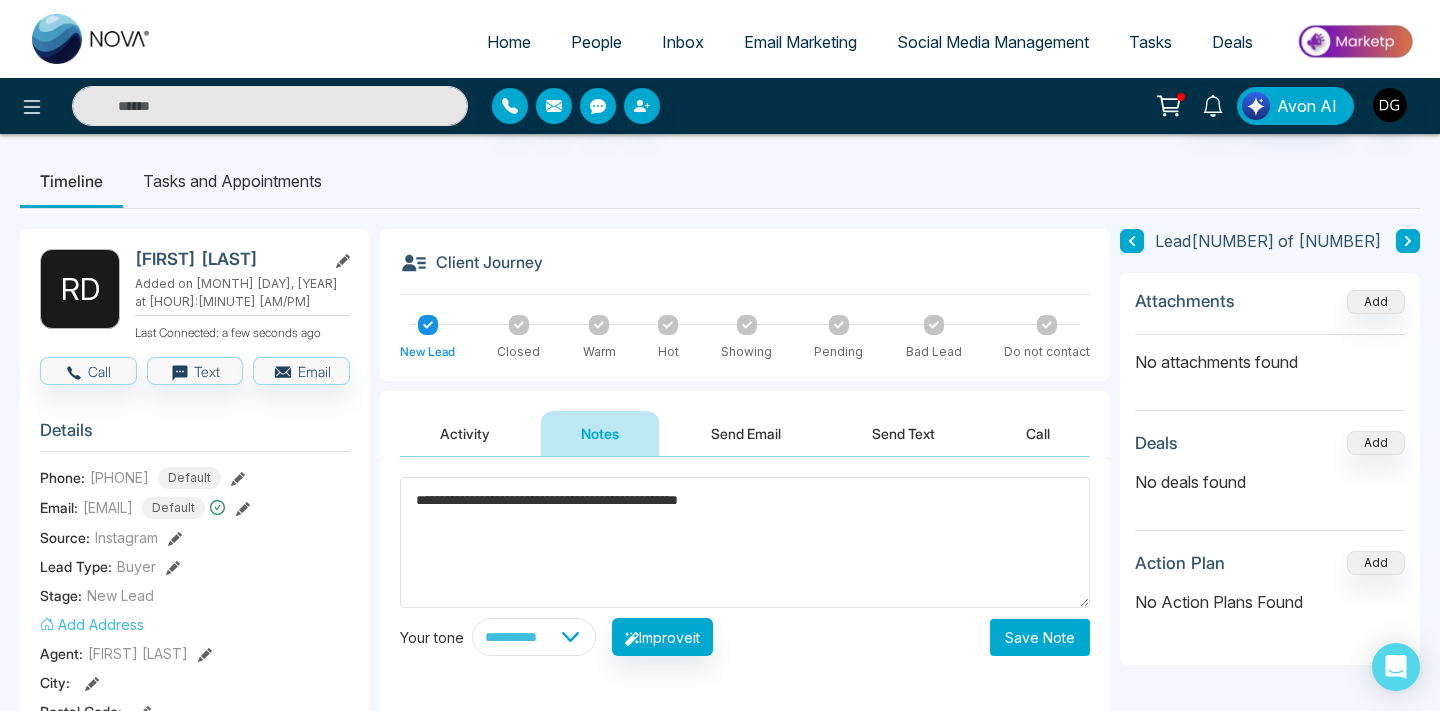 click on "Save Note" at bounding box center [1040, 637] 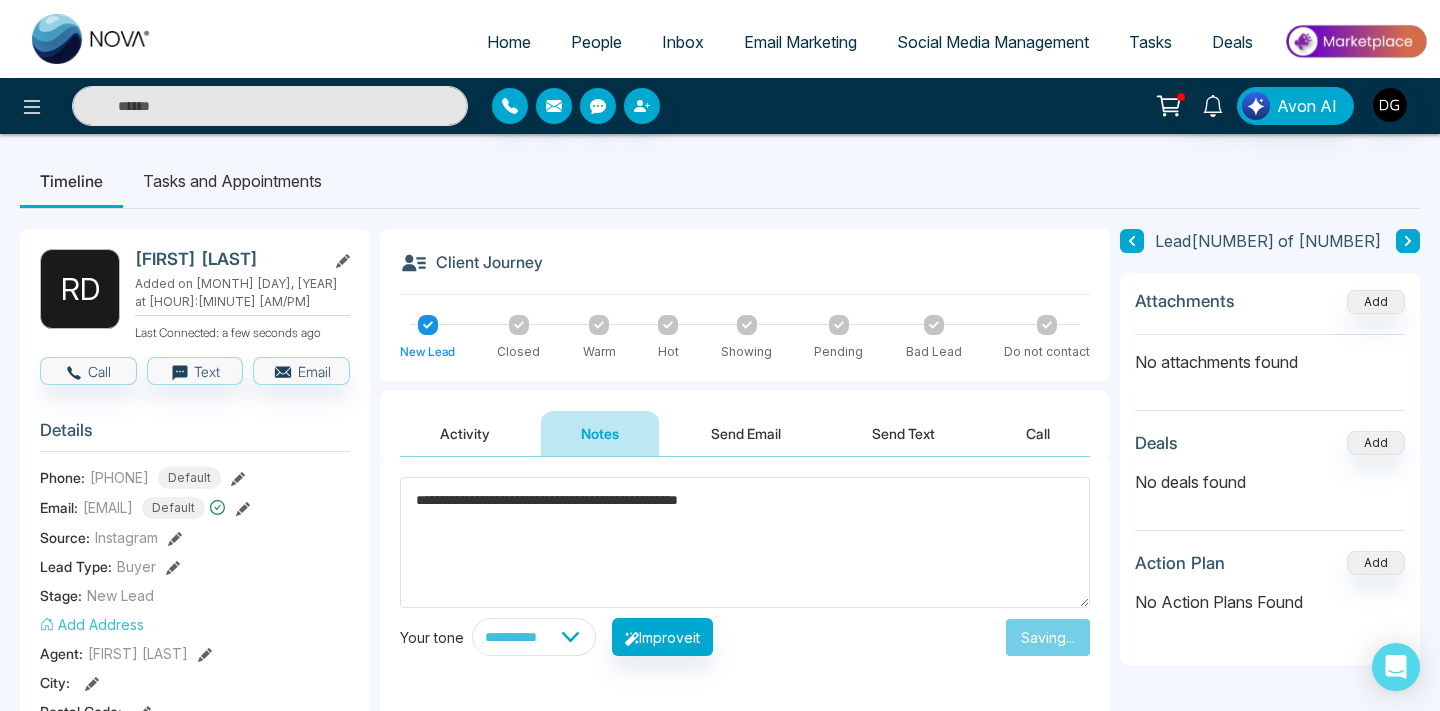 type 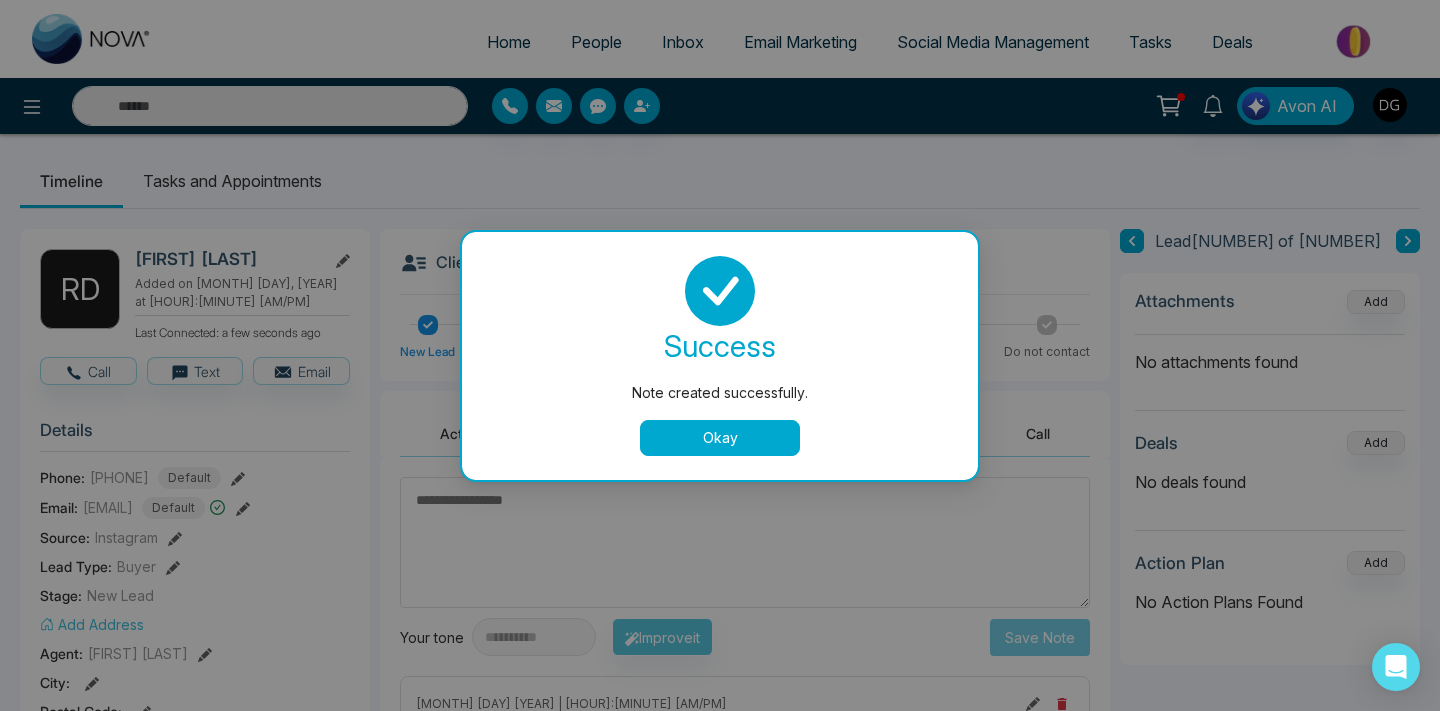 click on "Okay" at bounding box center (720, 438) 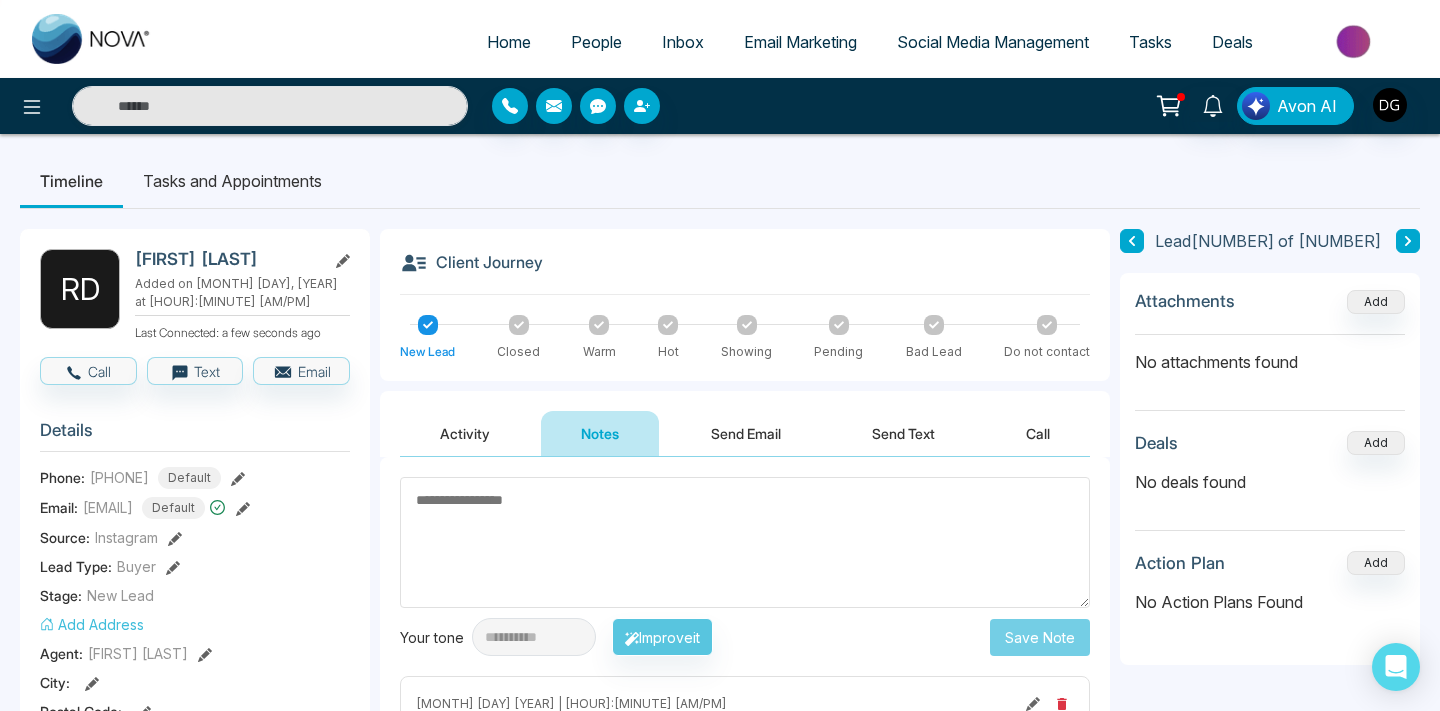 click on "People" at bounding box center [596, 42] 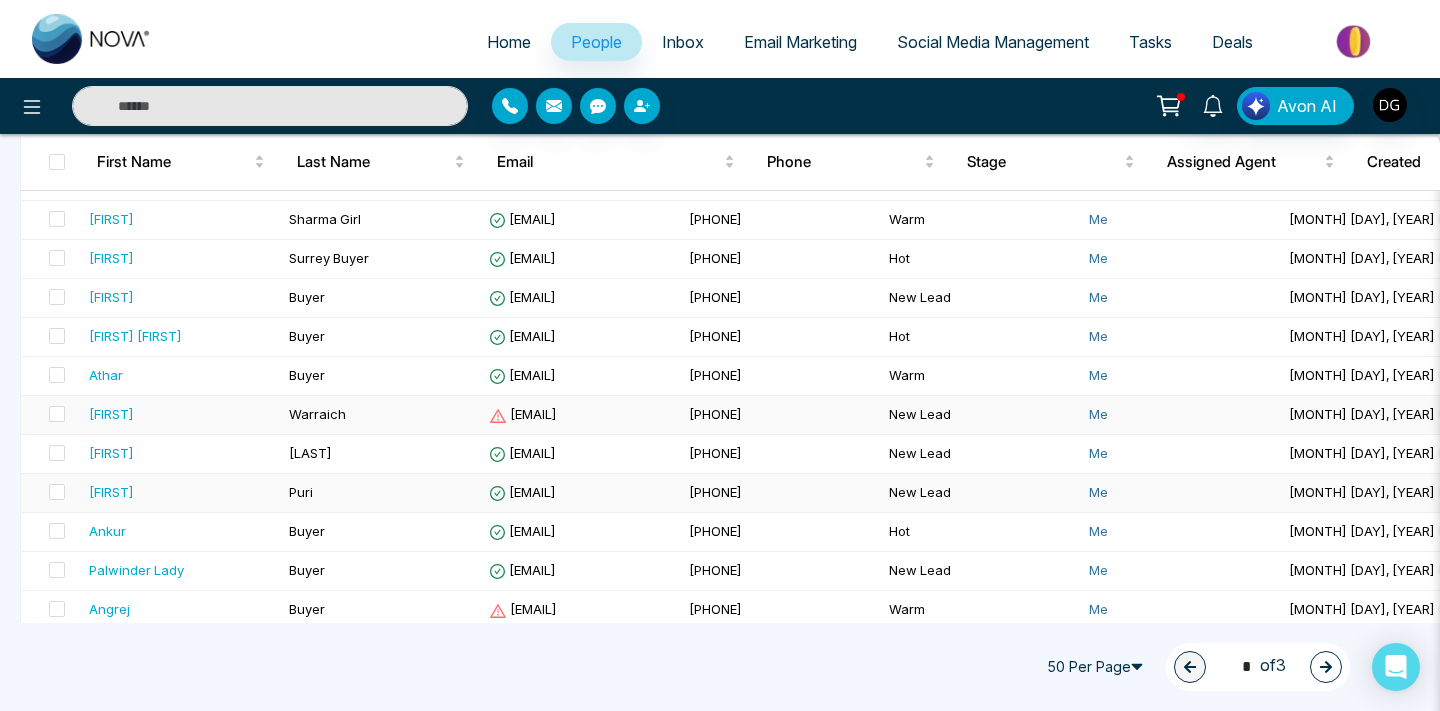 scroll, scrollTop: 868, scrollLeft: 0, axis: vertical 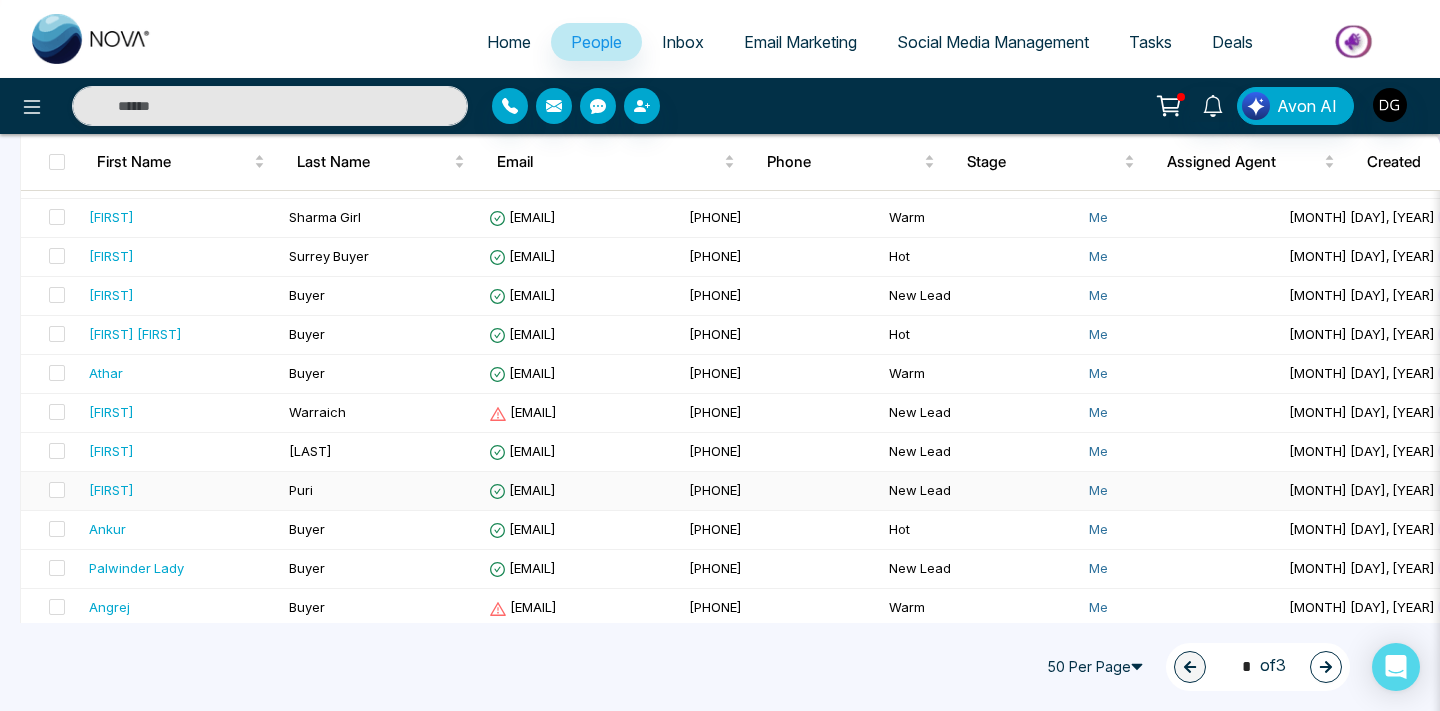 click on "[FIRST]" at bounding box center [181, 490] 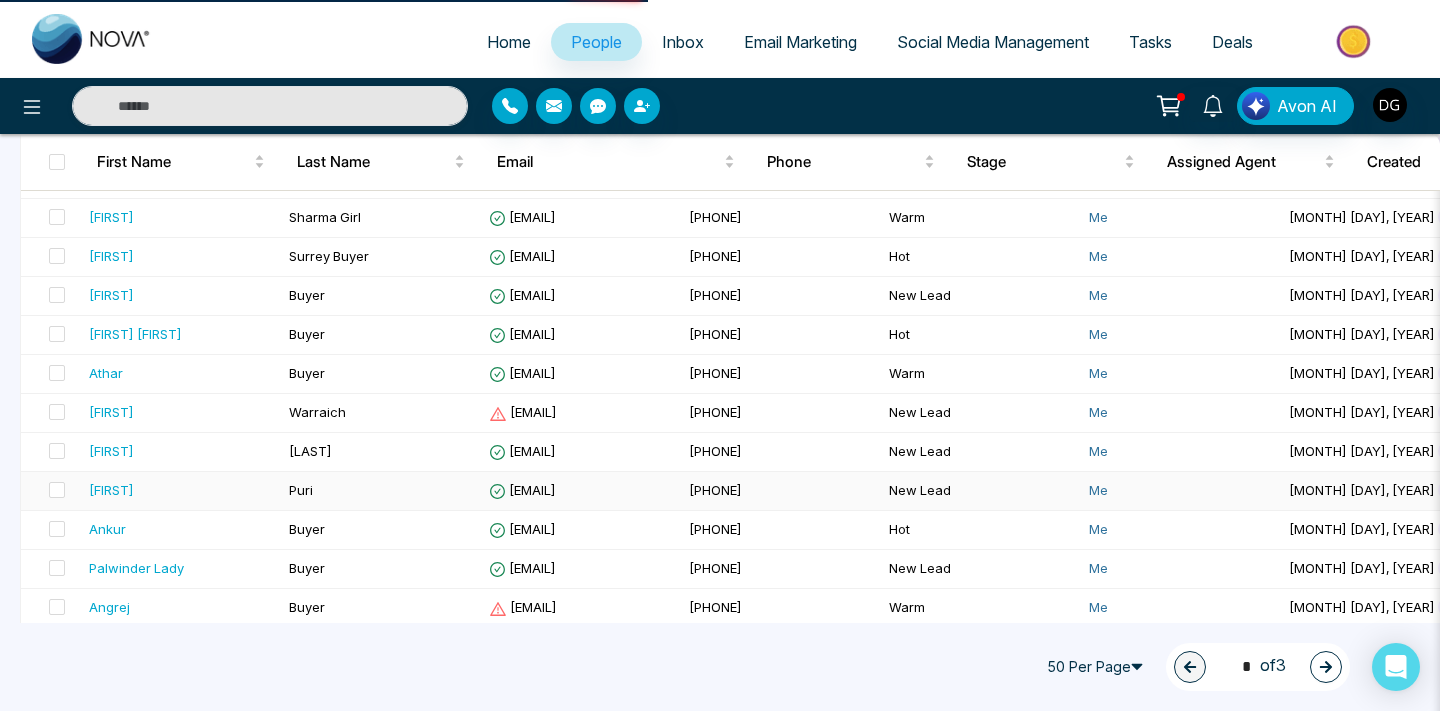 scroll, scrollTop: 0, scrollLeft: 0, axis: both 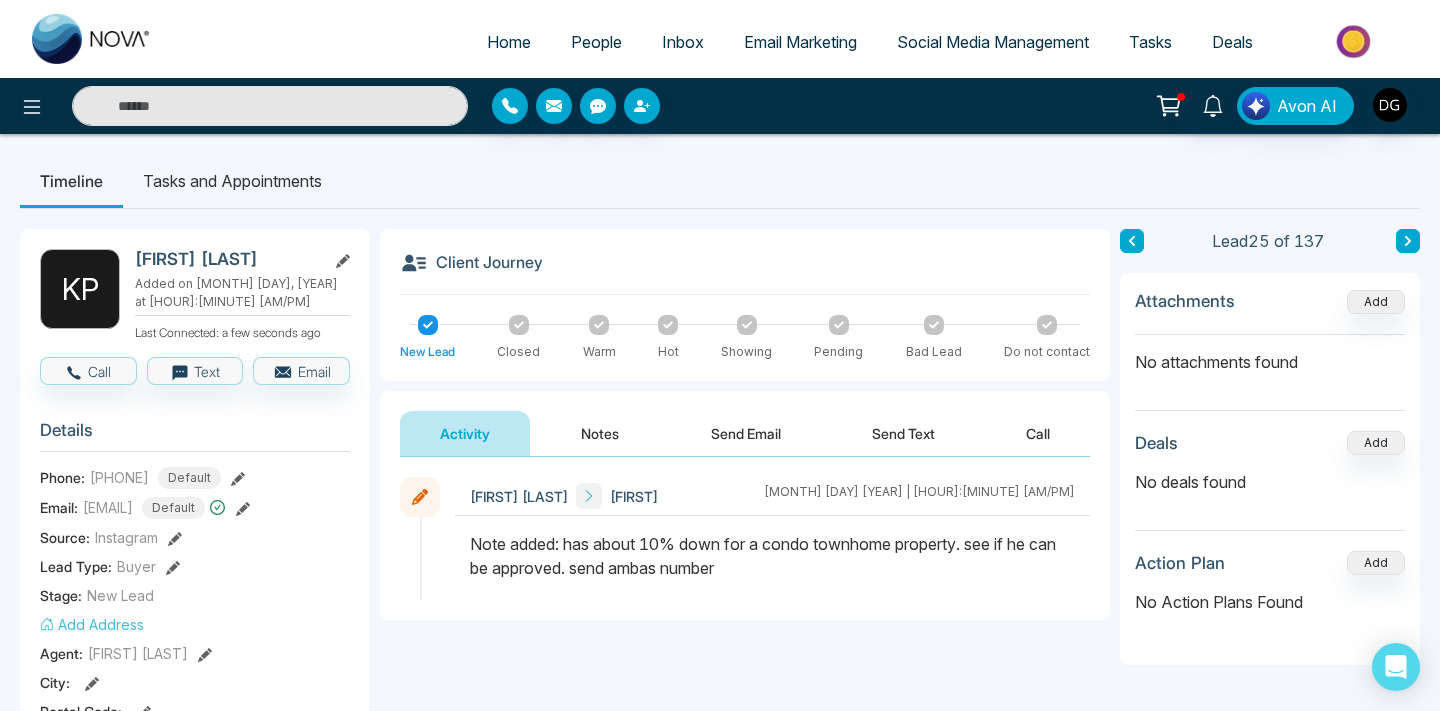 click on "People" at bounding box center [596, 42] 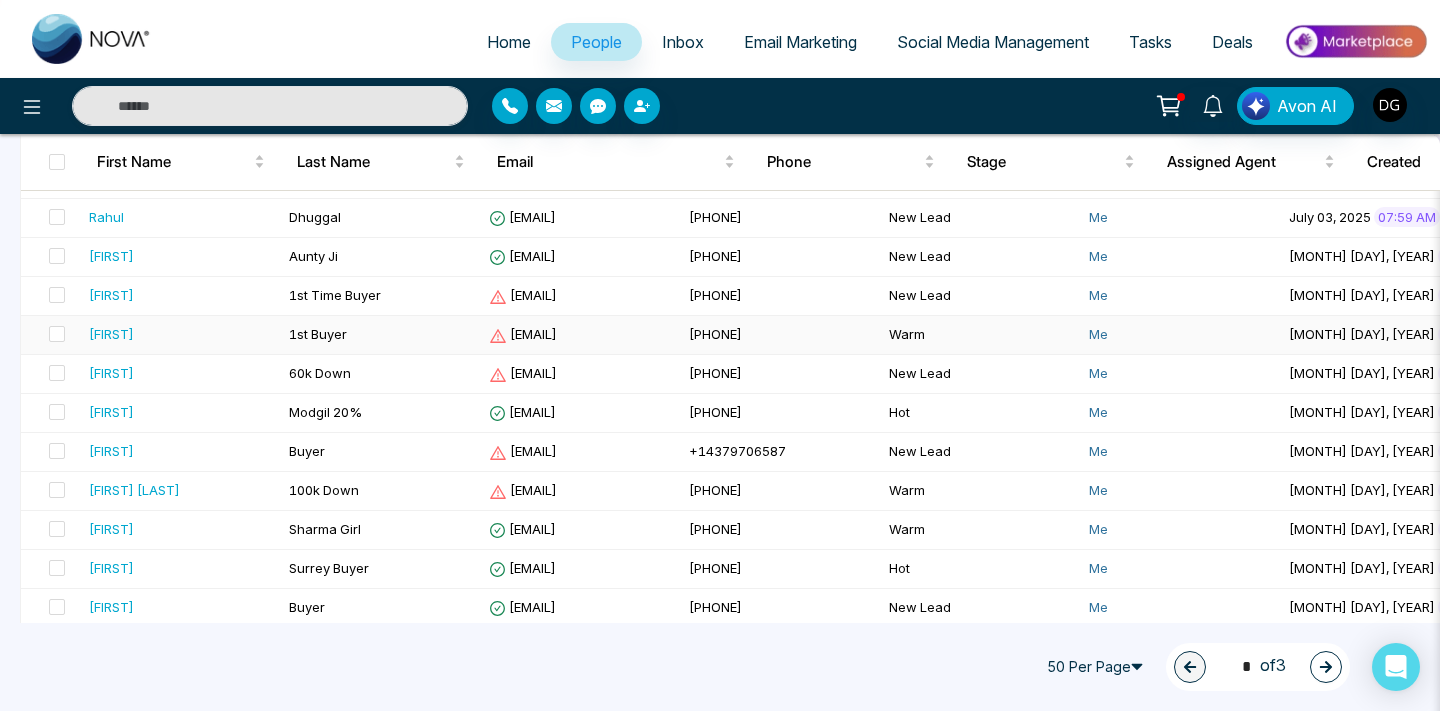 scroll, scrollTop: 550, scrollLeft: 0, axis: vertical 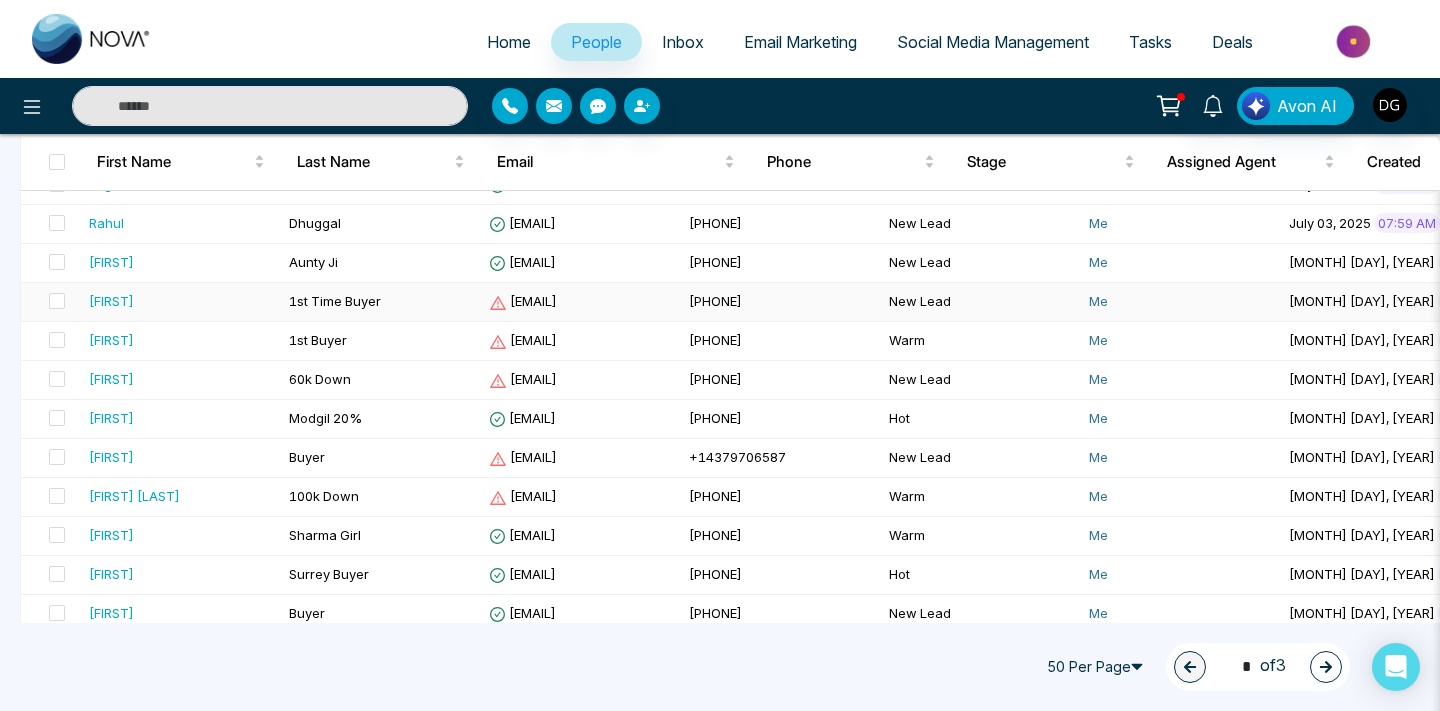 click on "[FIRST]" at bounding box center (181, 301) 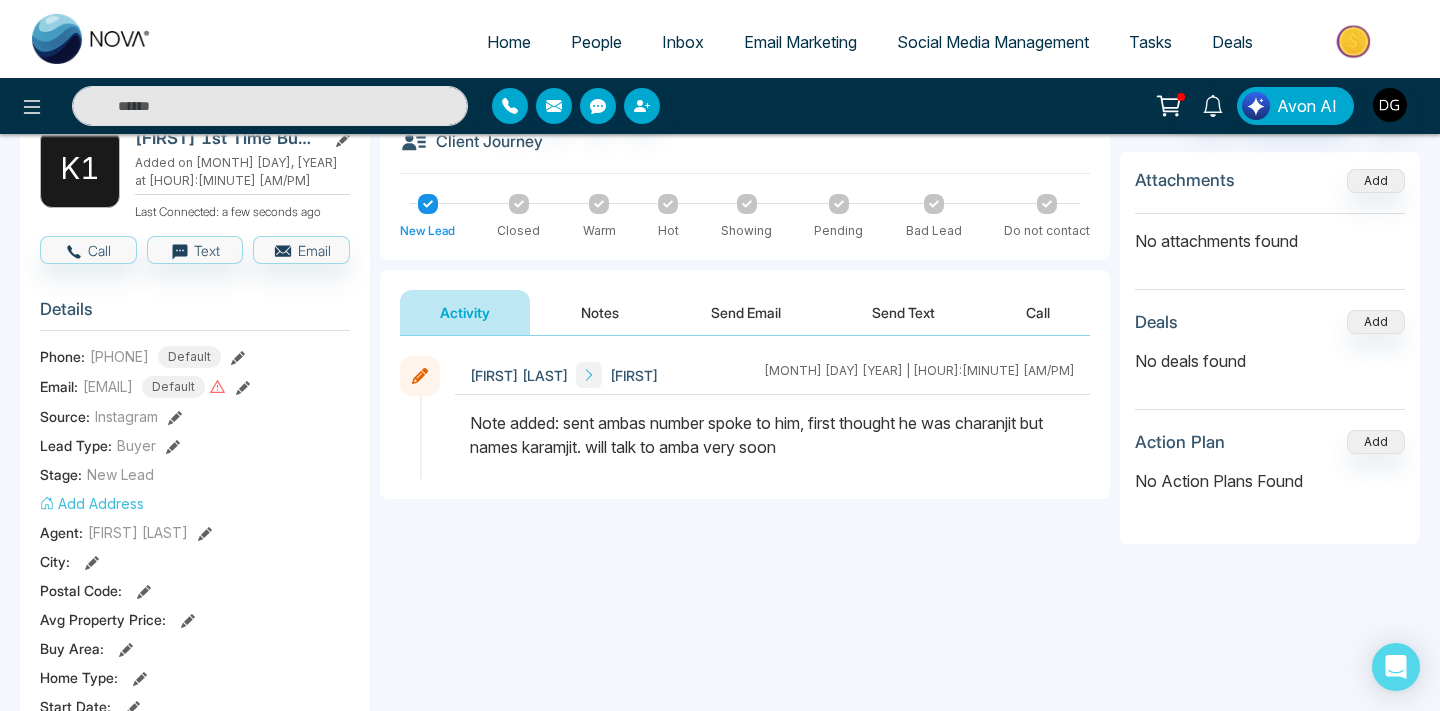 scroll, scrollTop: 122, scrollLeft: 0, axis: vertical 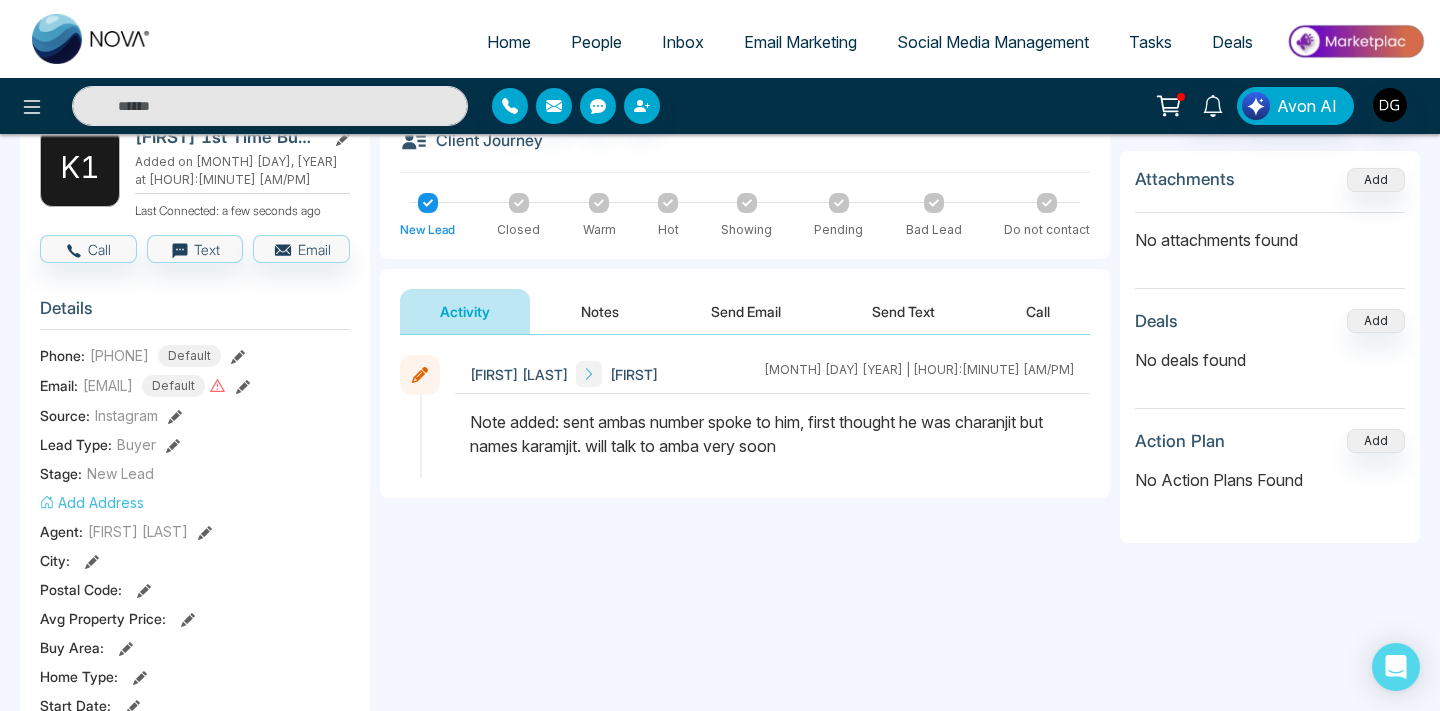 click on "People" at bounding box center [596, 42] 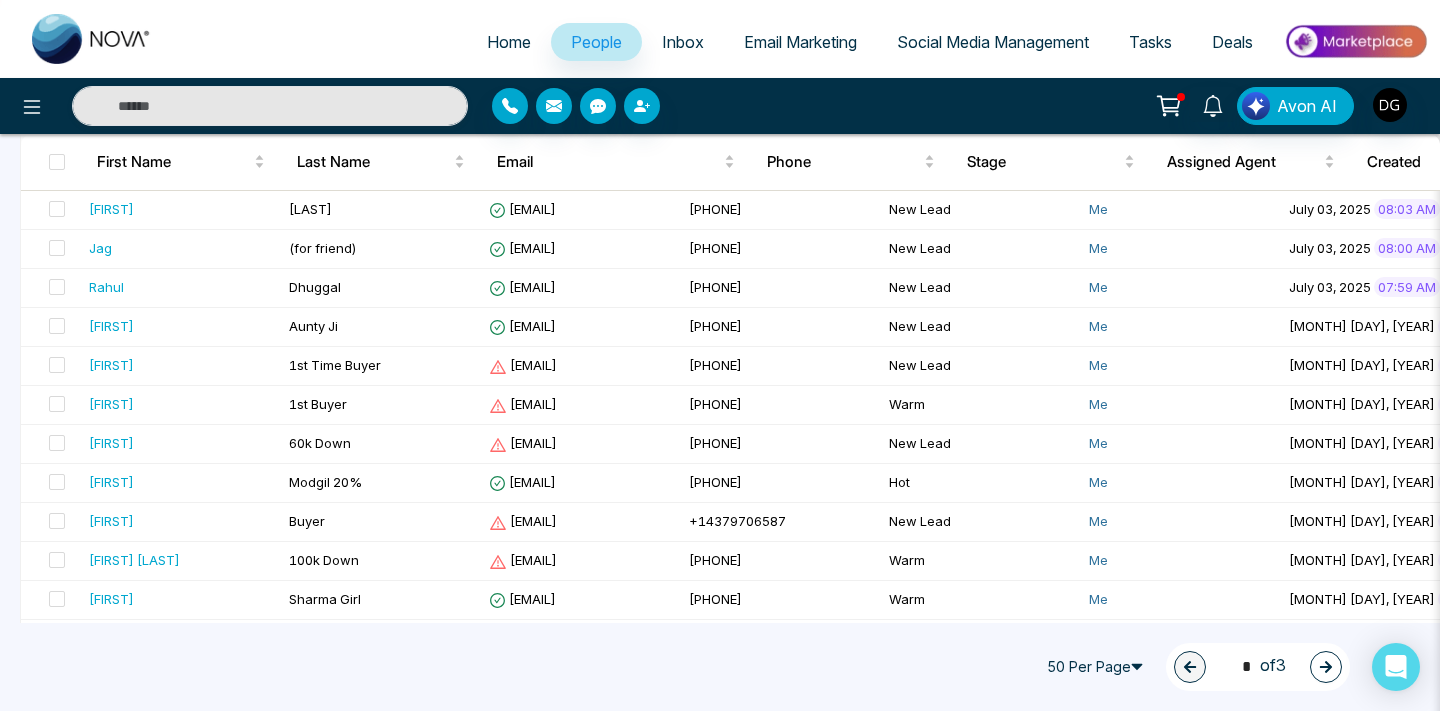 scroll, scrollTop: 551, scrollLeft: 0, axis: vertical 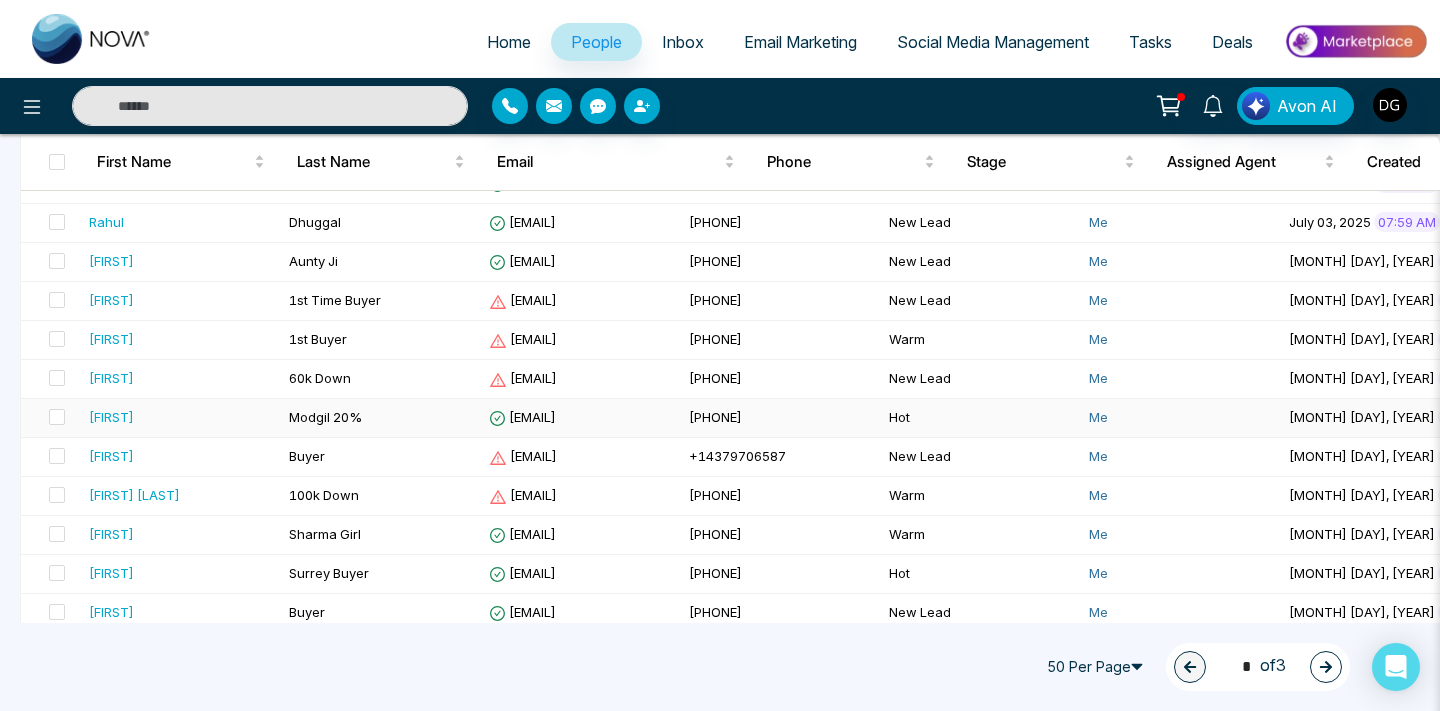 click on "[FIRST]" at bounding box center (181, 417) 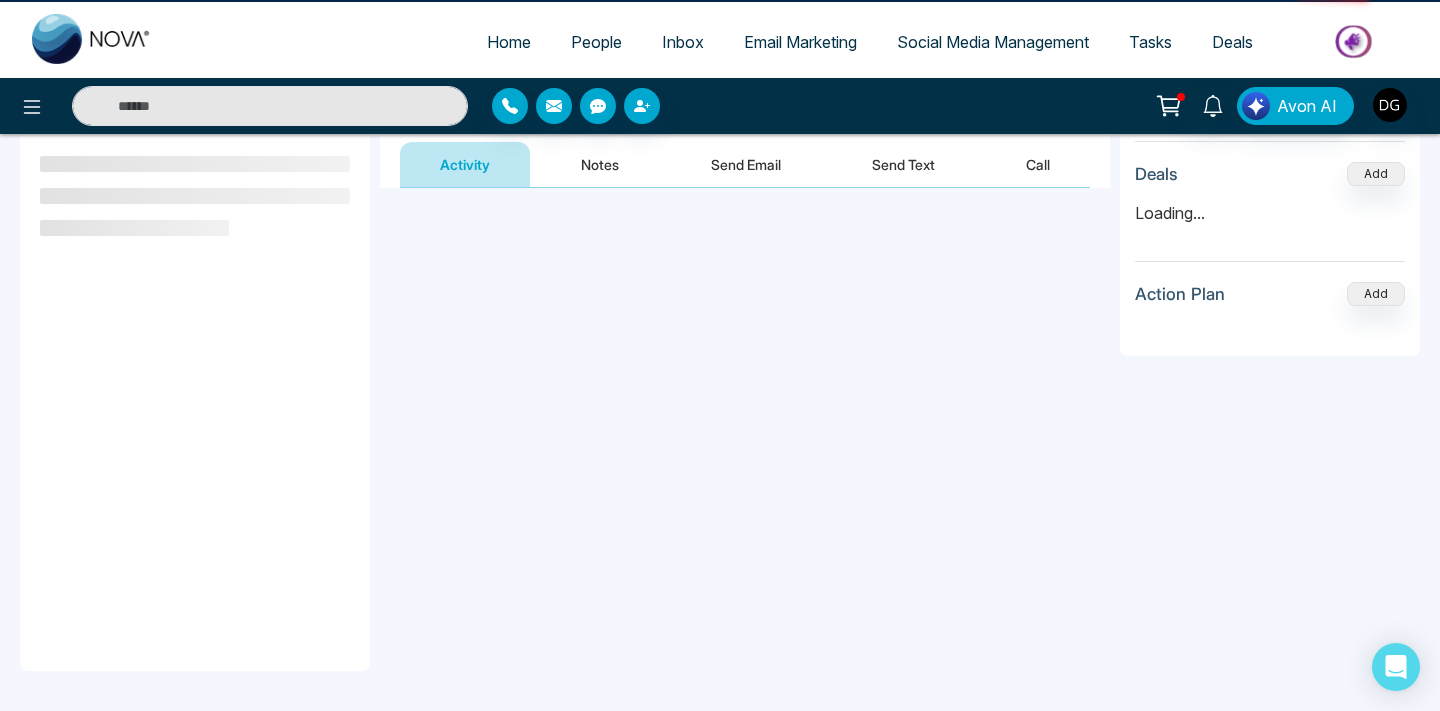 scroll, scrollTop: 0, scrollLeft: 0, axis: both 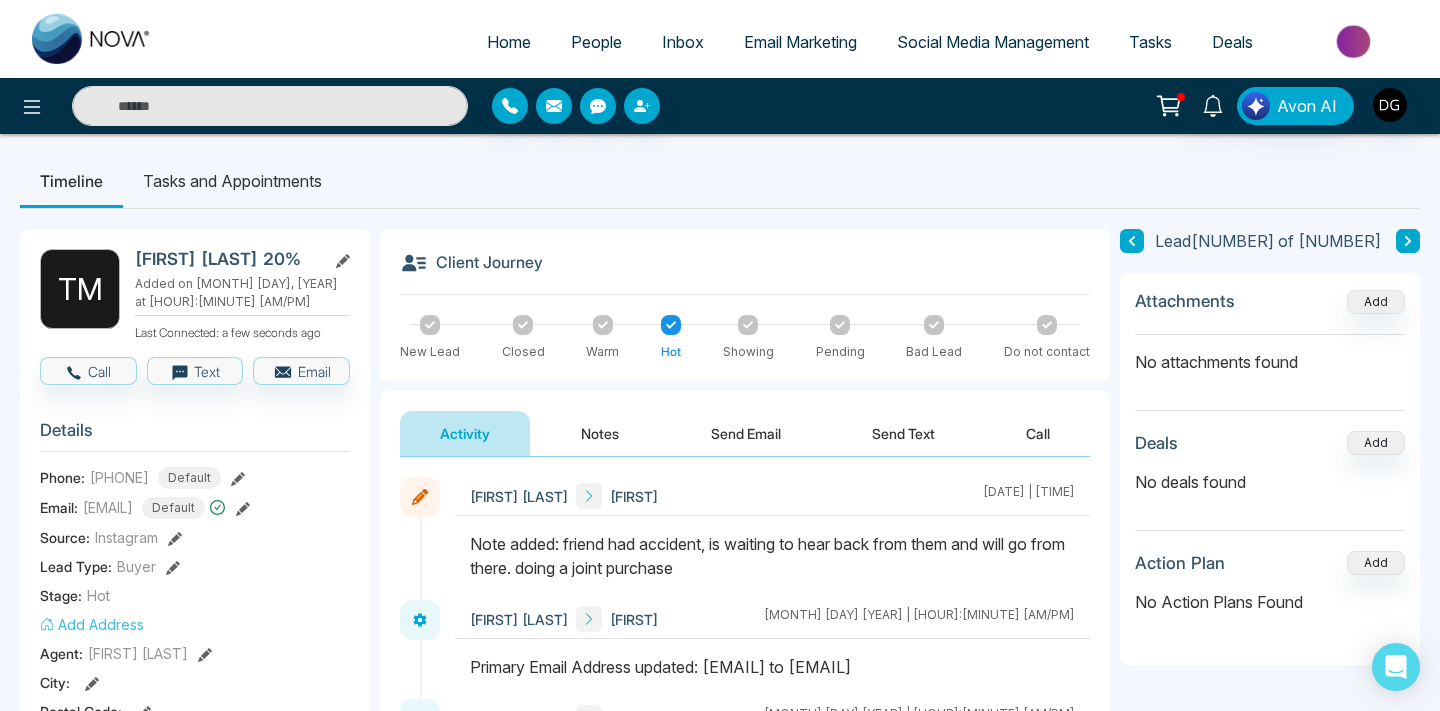 click on "Notes" at bounding box center [600, 433] 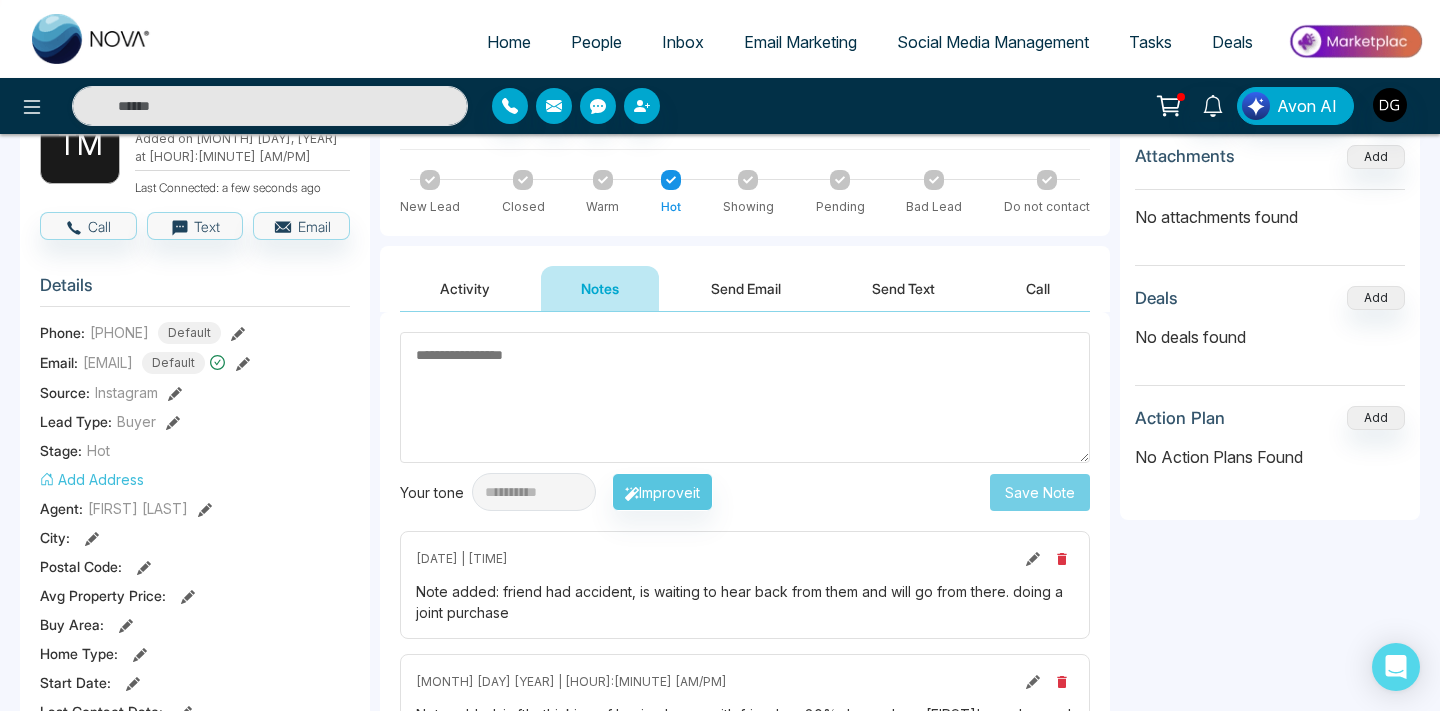 scroll, scrollTop: 106, scrollLeft: 0, axis: vertical 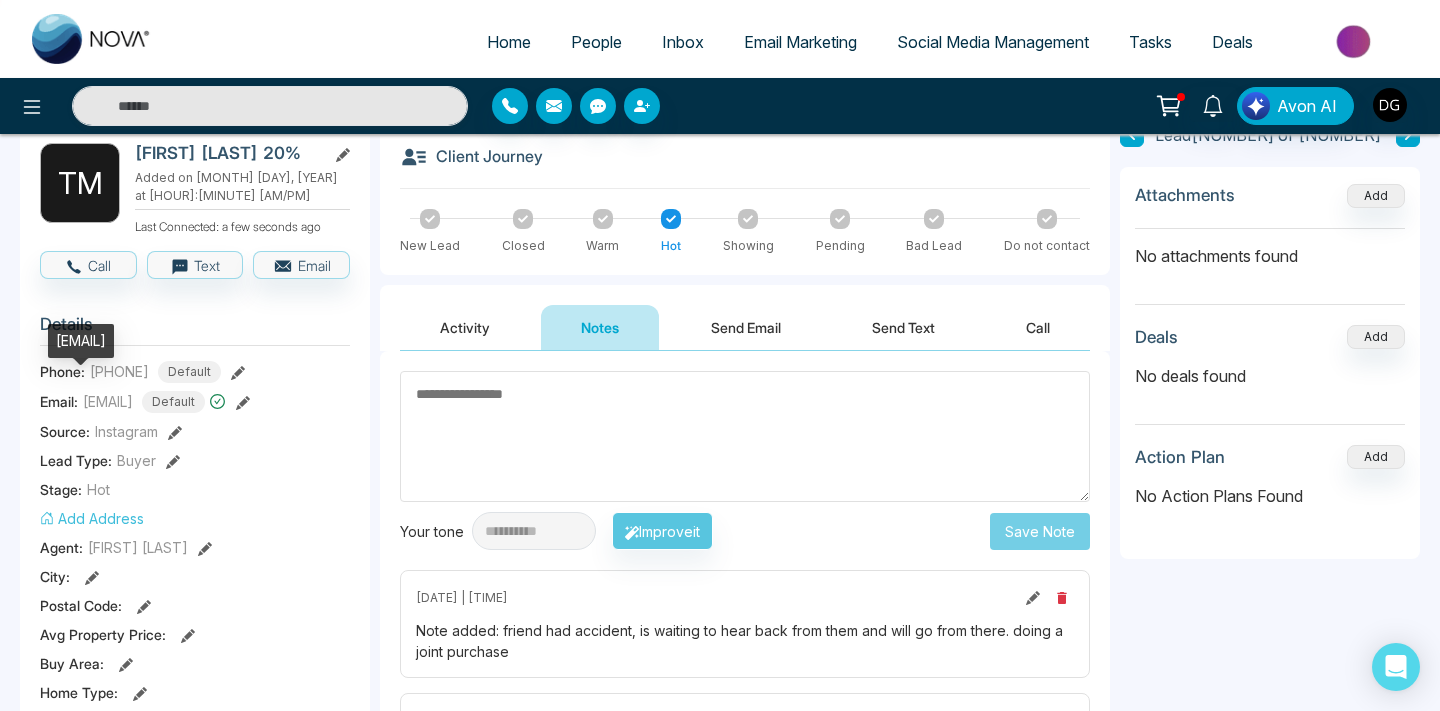 click on "[EMAIL]" at bounding box center [81, 341] 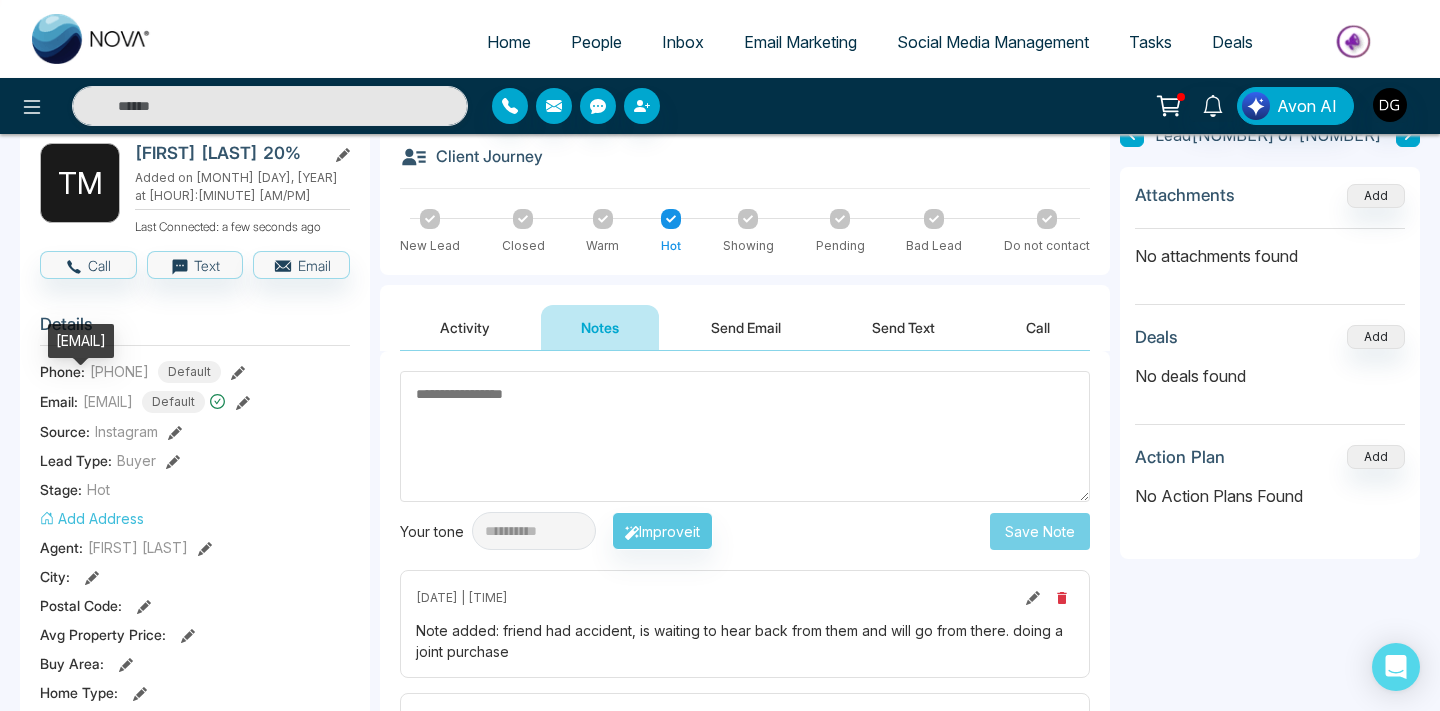 click on "[EMAIL]" at bounding box center (81, 341) 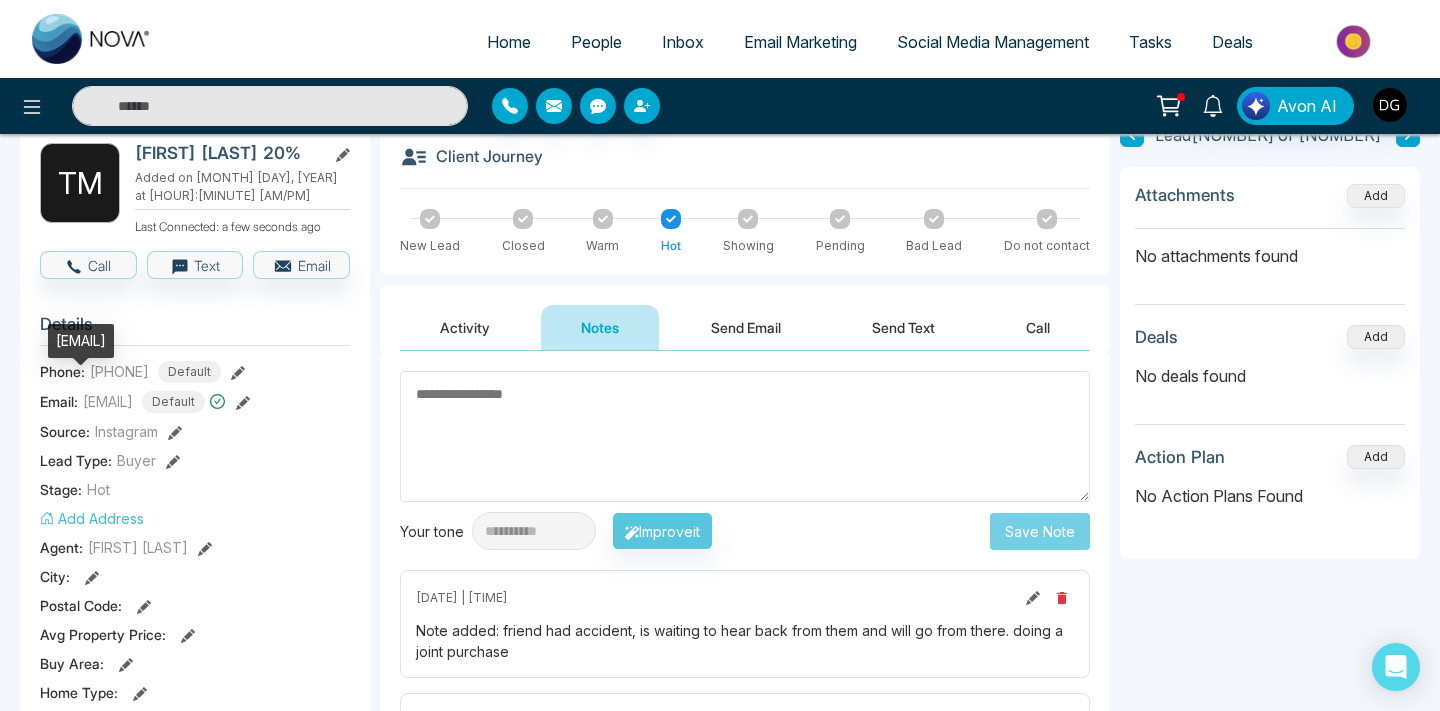 click on "[EMAIL]" at bounding box center [81, 341] 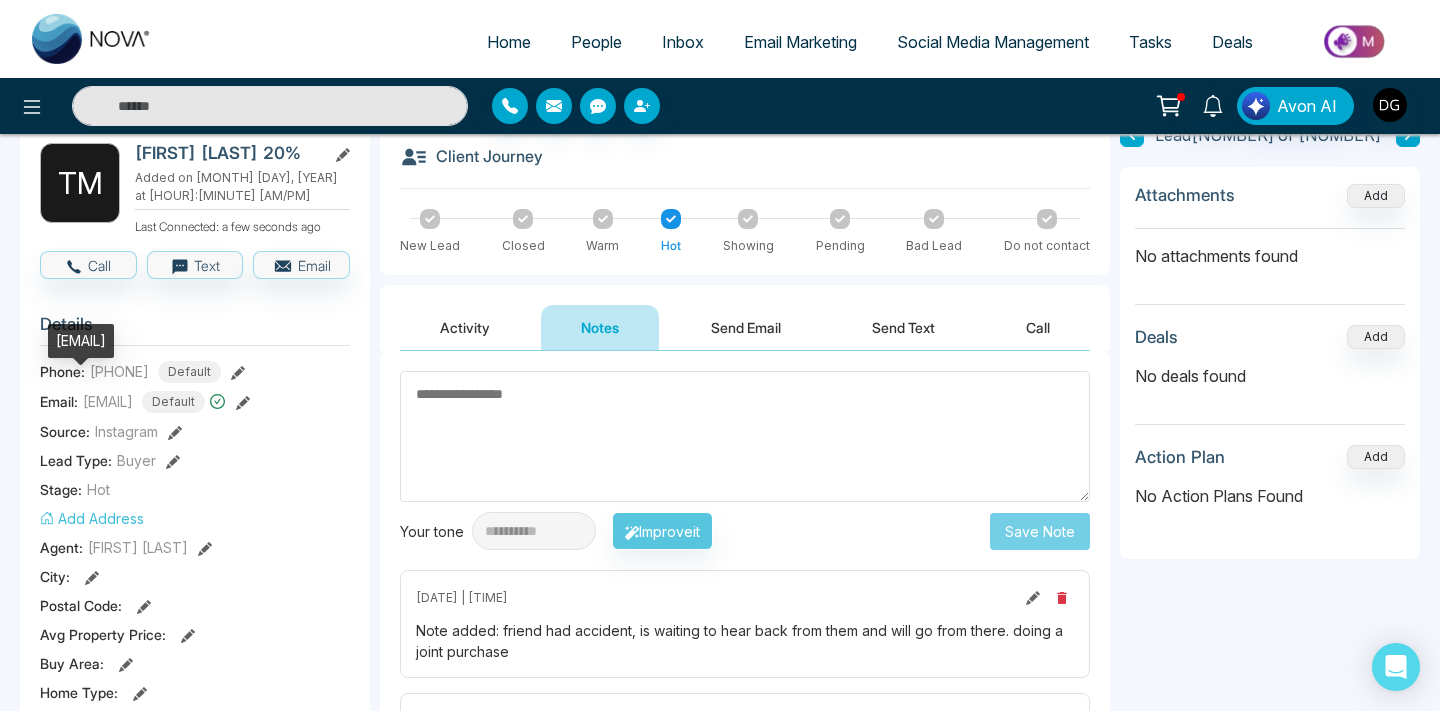 copy on "[EMAIL]" 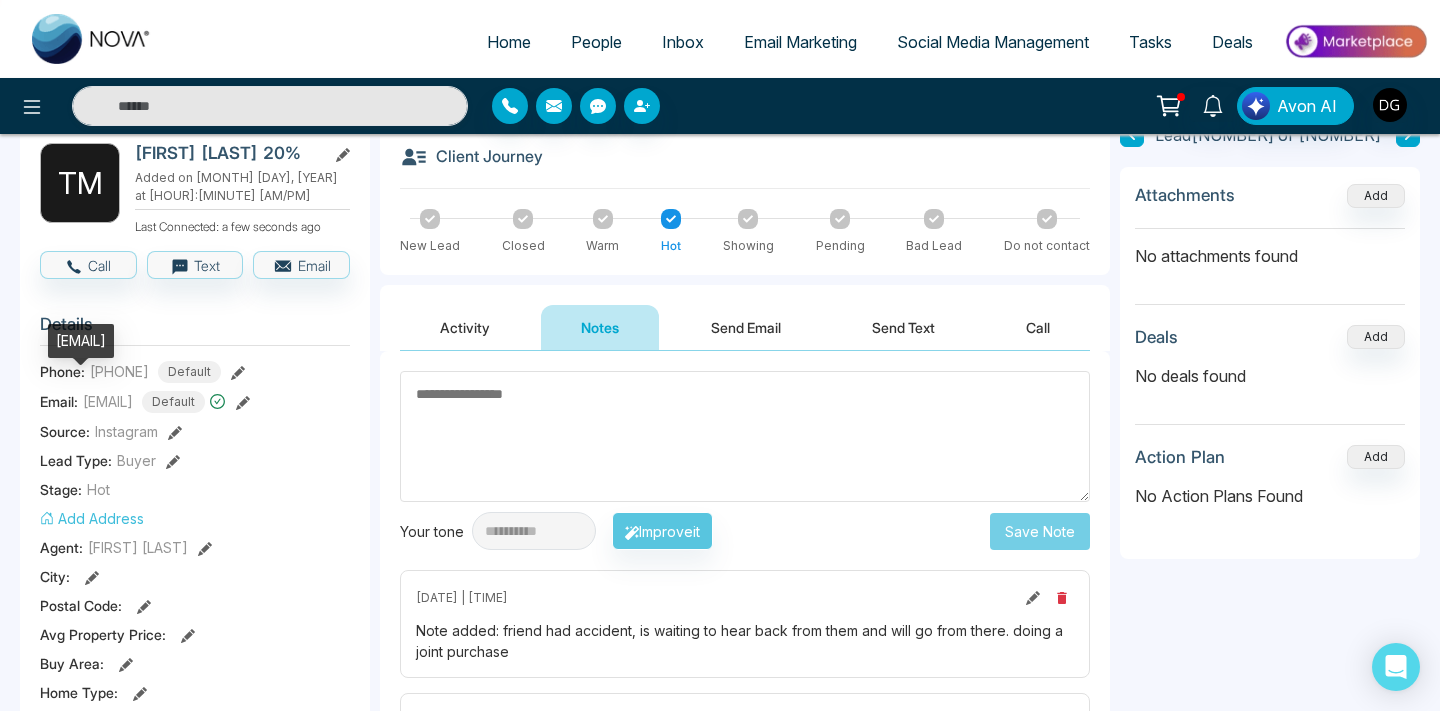 copy on "[EMAIL]" 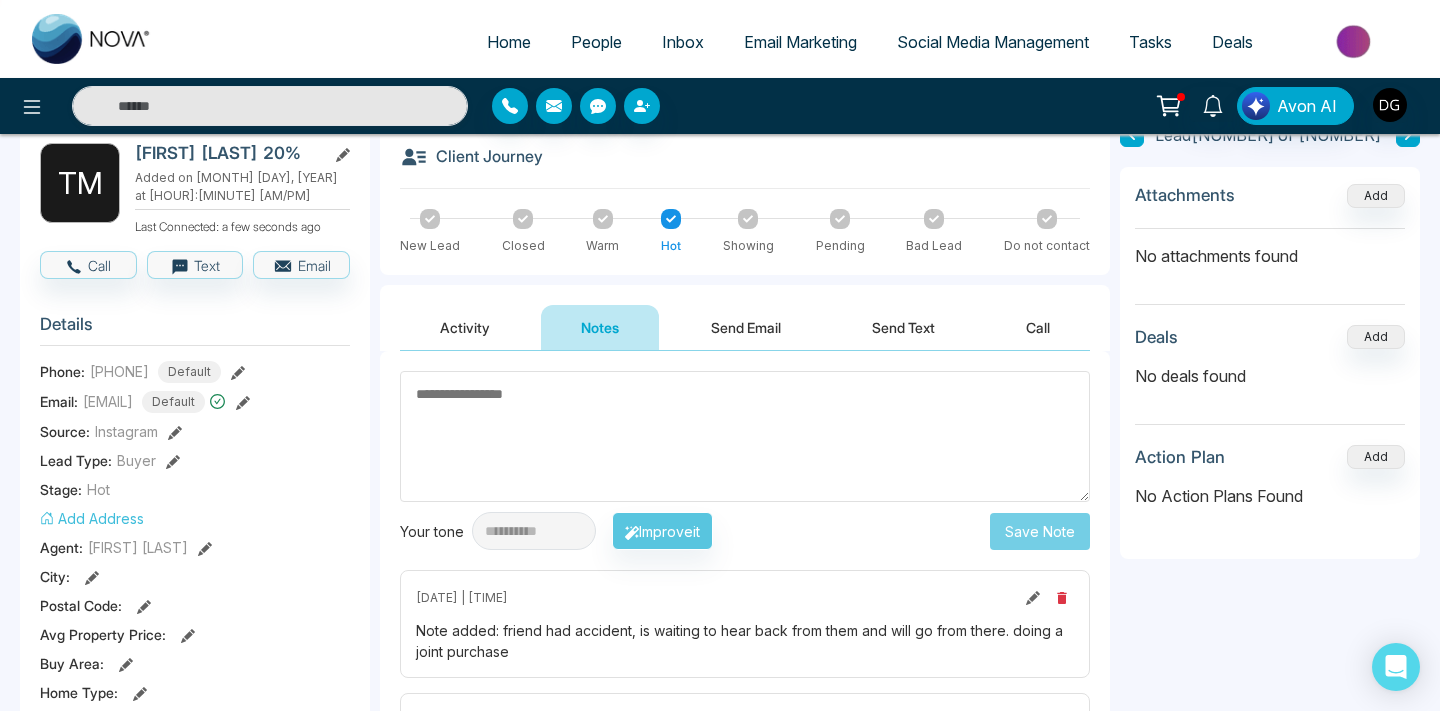 click at bounding box center [745, 436] 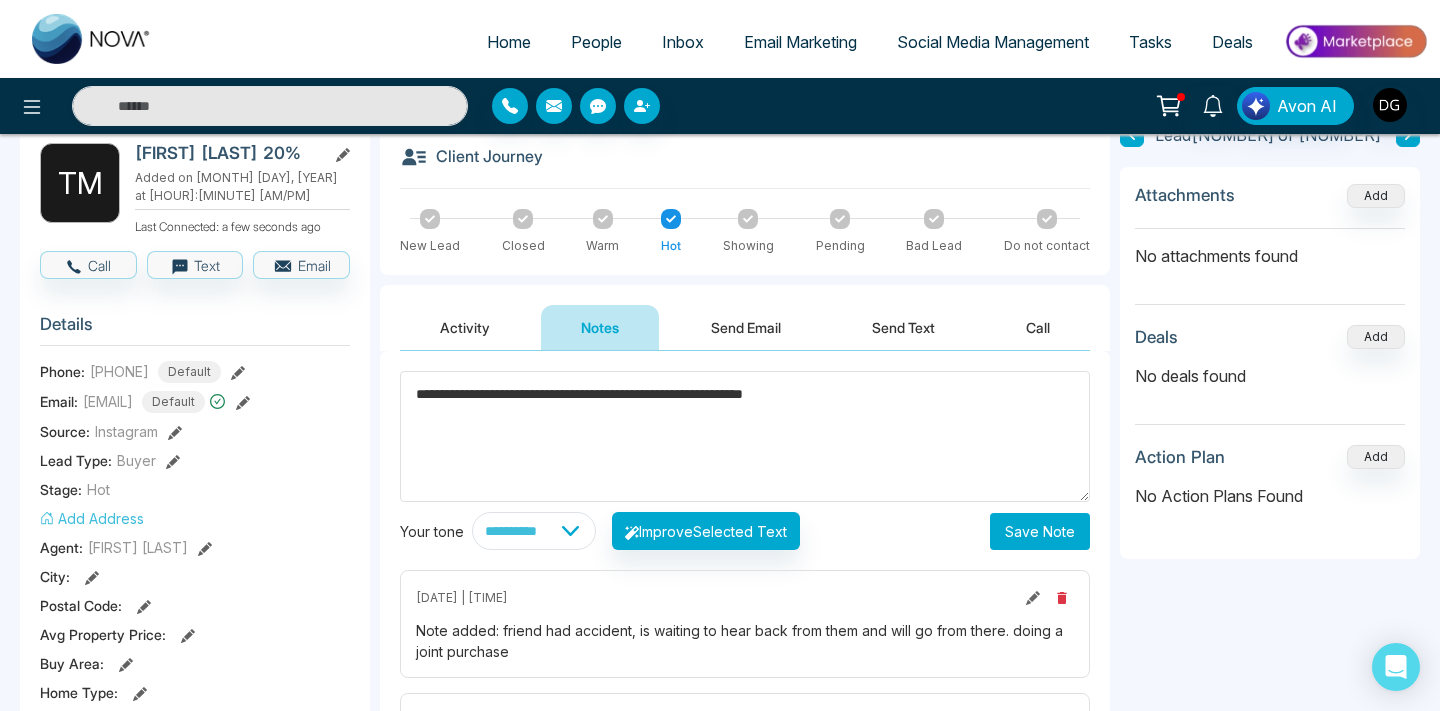 type on "**********" 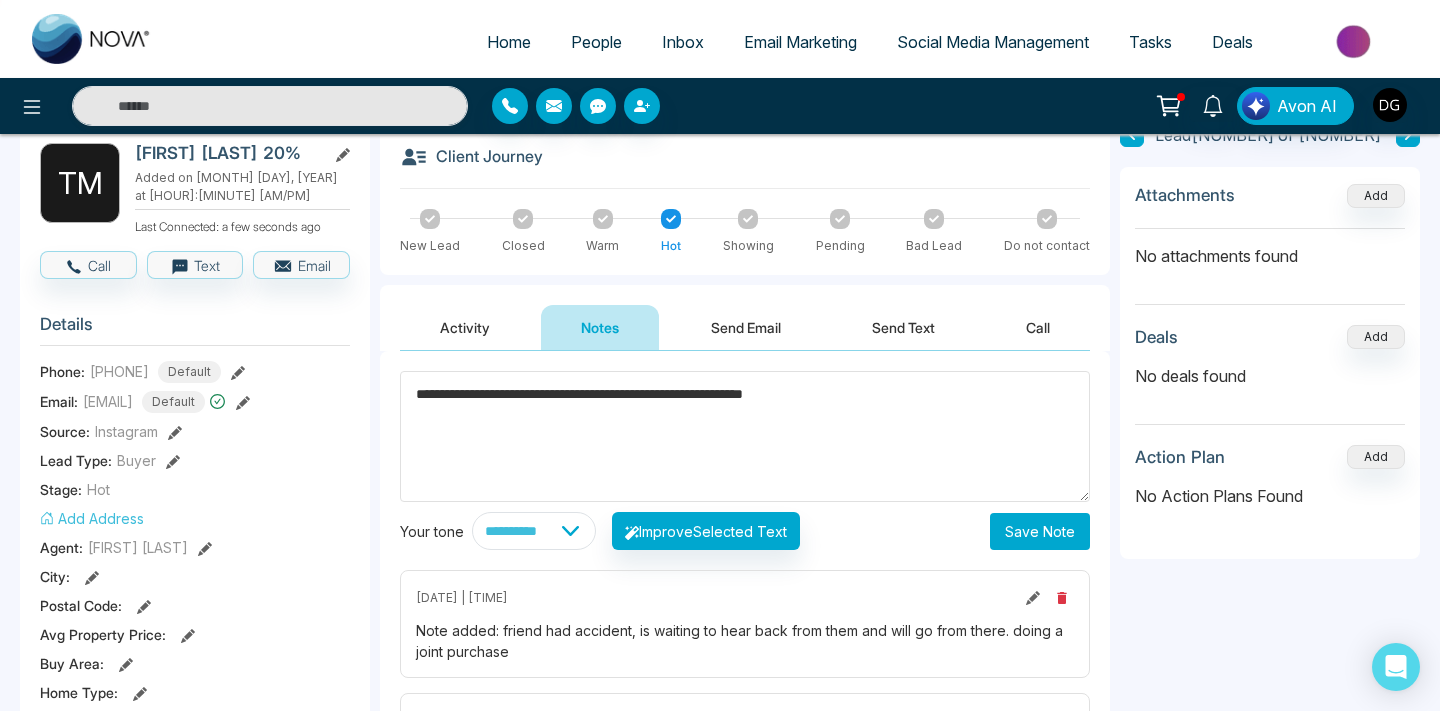 click on "Save Note" at bounding box center (1040, 531) 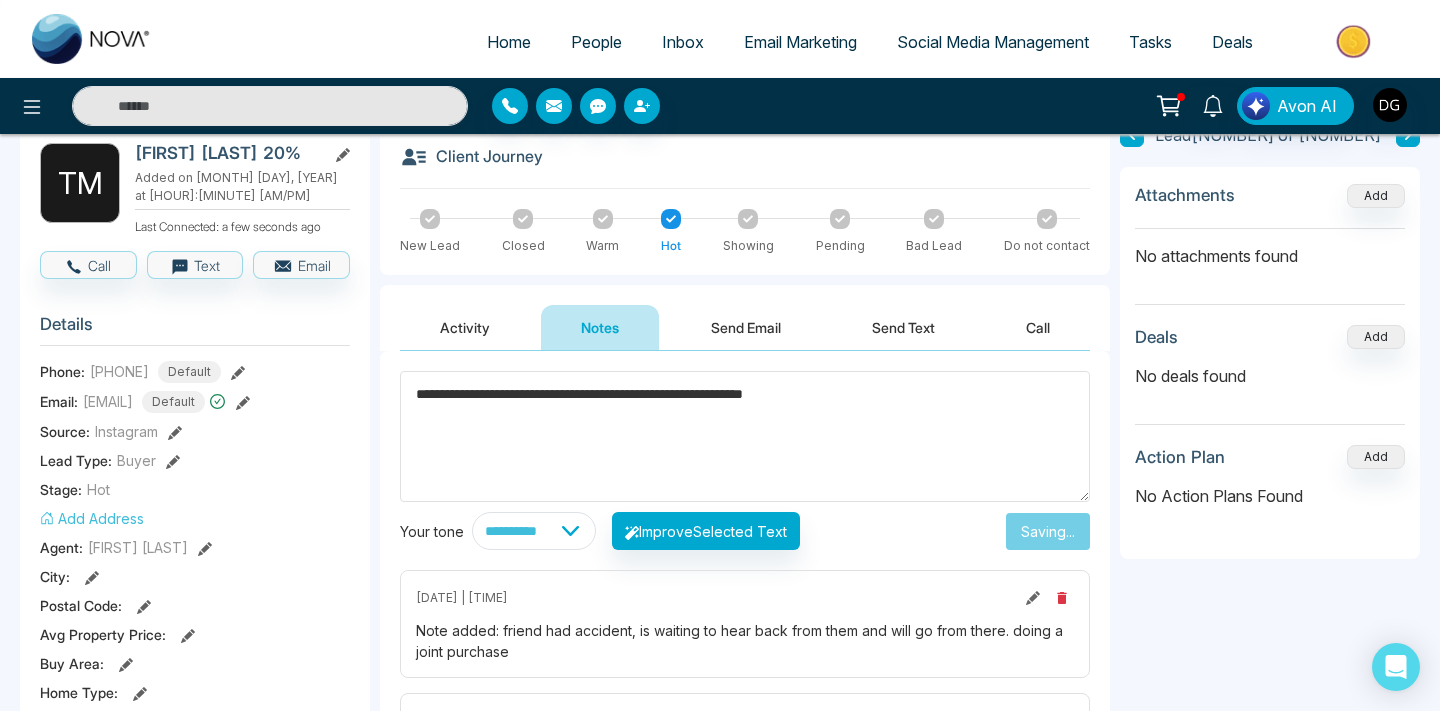 type 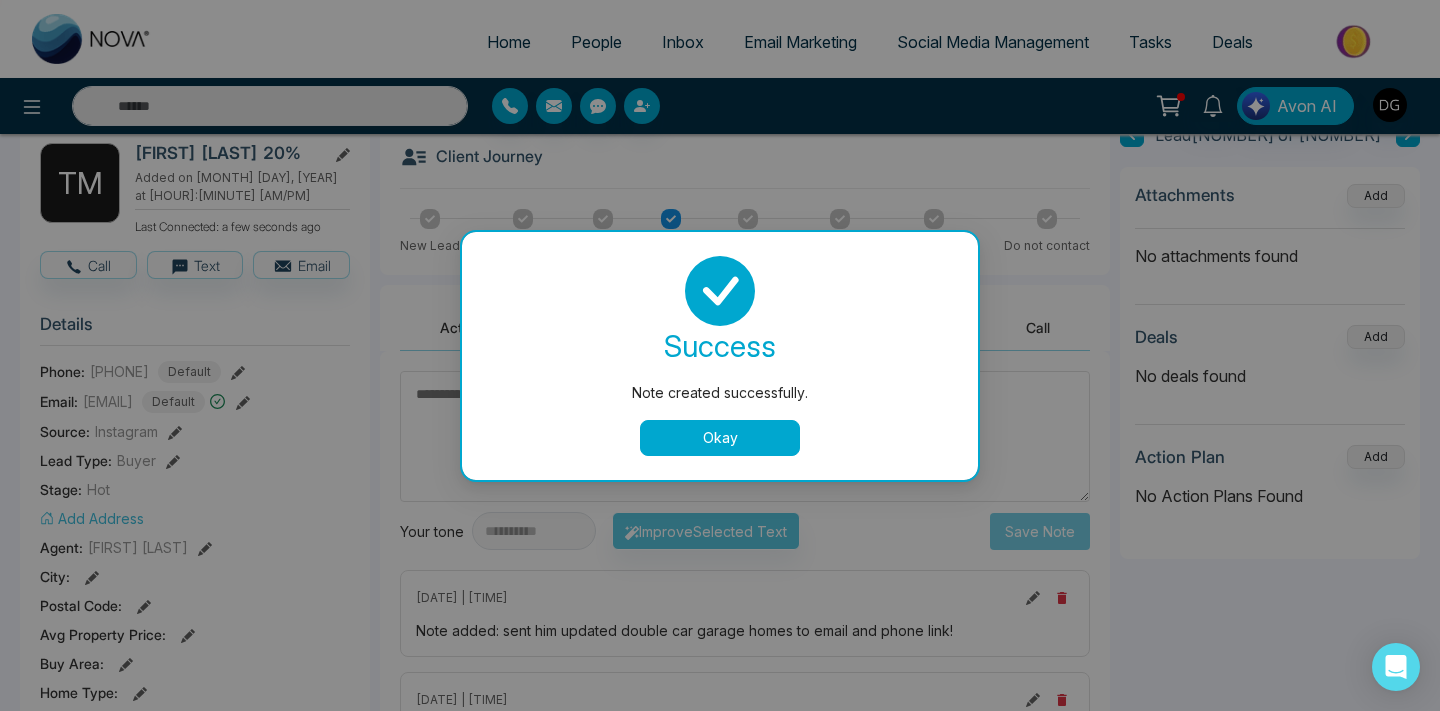 click on "Okay" at bounding box center (720, 438) 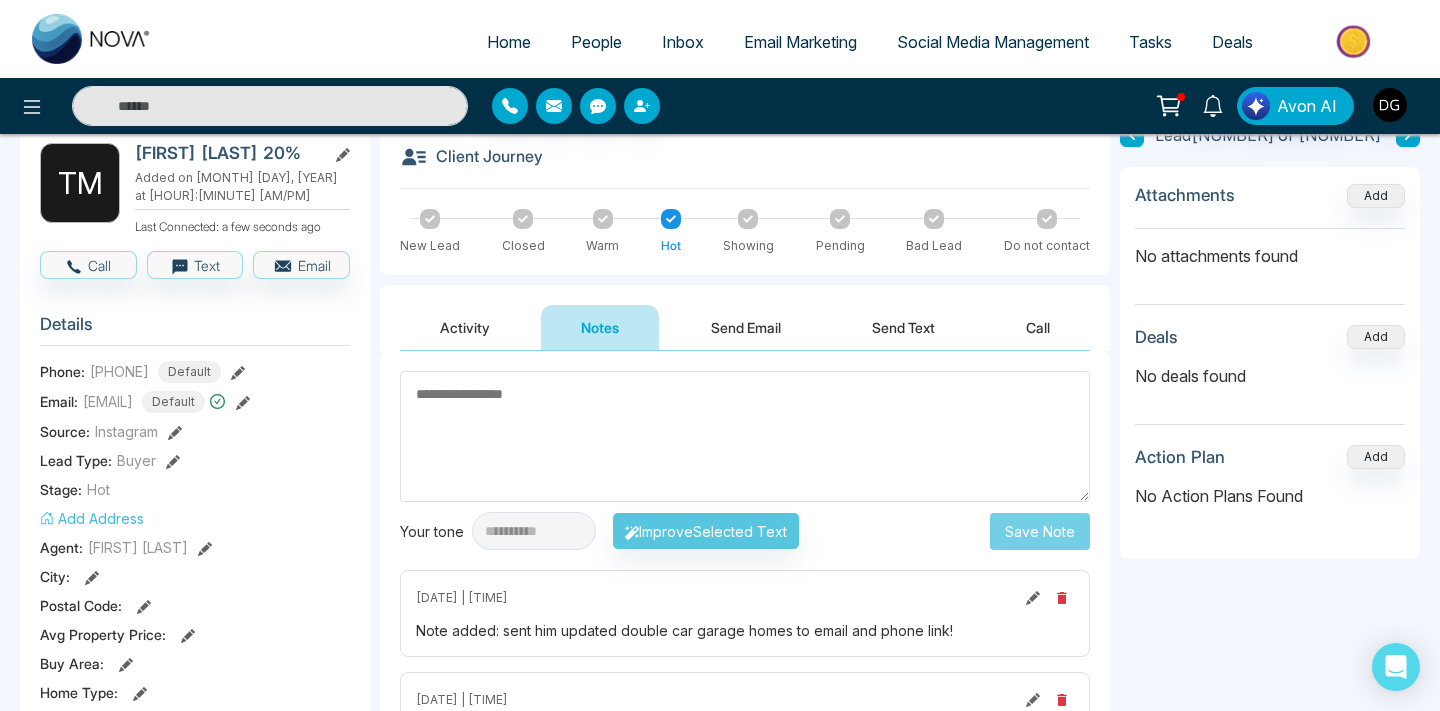 click on "People" at bounding box center (596, 42) 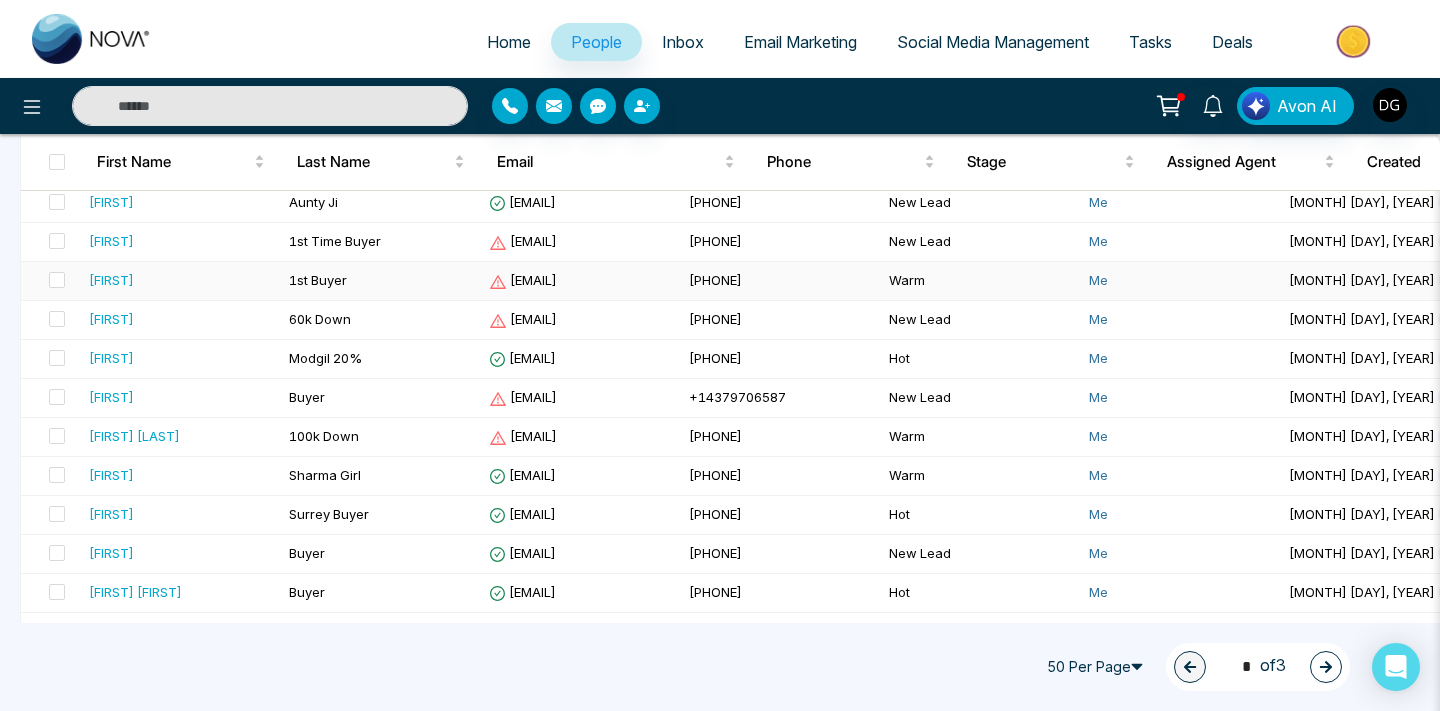 scroll, scrollTop: 630, scrollLeft: 0, axis: vertical 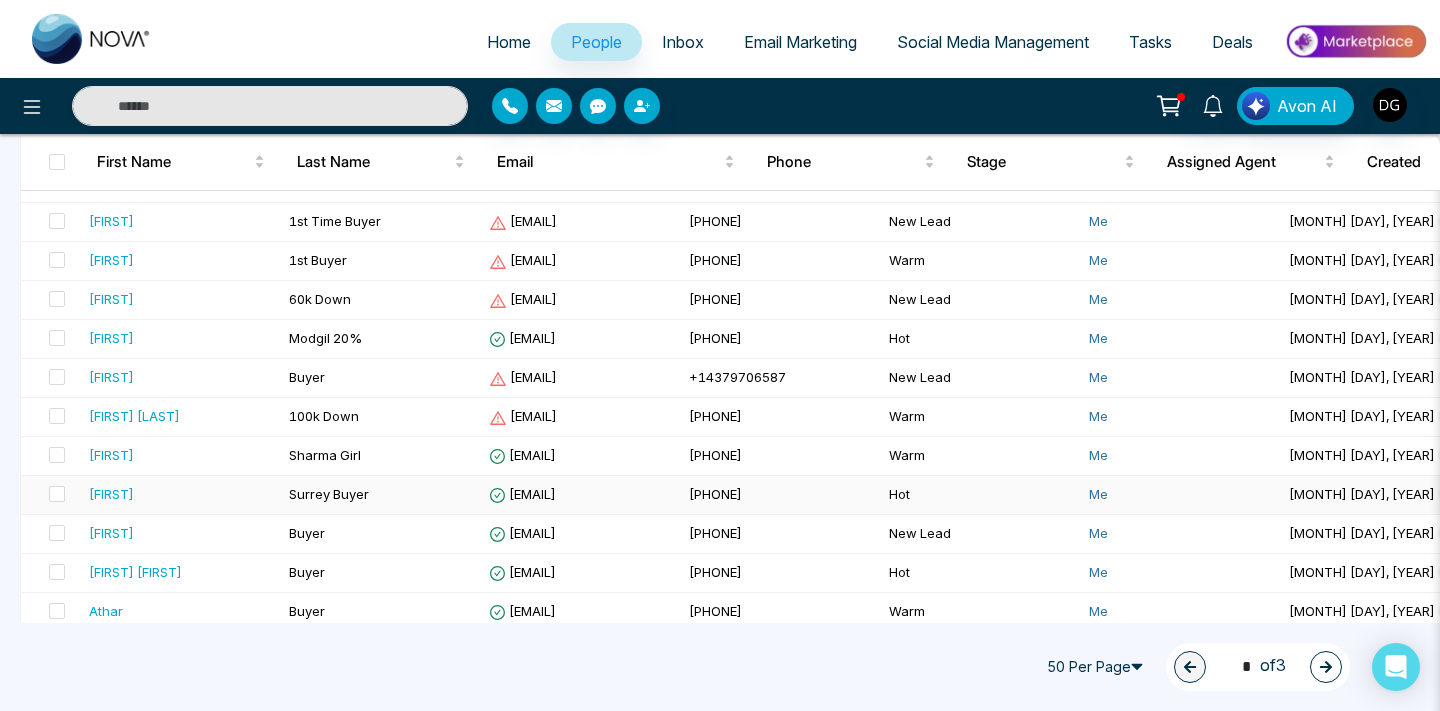 click on "Surrey Buyer" at bounding box center (329, 494) 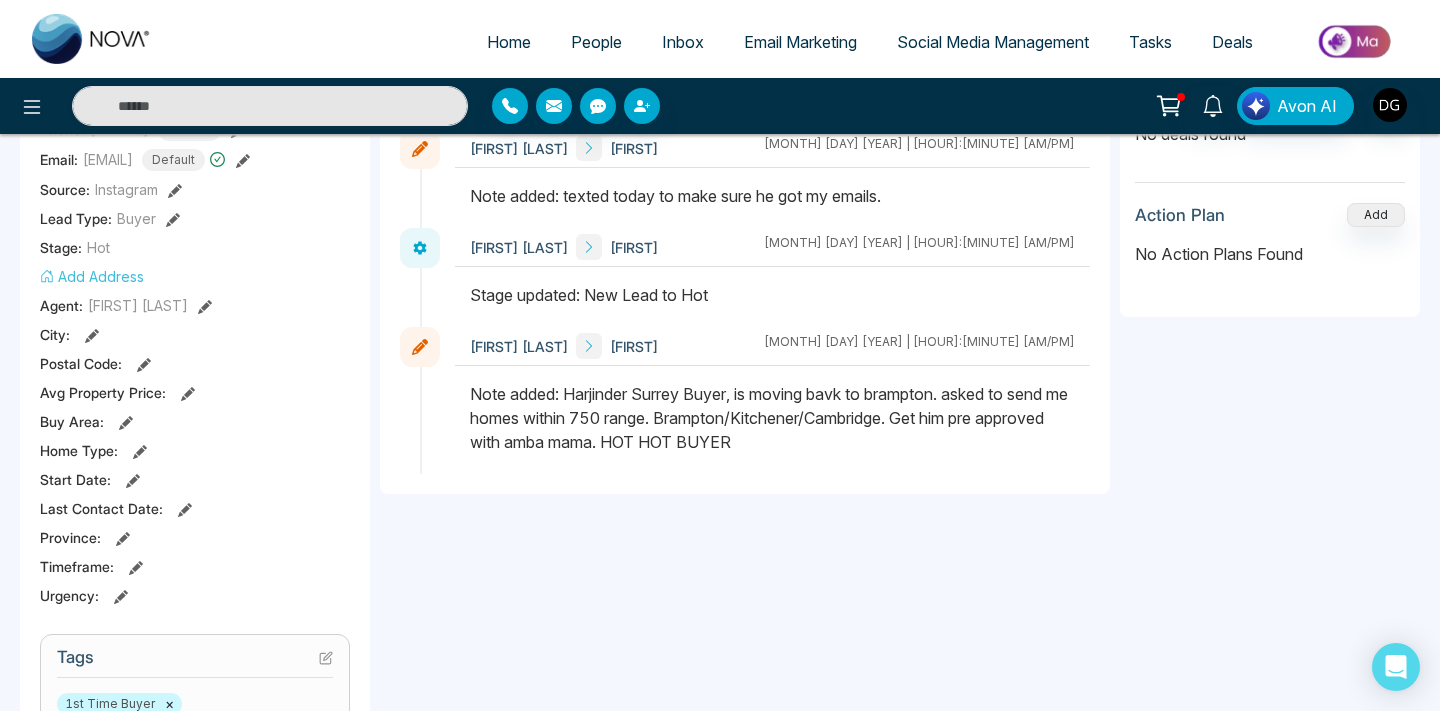 scroll, scrollTop: 0, scrollLeft: 0, axis: both 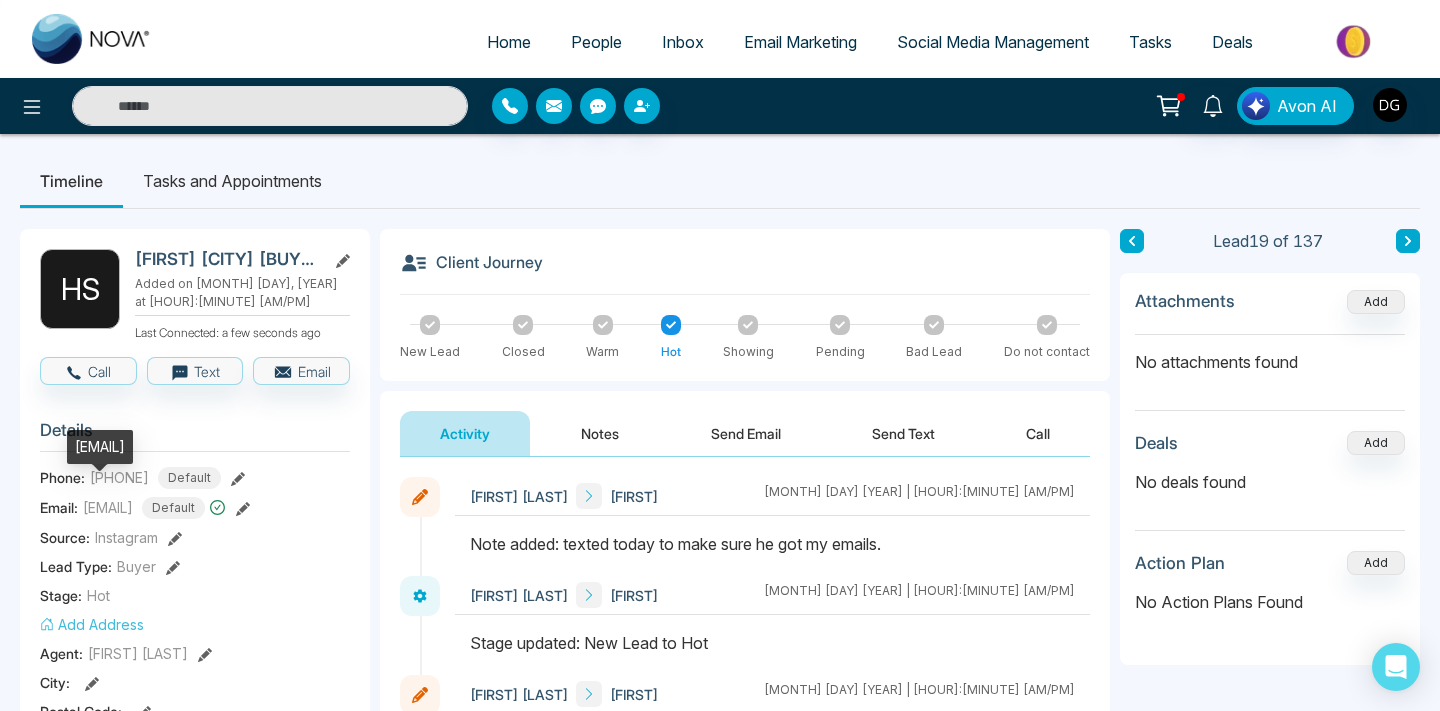 click on "[EMAIL]" at bounding box center (100, 447) 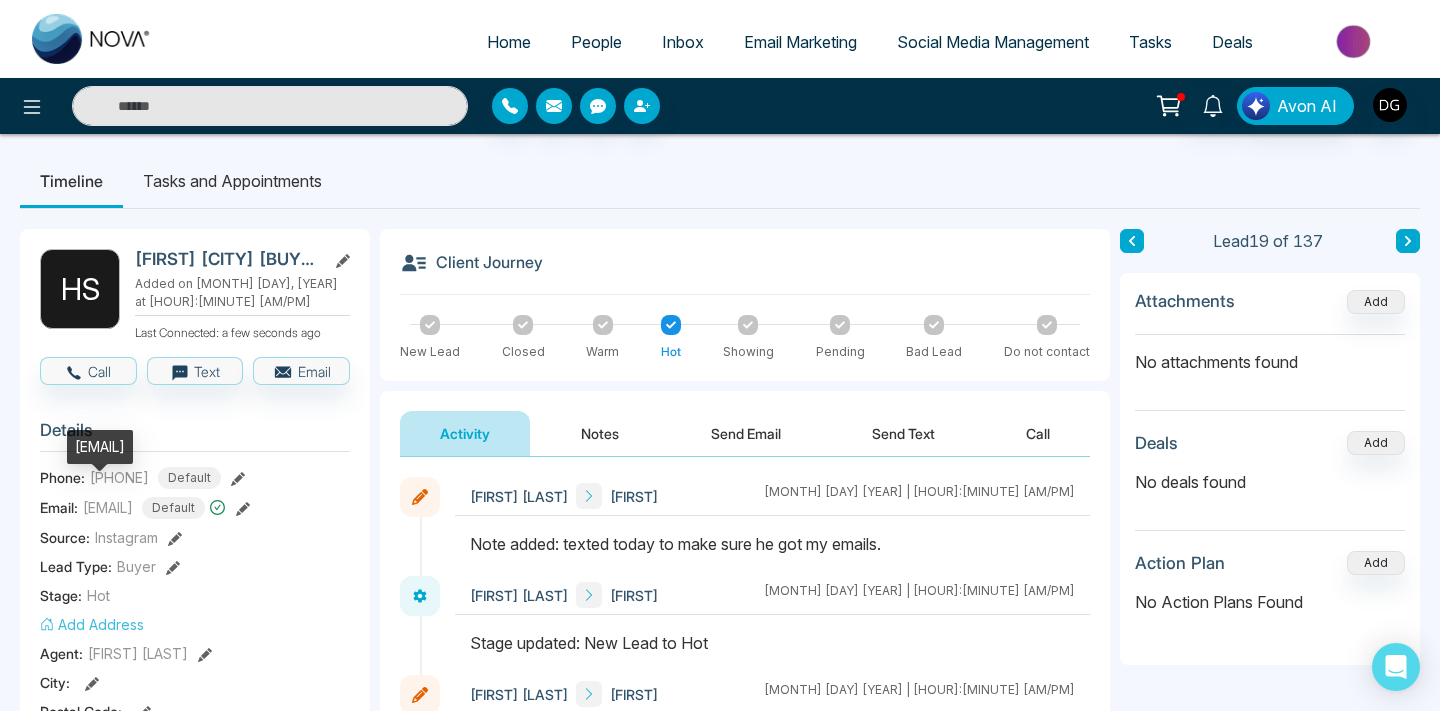 click on "[EMAIL]" at bounding box center (100, 447) 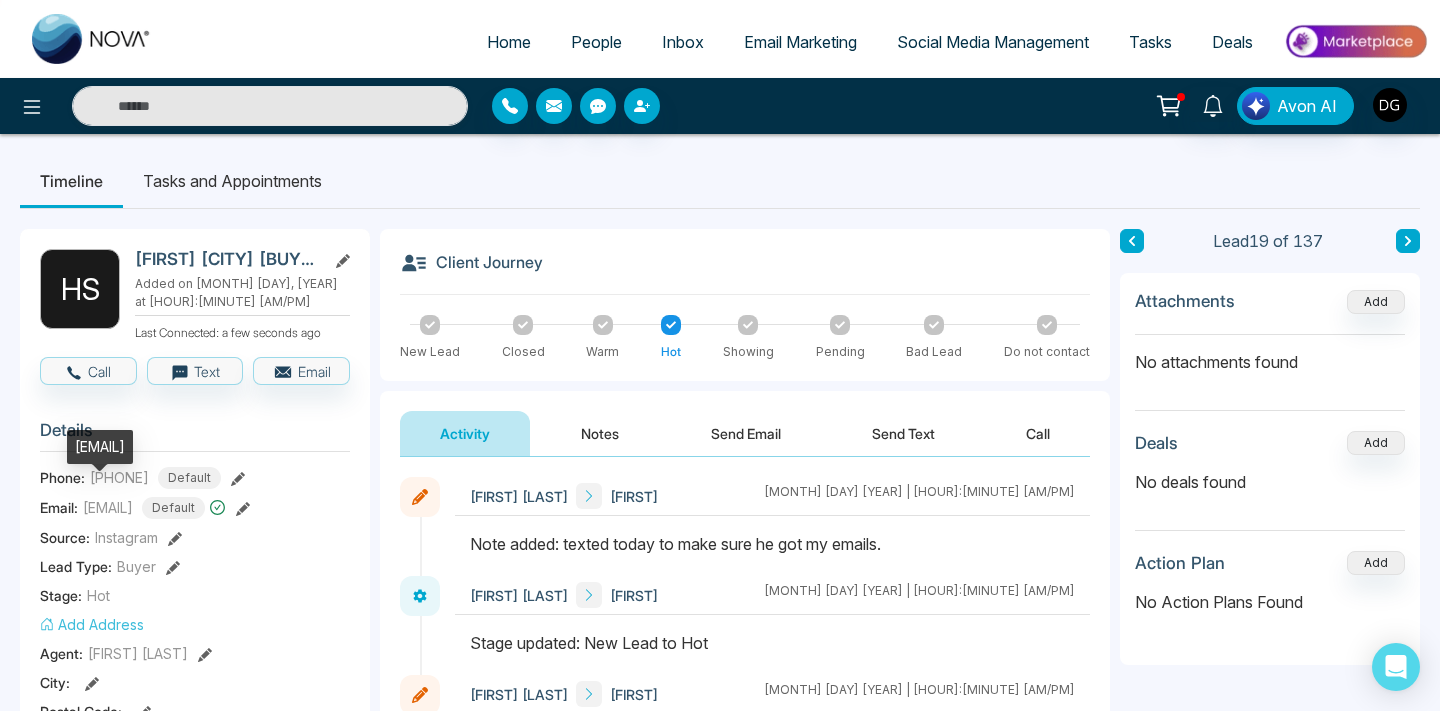 click on "[EMAIL]" at bounding box center [100, 447] 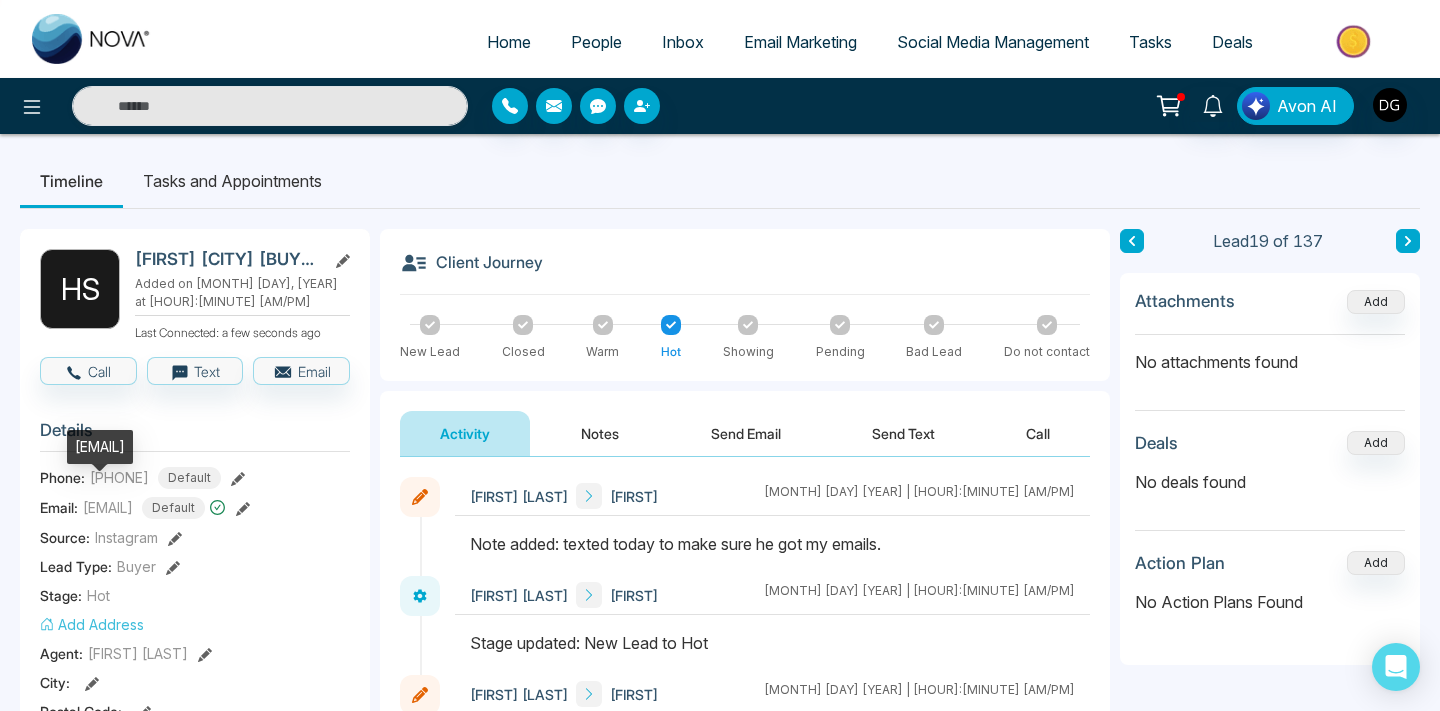 copy on "[EMAIL]" 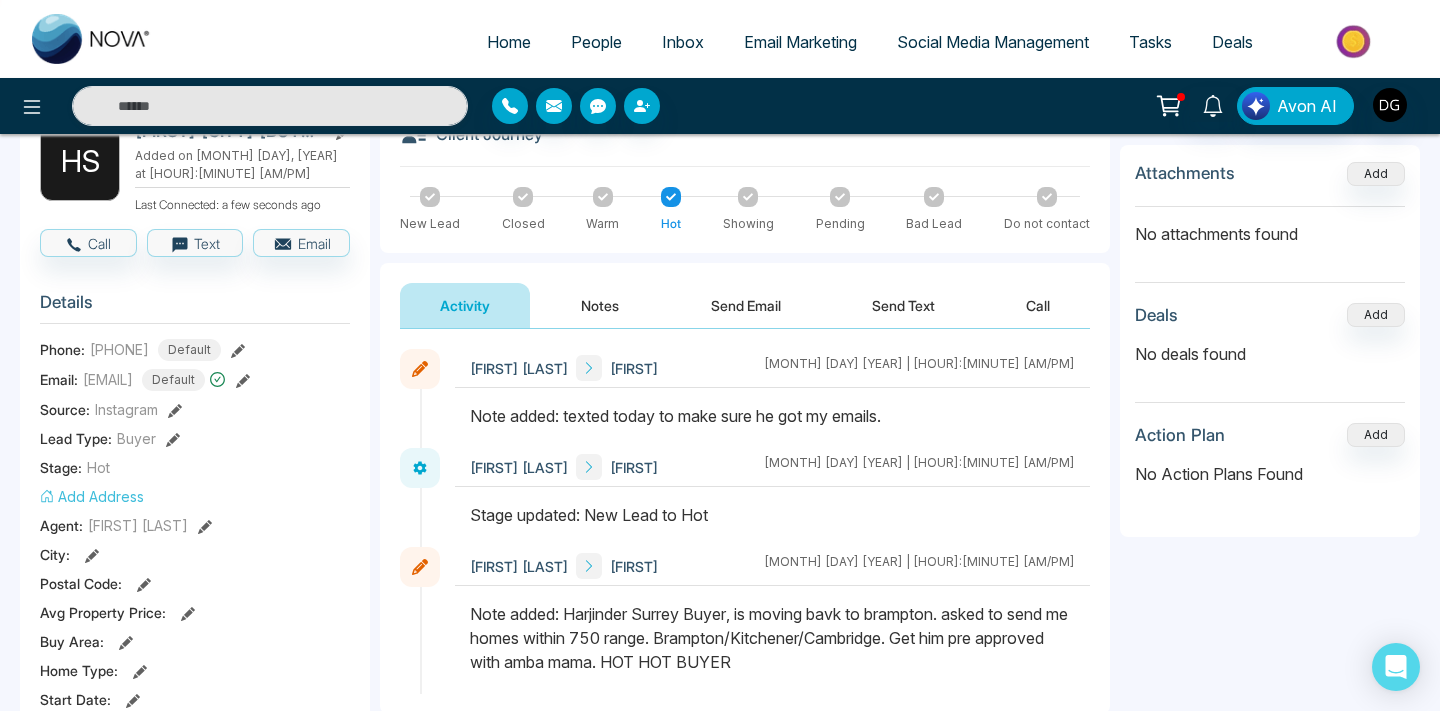 scroll, scrollTop: 103, scrollLeft: 0, axis: vertical 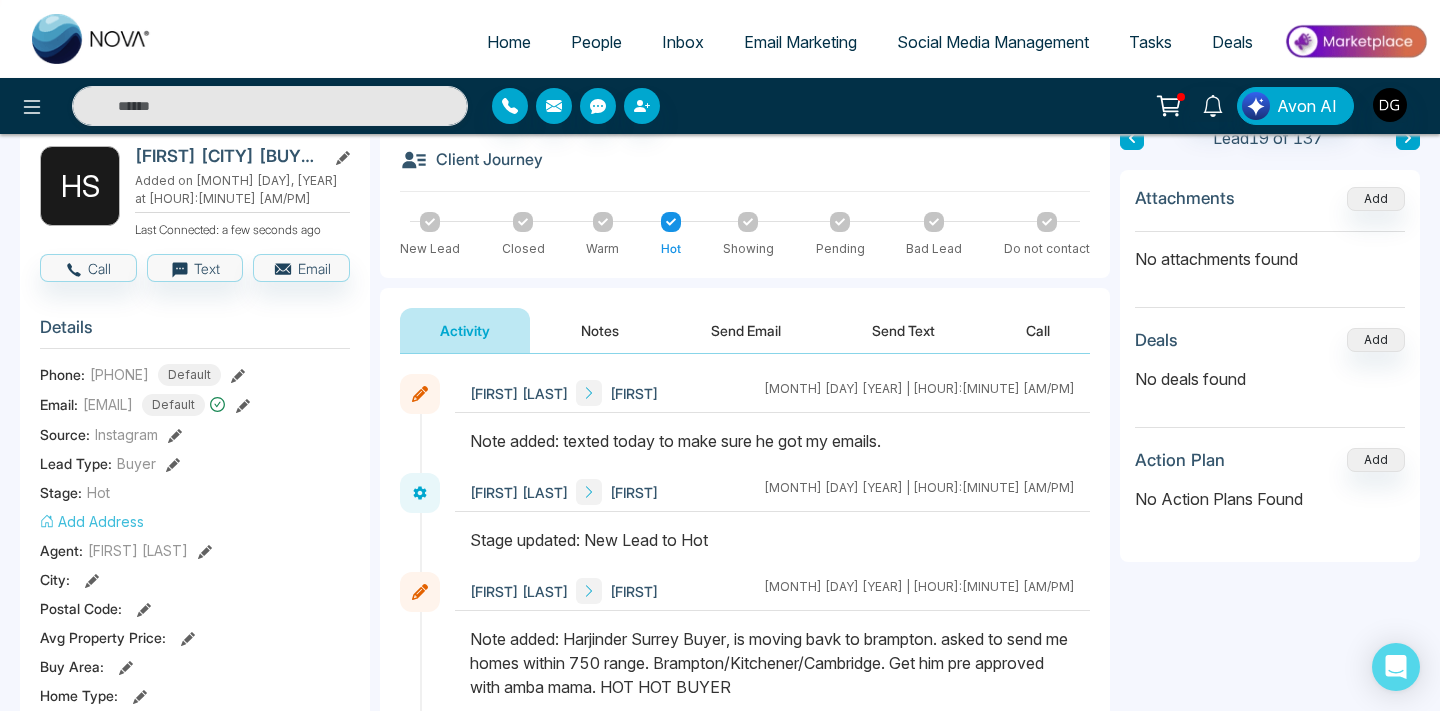 click on "Notes" at bounding box center (600, 330) 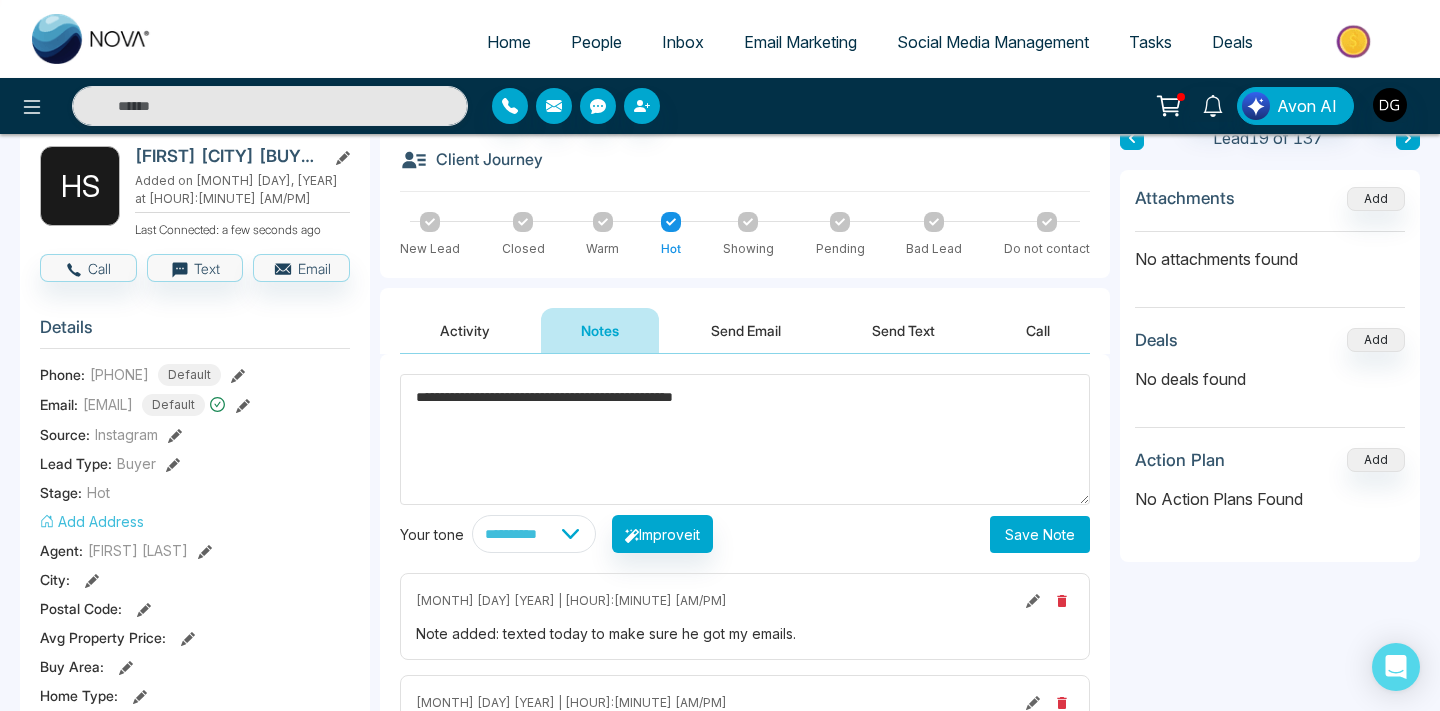 type on "**********" 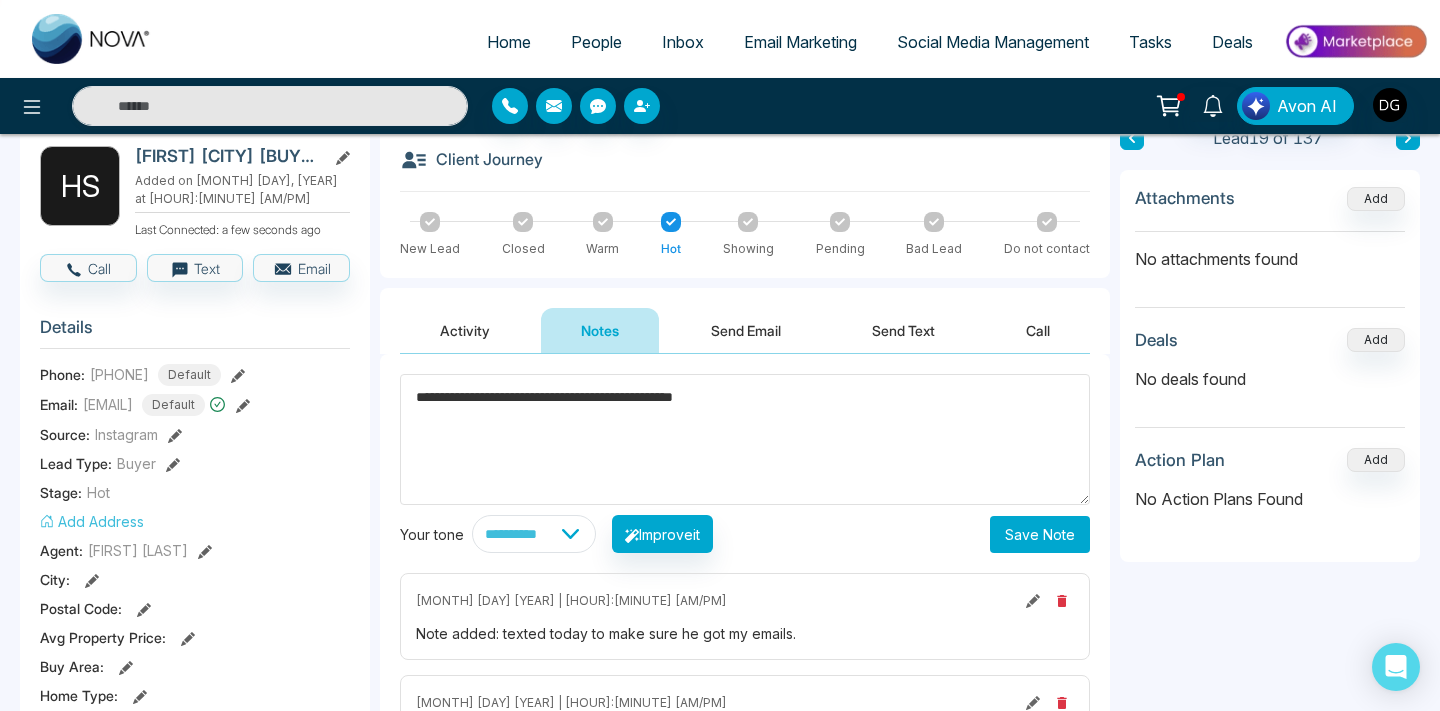 click on "Save Note" at bounding box center (1040, 534) 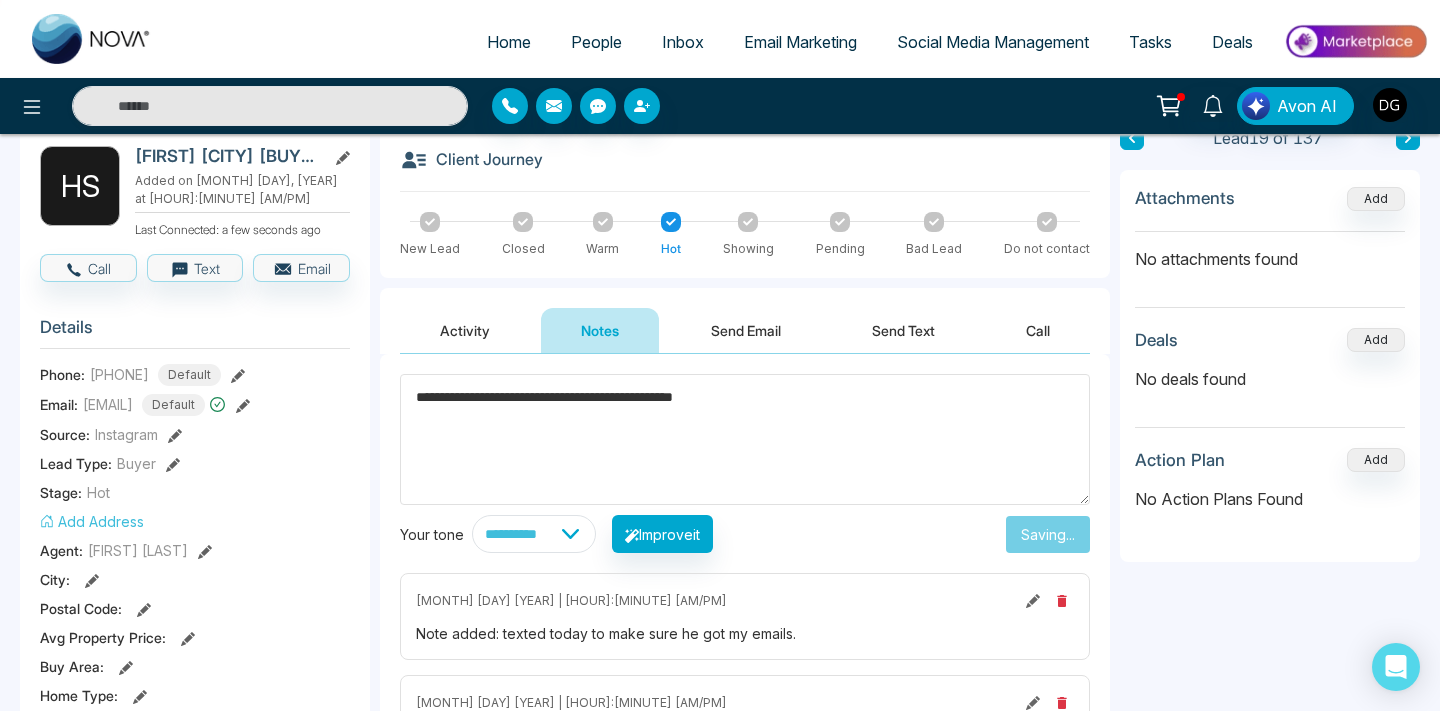 type 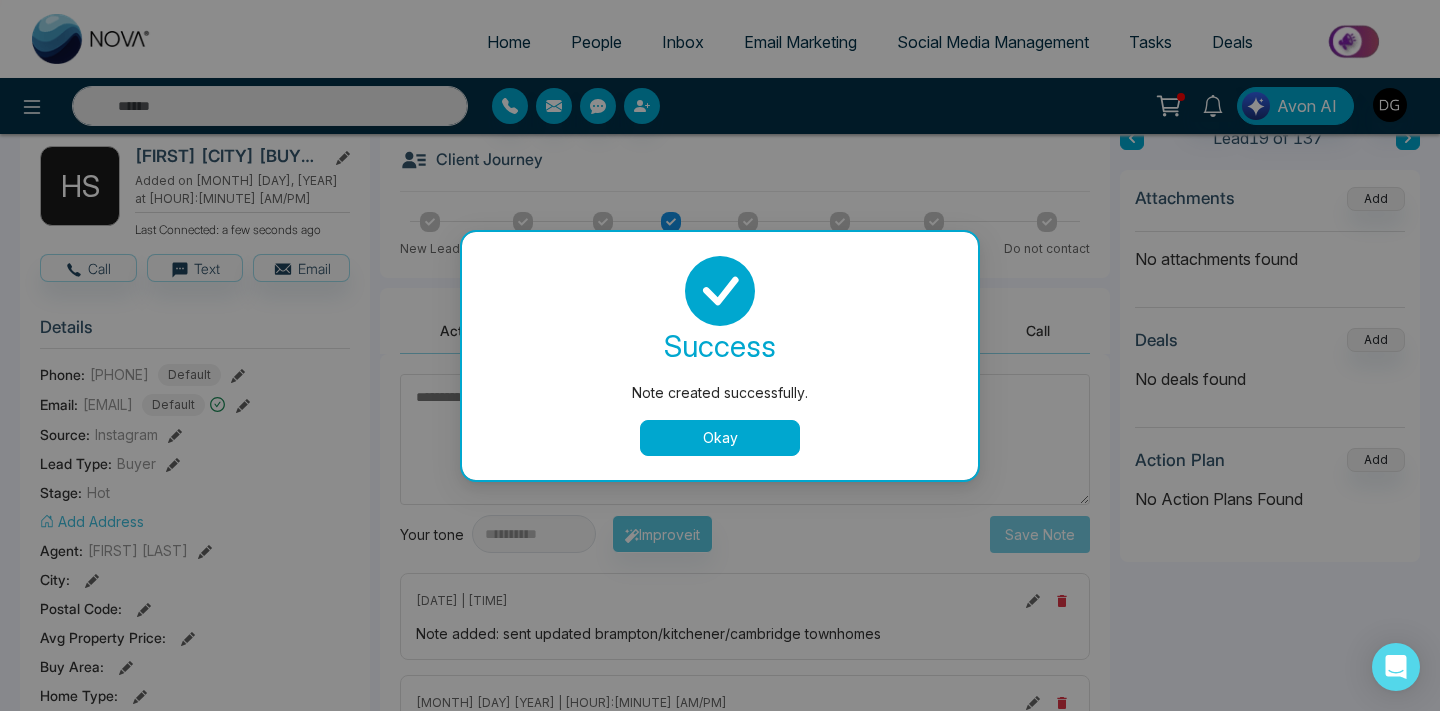 click on "Okay" at bounding box center [720, 438] 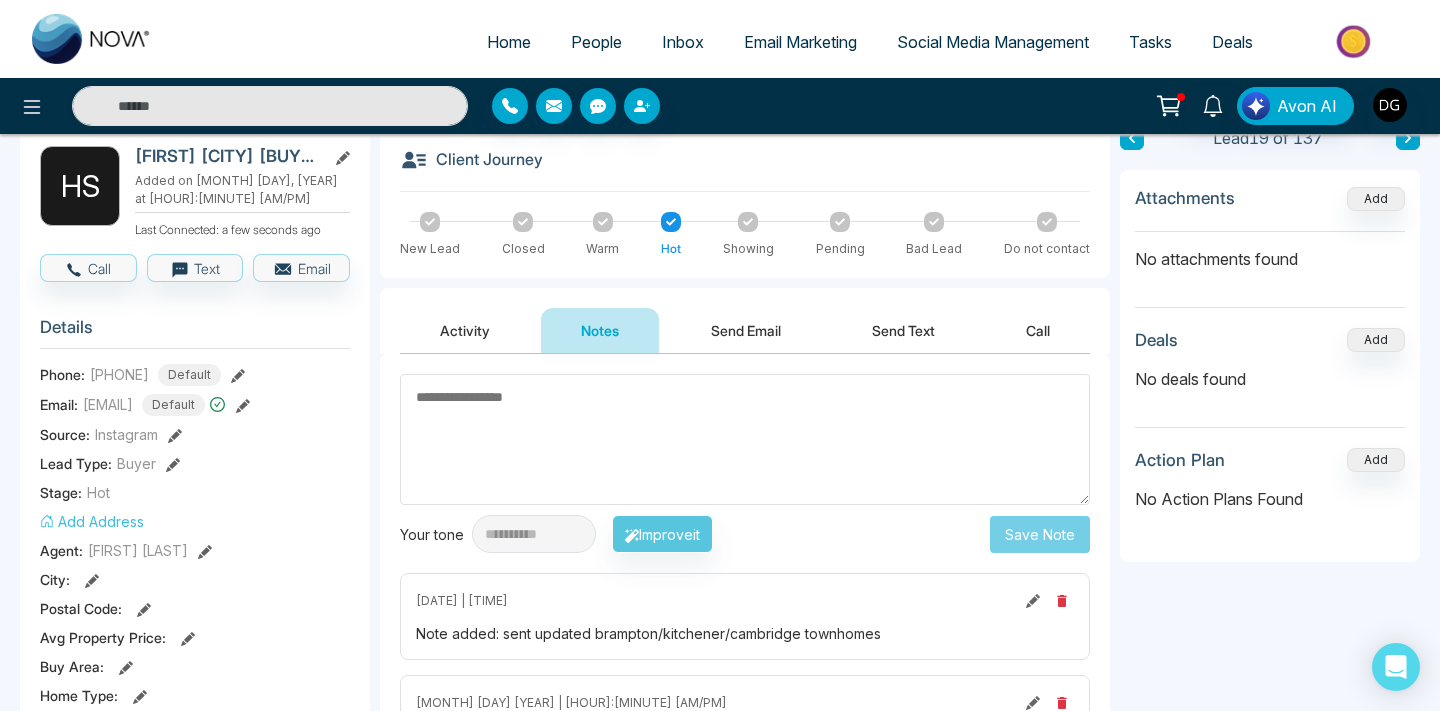 click on "People" at bounding box center [596, 42] 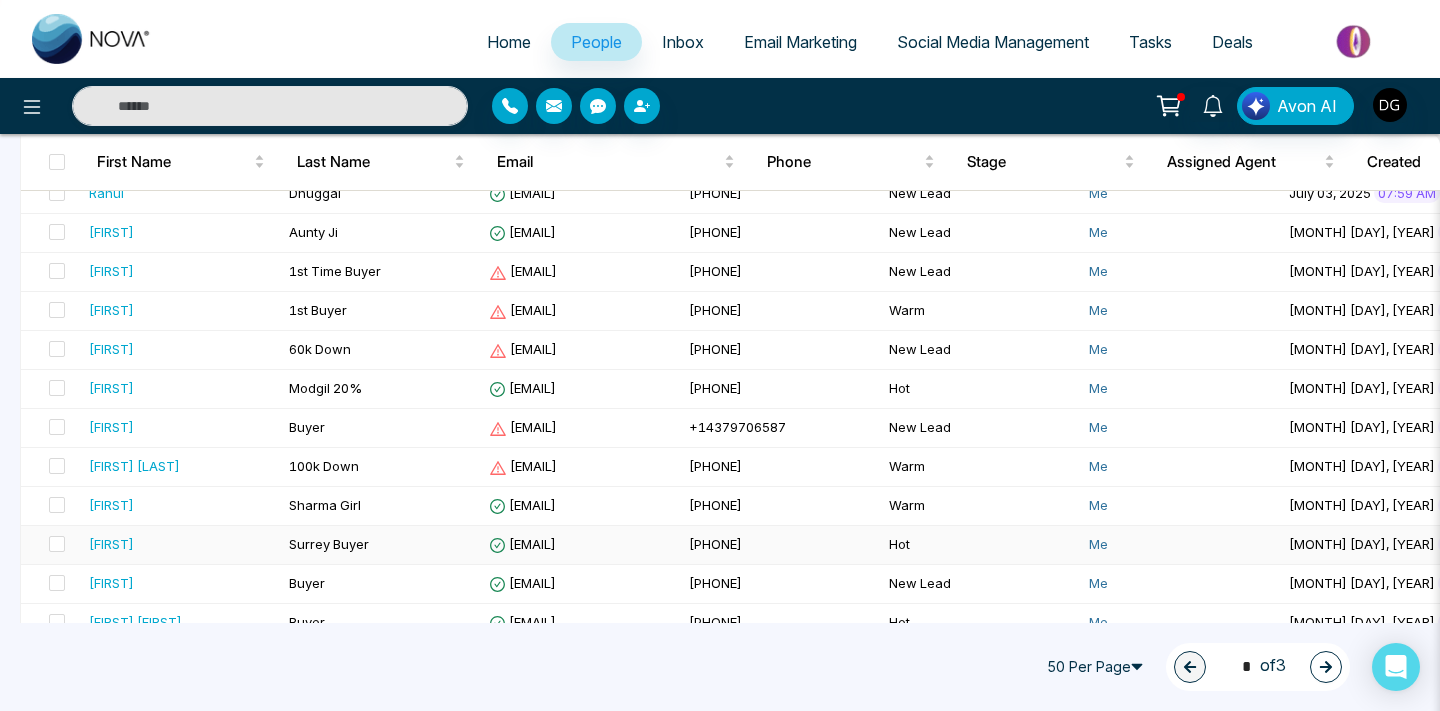 scroll, scrollTop: 553, scrollLeft: 0, axis: vertical 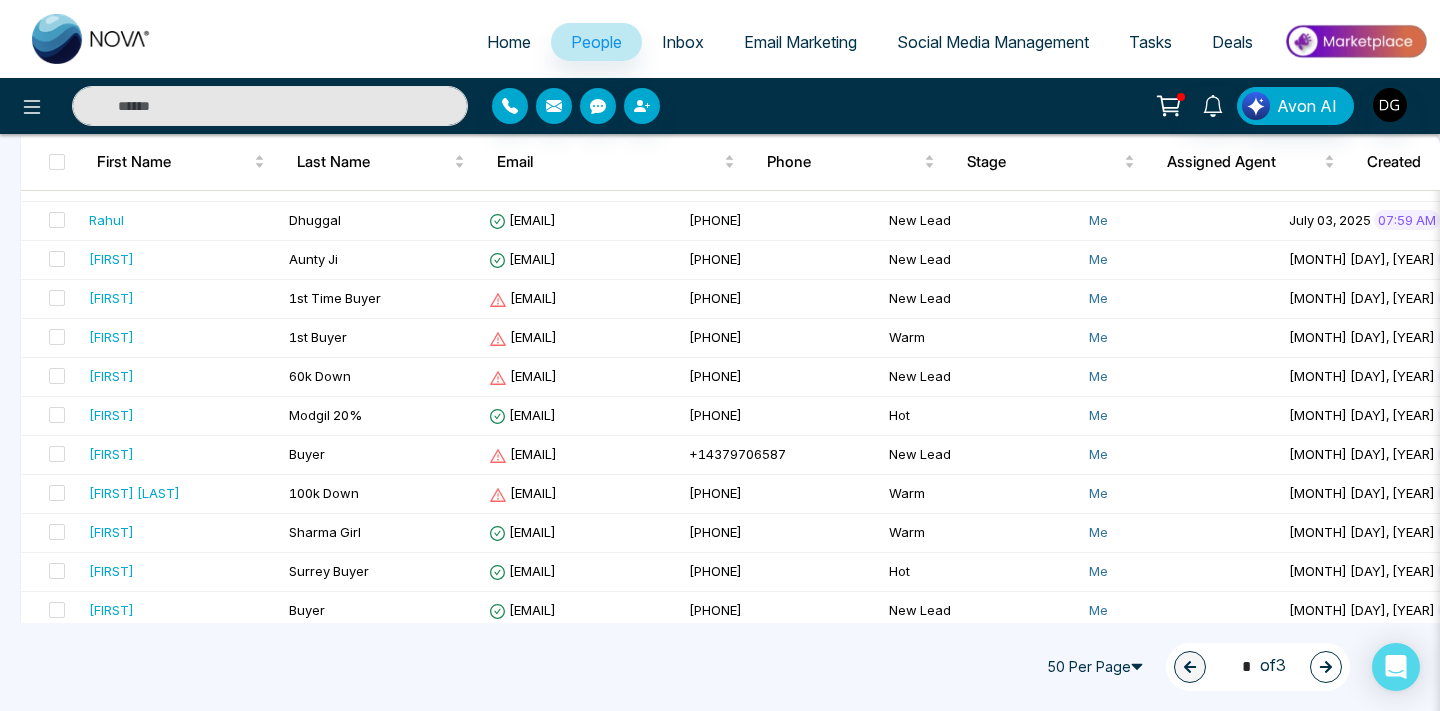 click 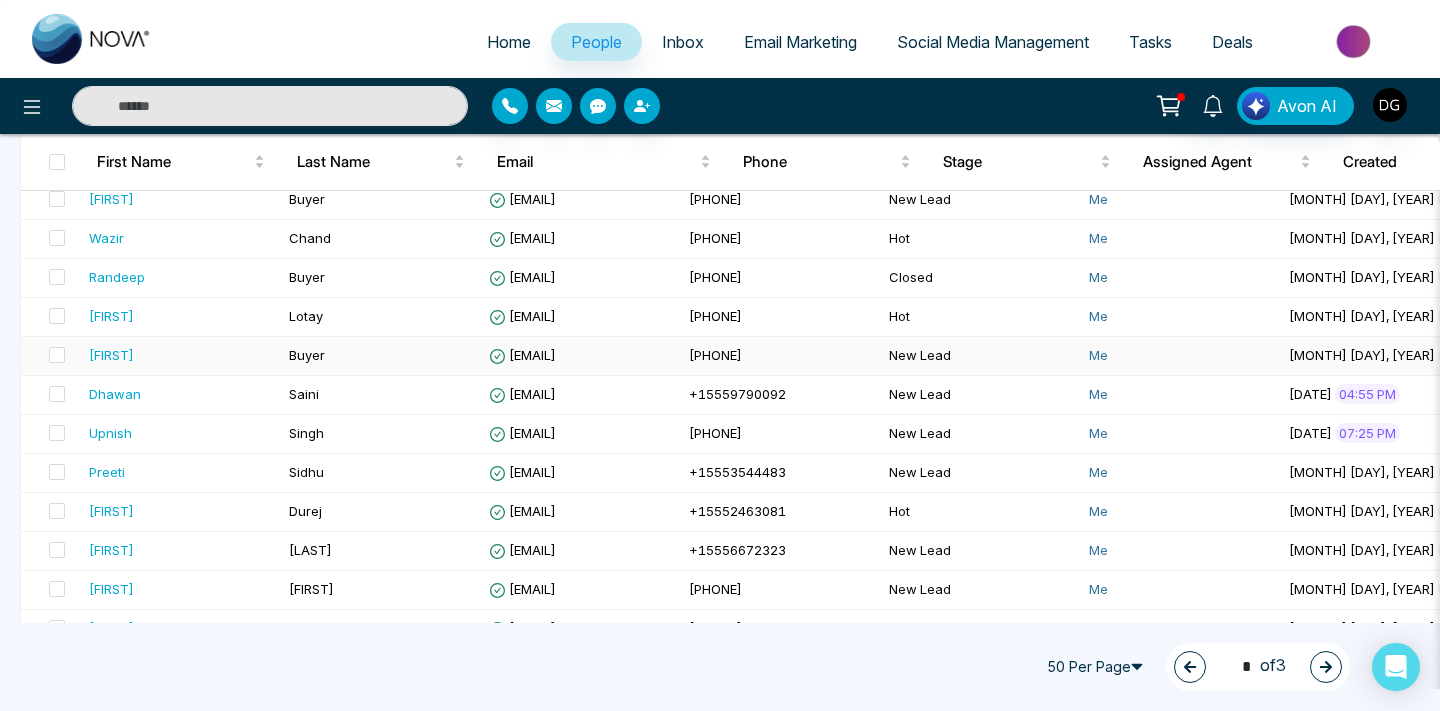 scroll, scrollTop: 1731, scrollLeft: 0, axis: vertical 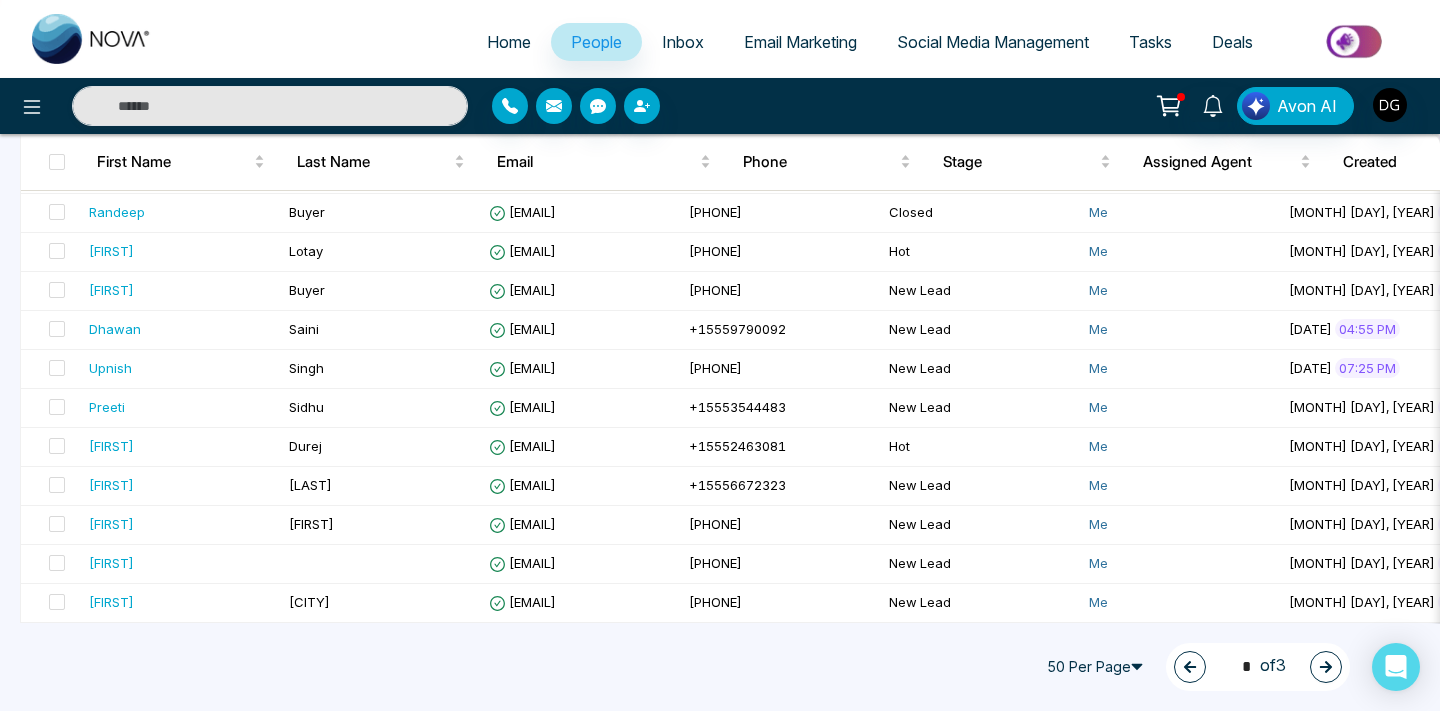 click at bounding box center (1190, 667) 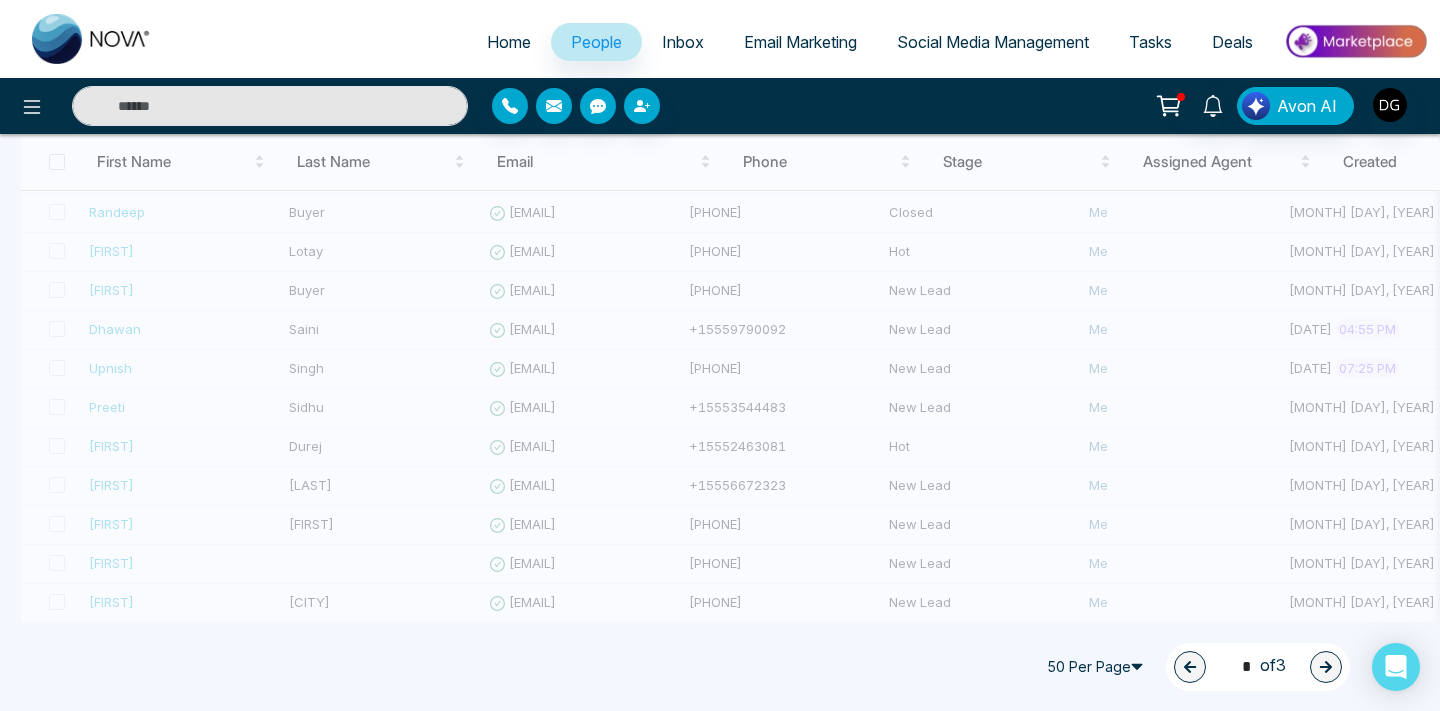 type on "*" 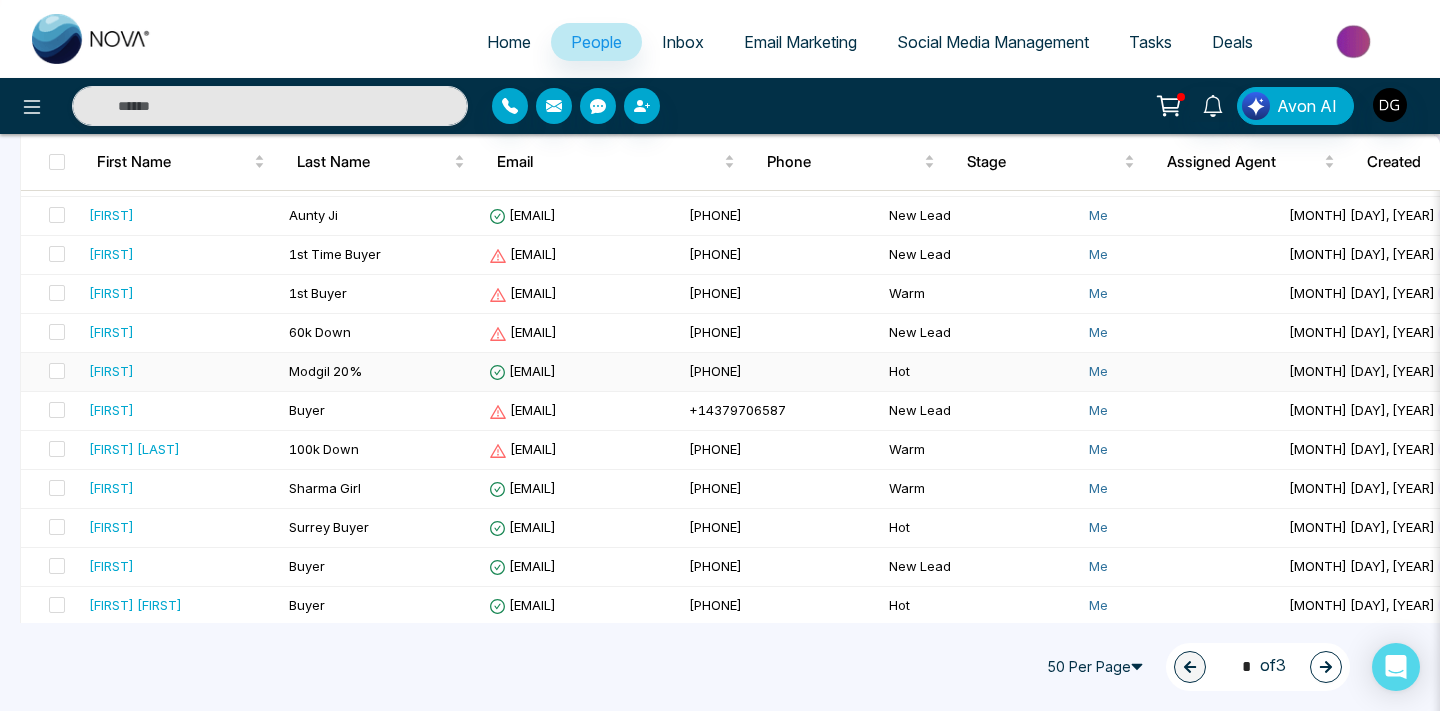 scroll, scrollTop: 596, scrollLeft: 0, axis: vertical 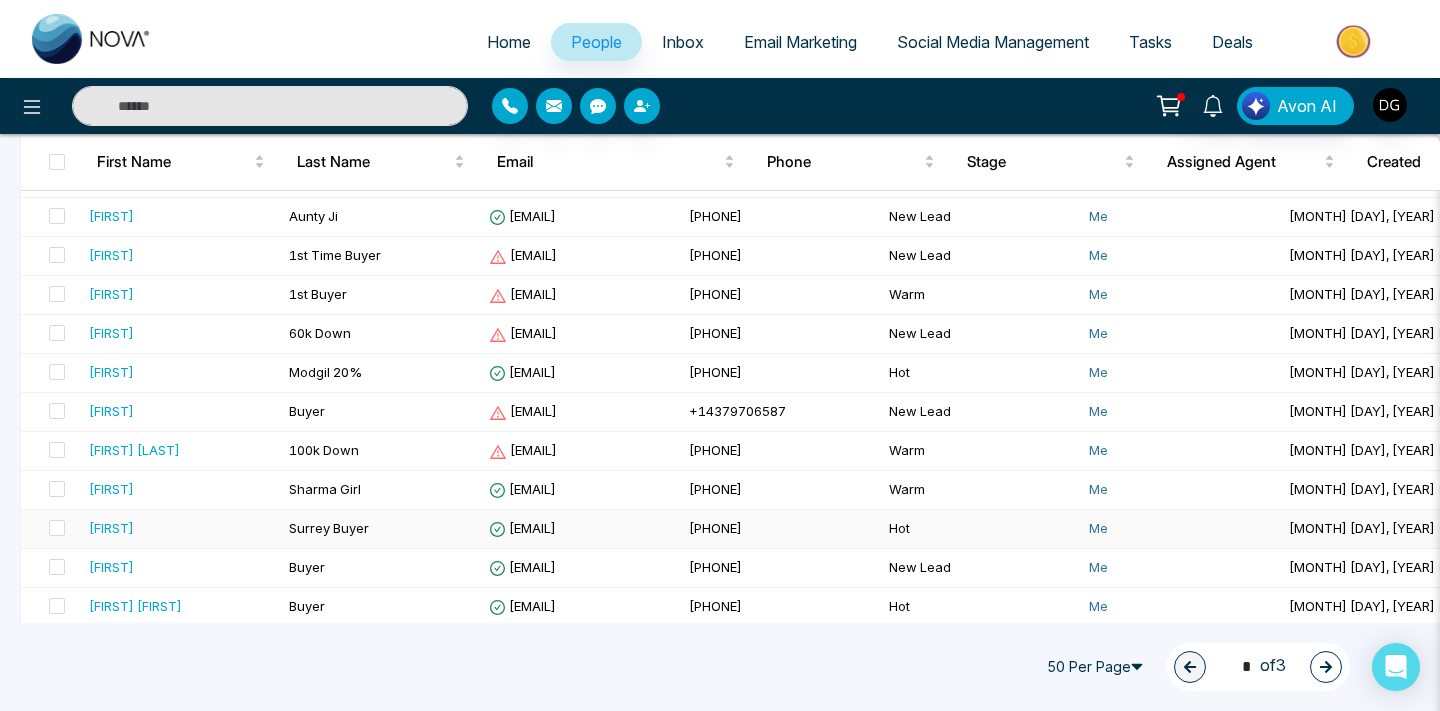 click on "[FIRST]" at bounding box center (181, 528) 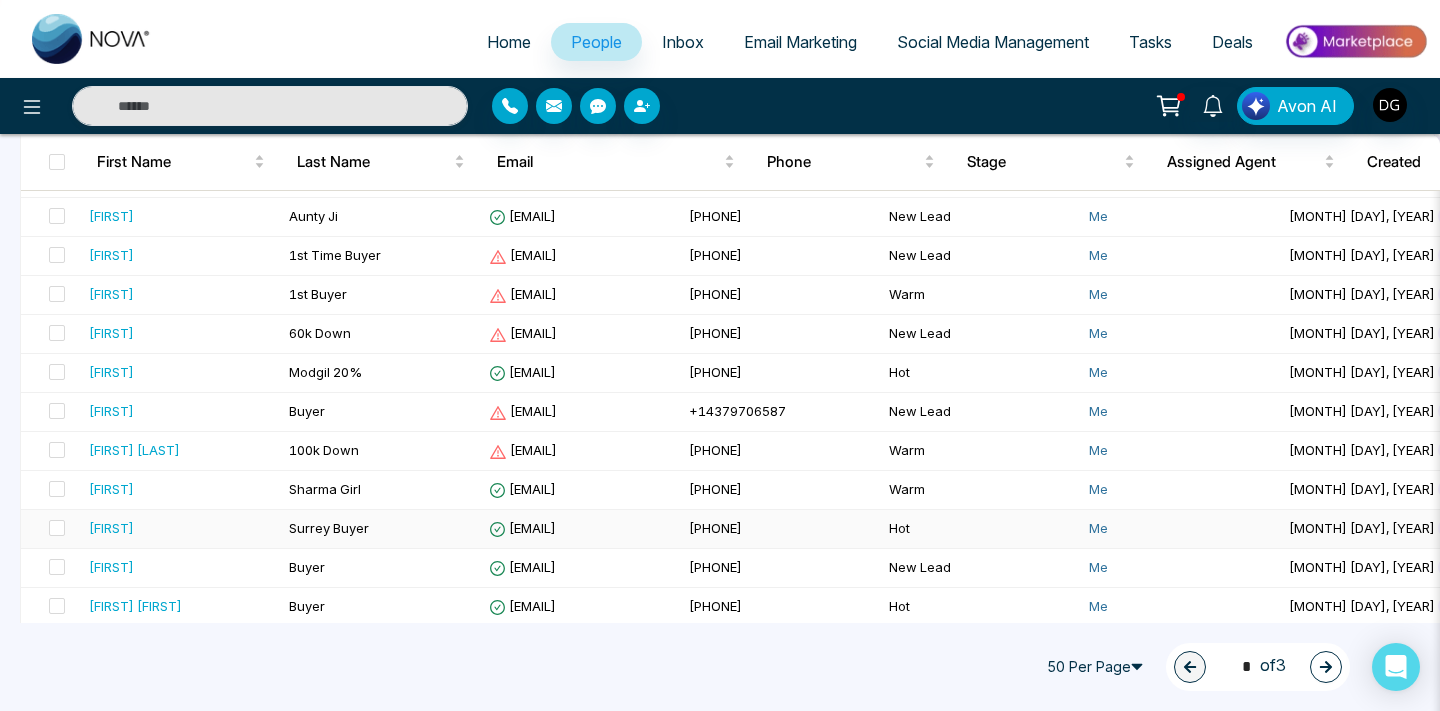 scroll, scrollTop: 0, scrollLeft: 0, axis: both 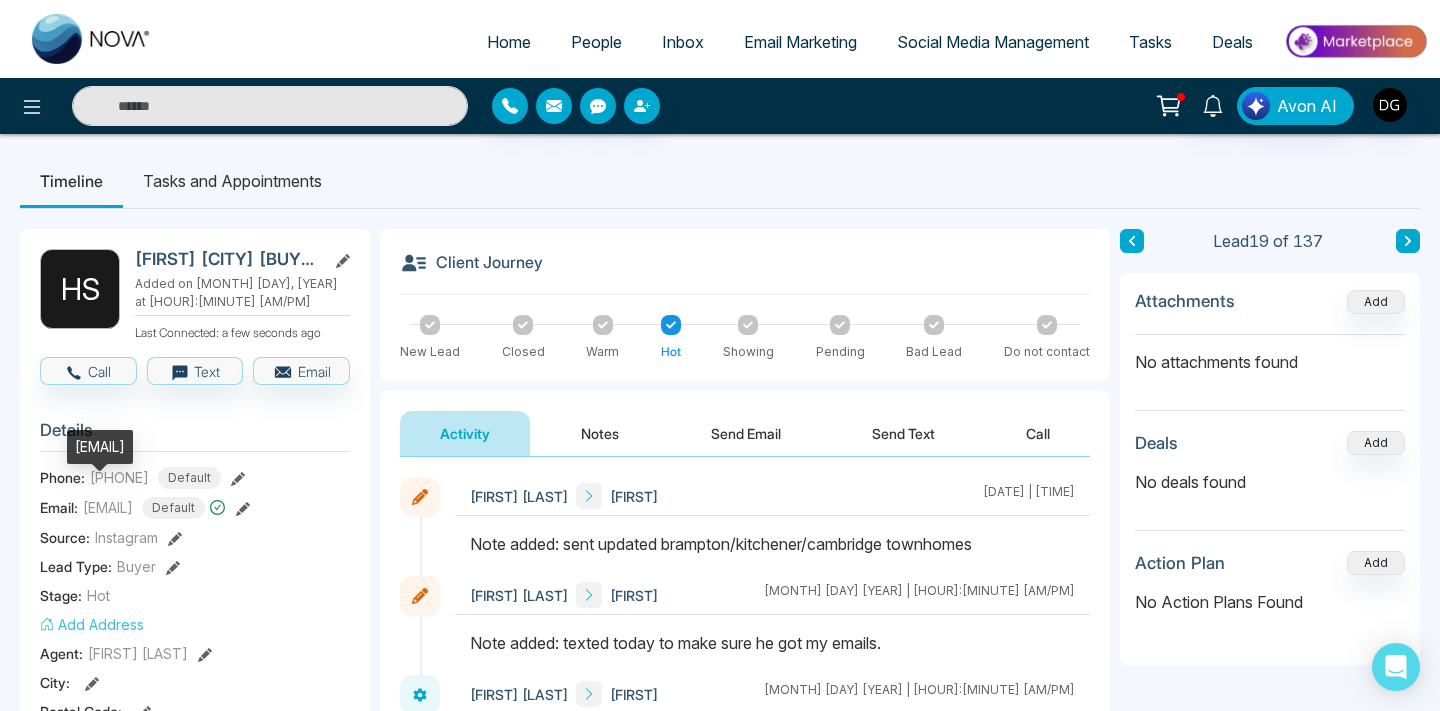 click on "[EMAIL]" at bounding box center (100, 447) 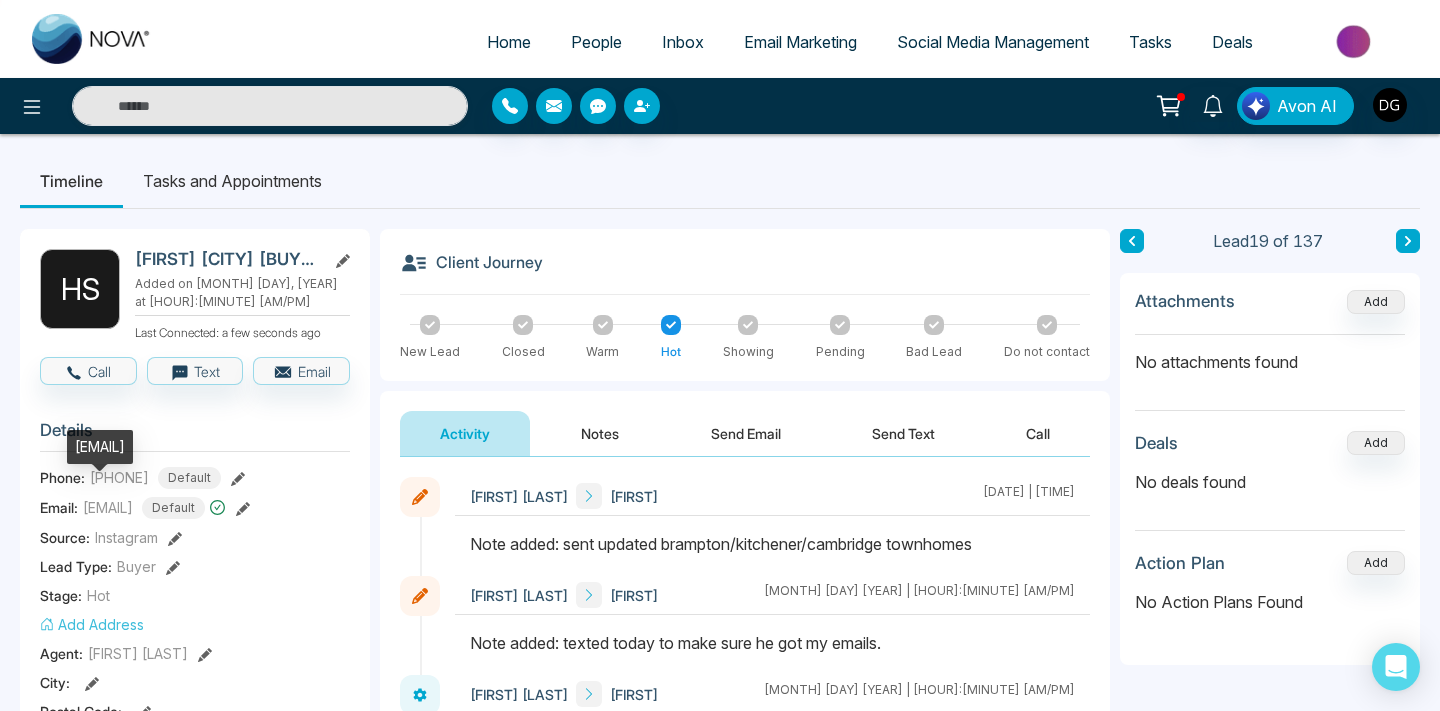click on "[EMAIL]" at bounding box center [100, 447] 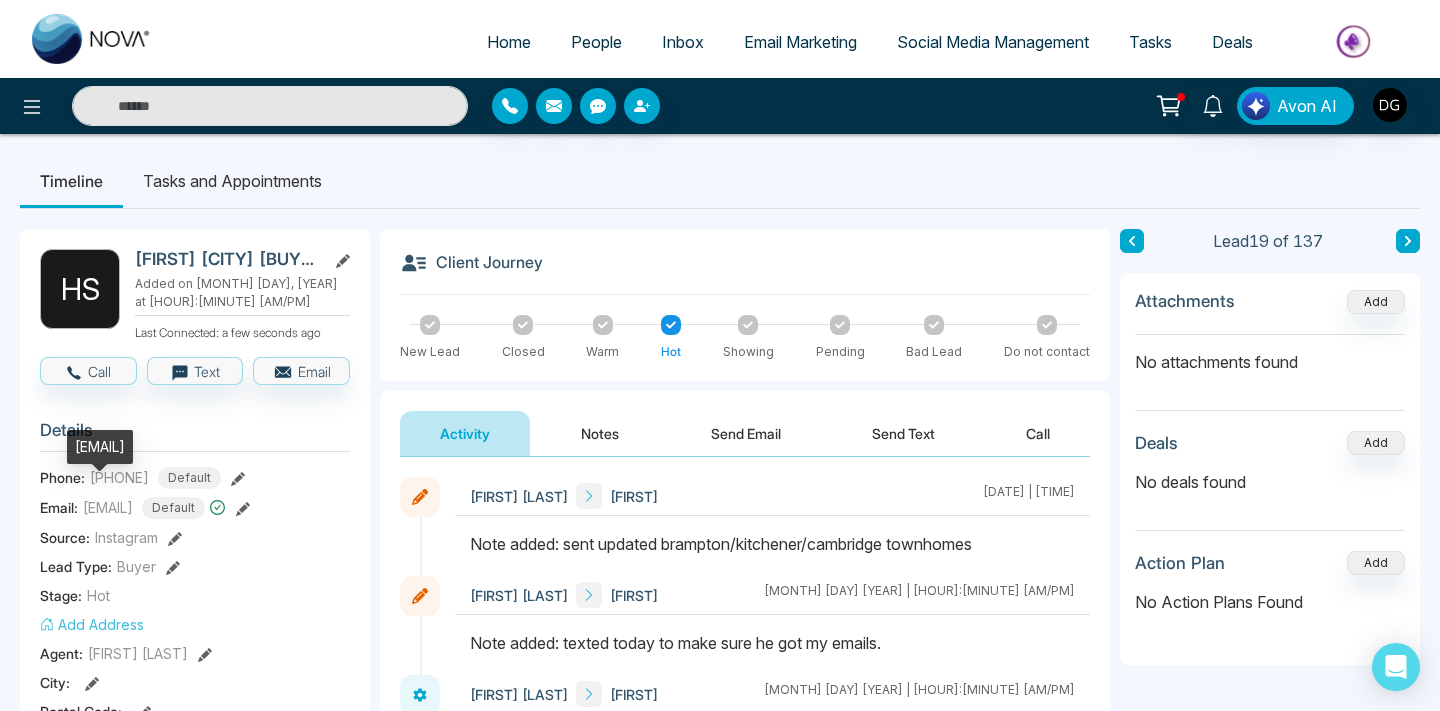 click on "[EMAIL]" at bounding box center (100, 447) 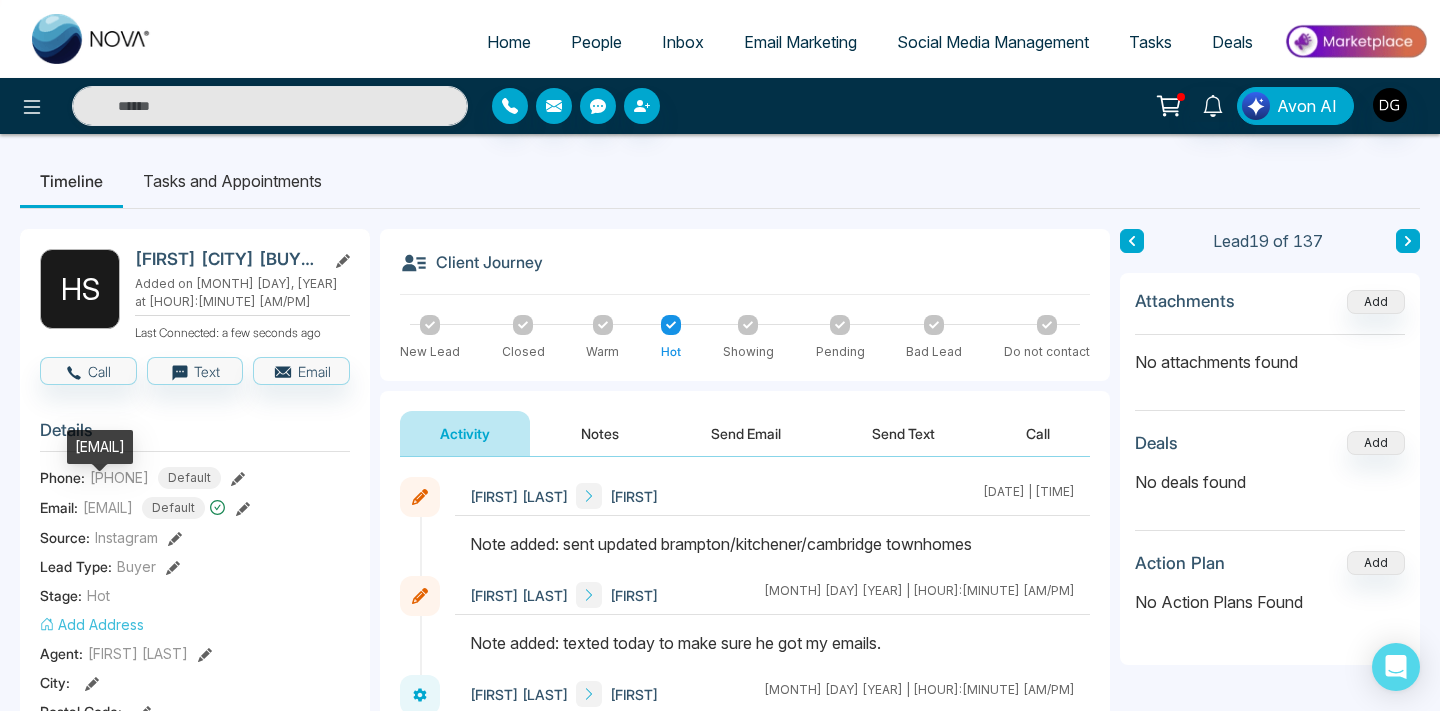 click on "[EMAIL]" at bounding box center [100, 447] 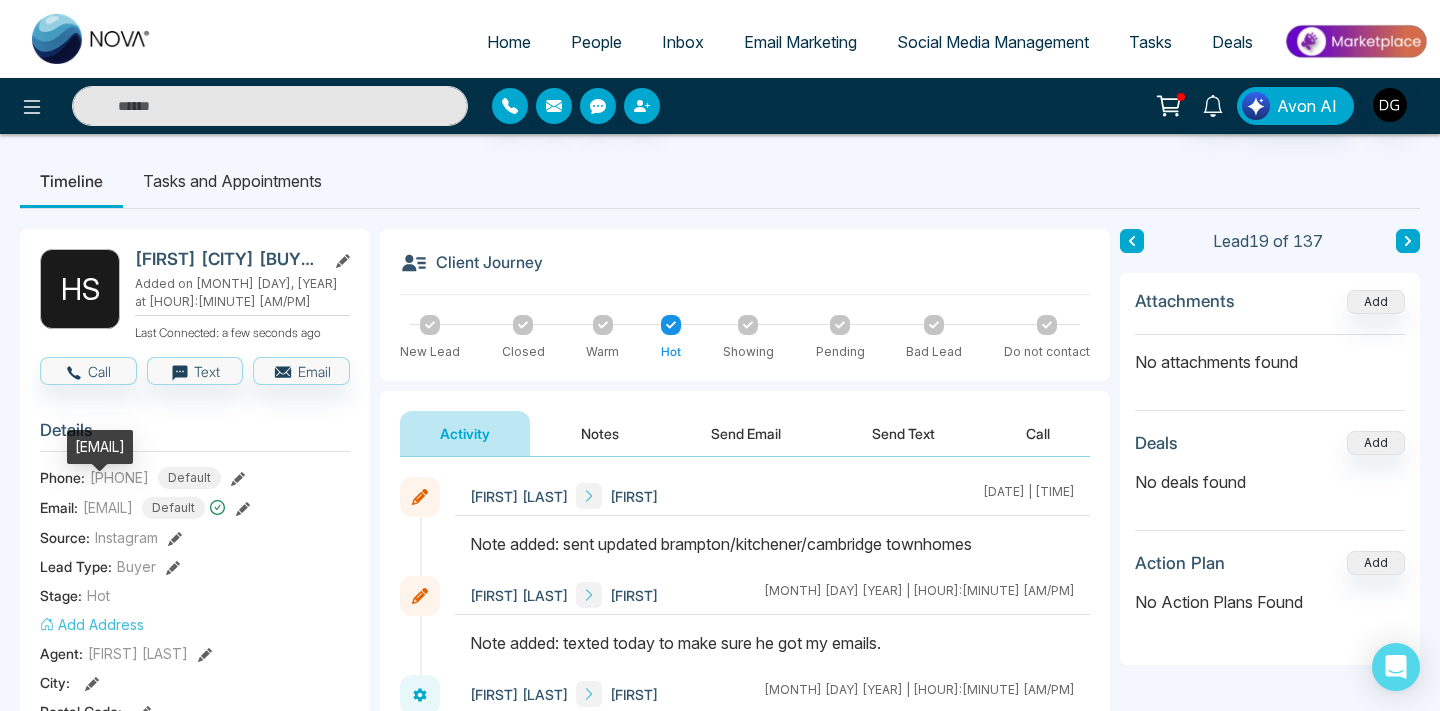 copy on "[EMAIL]" 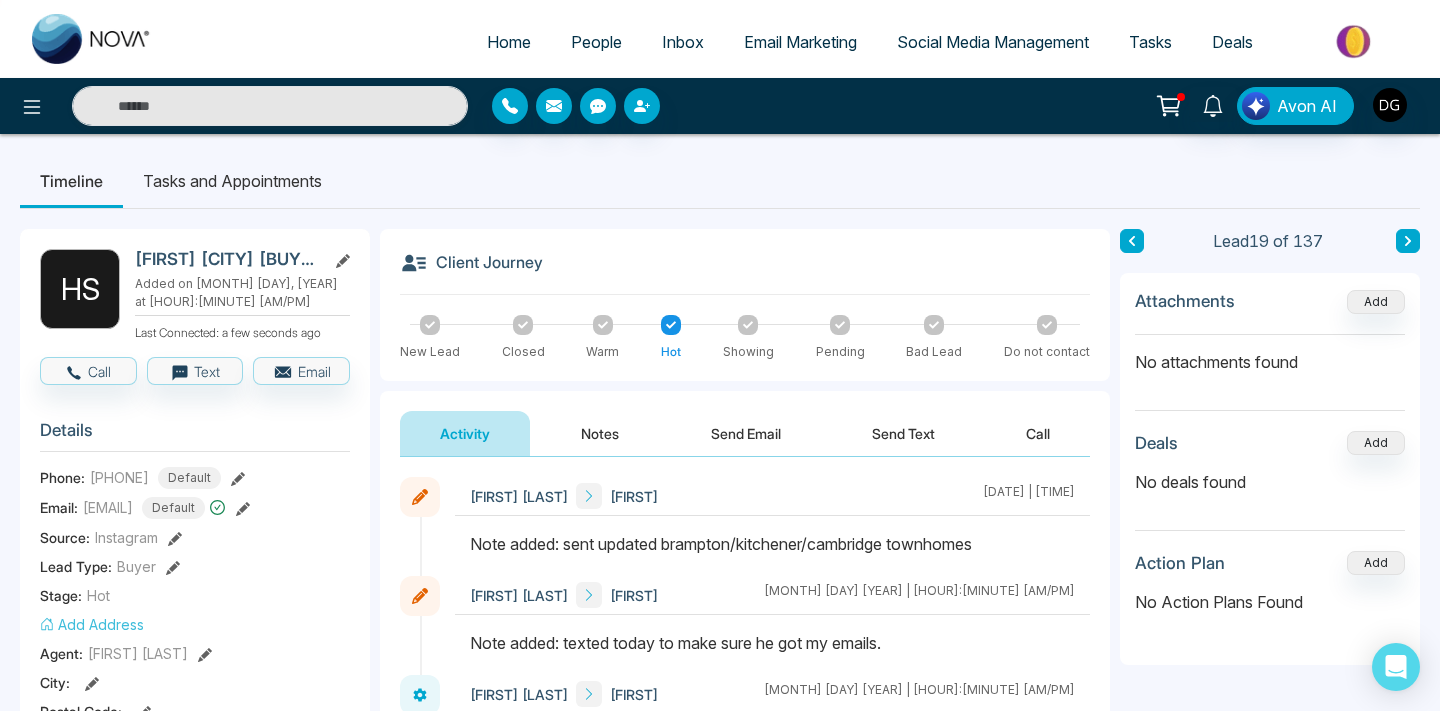 click on "Notes" at bounding box center (600, 433) 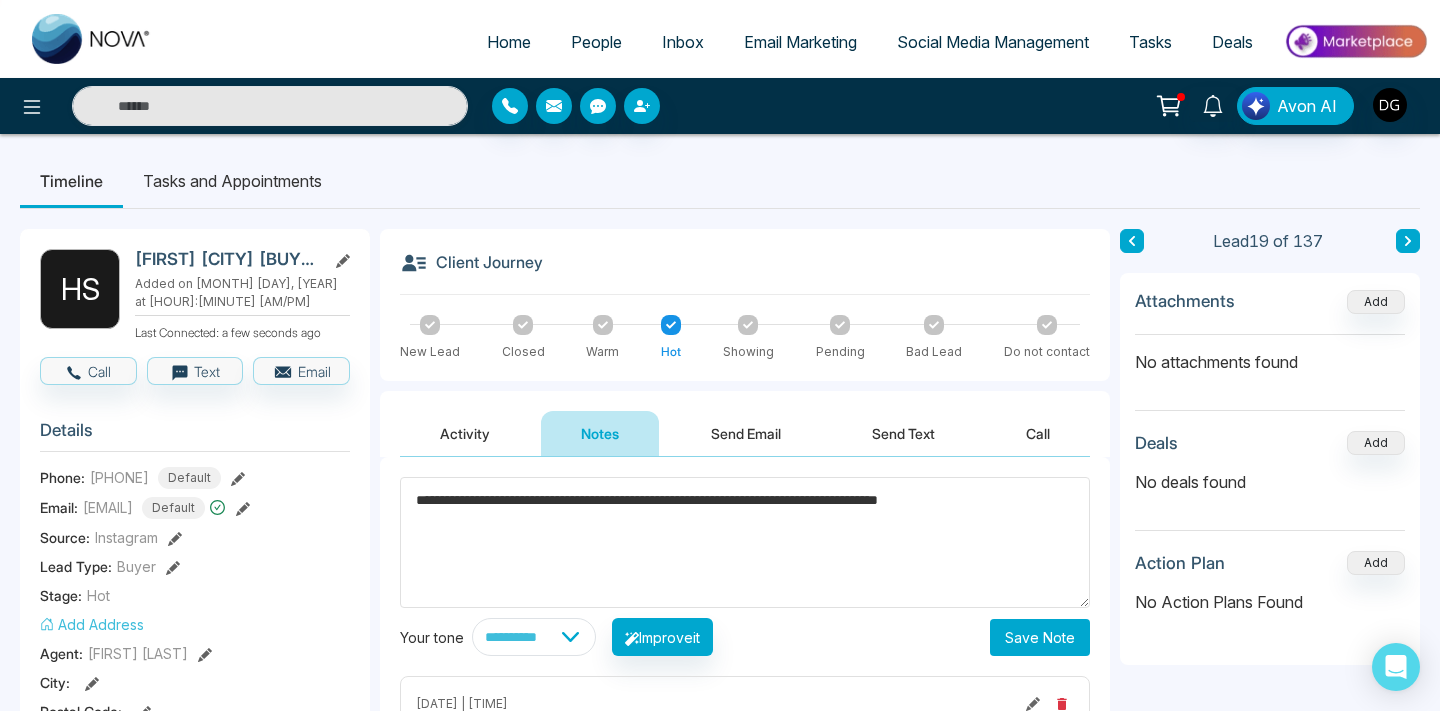 type on "**********" 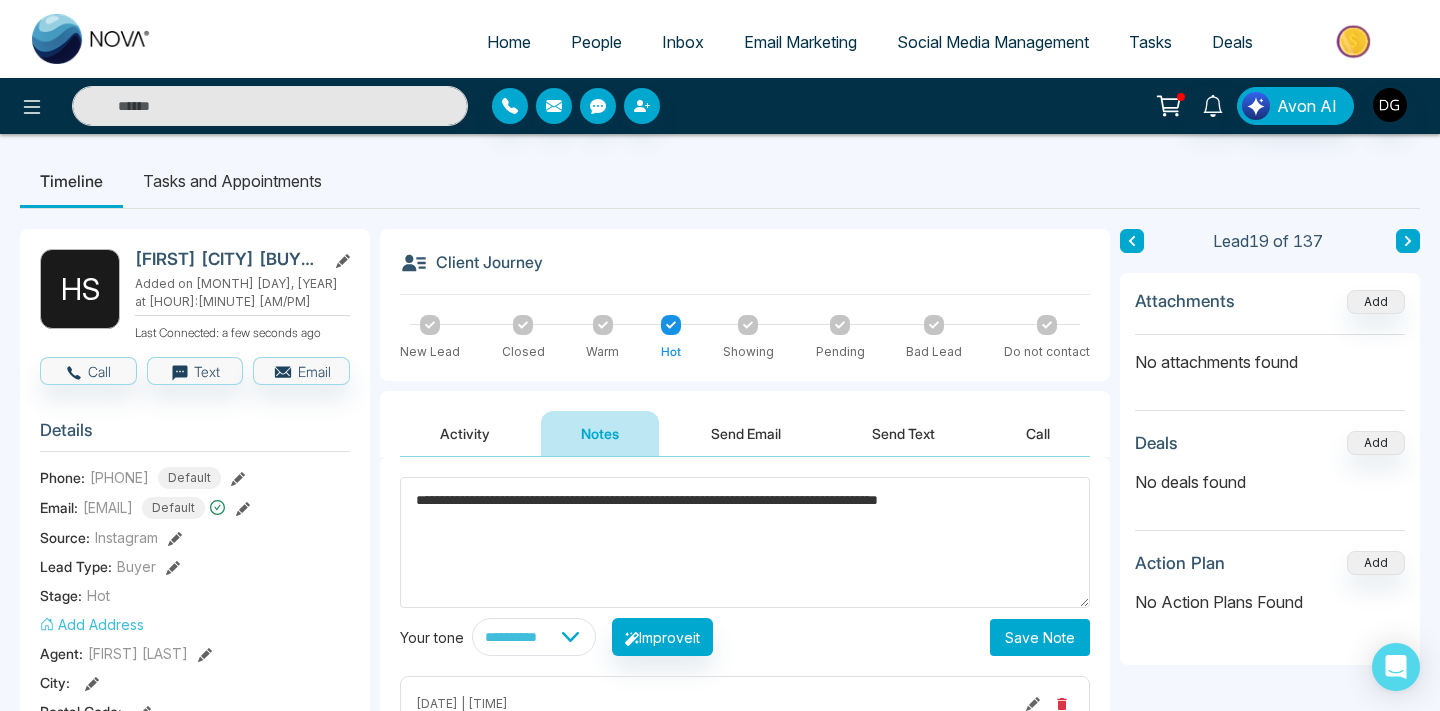 click on "Save Note" at bounding box center (1040, 637) 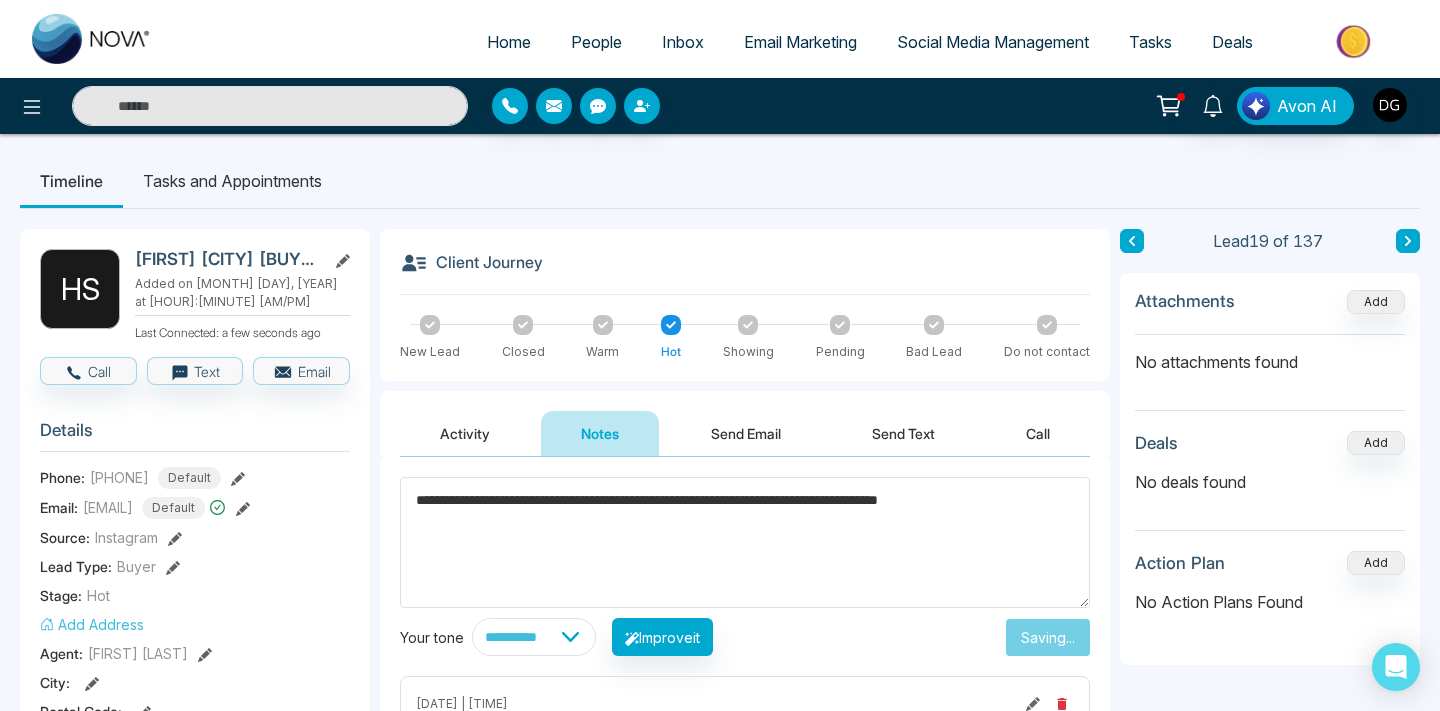 type 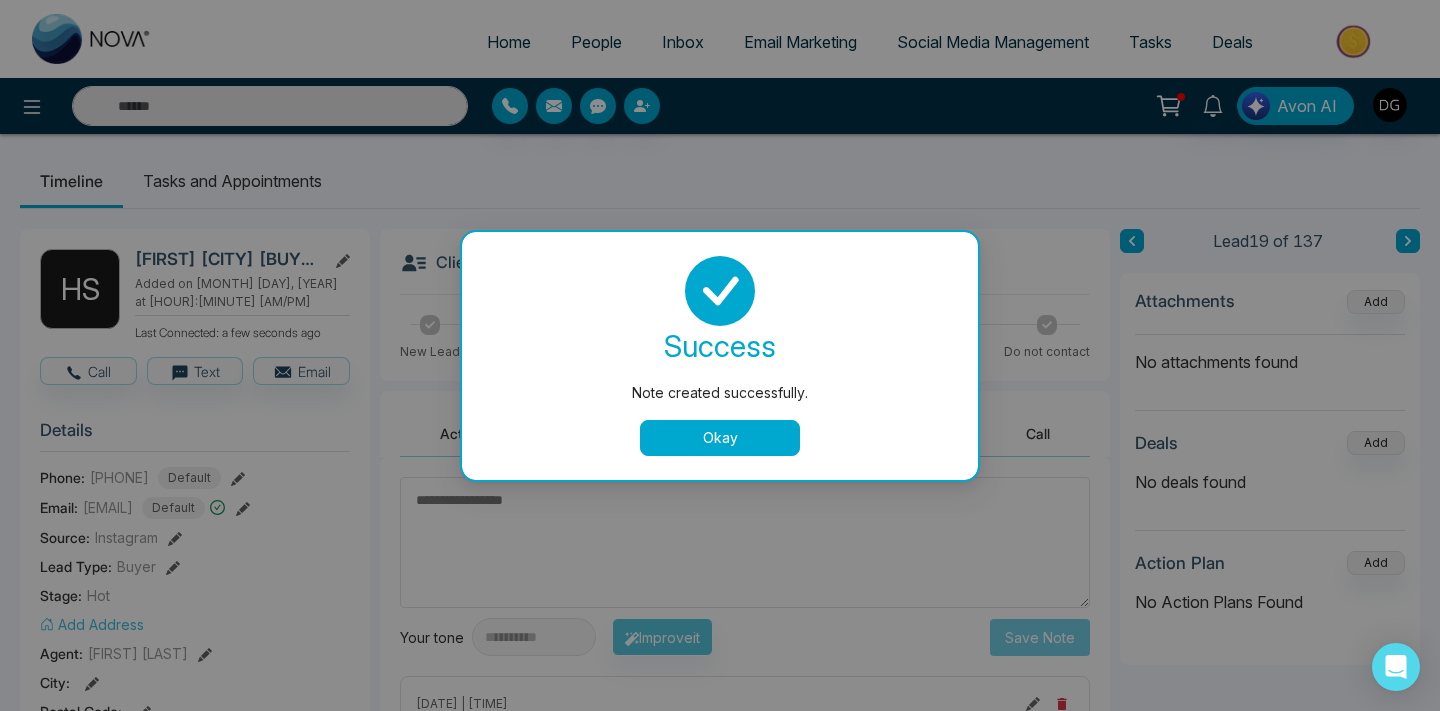 click on "Okay" at bounding box center [720, 438] 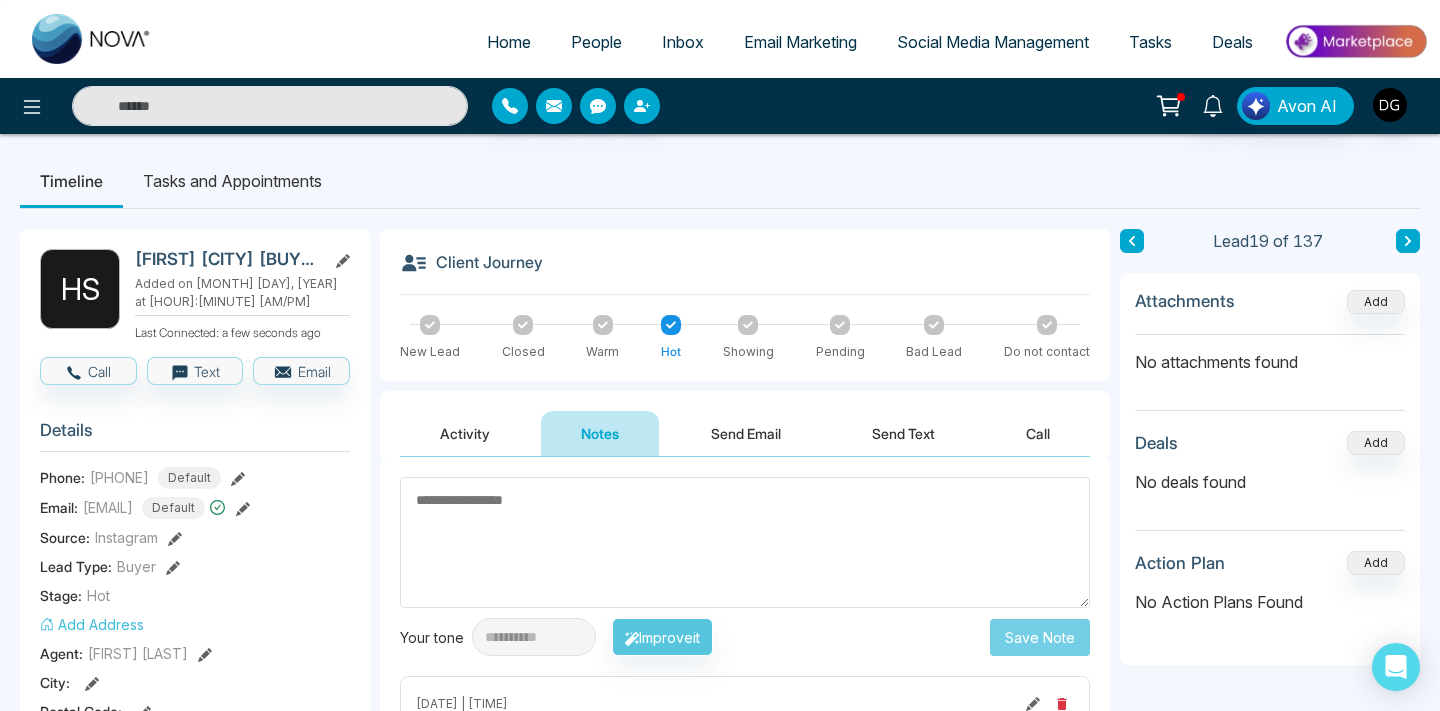 click on "Activity" at bounding box center [465, 433] 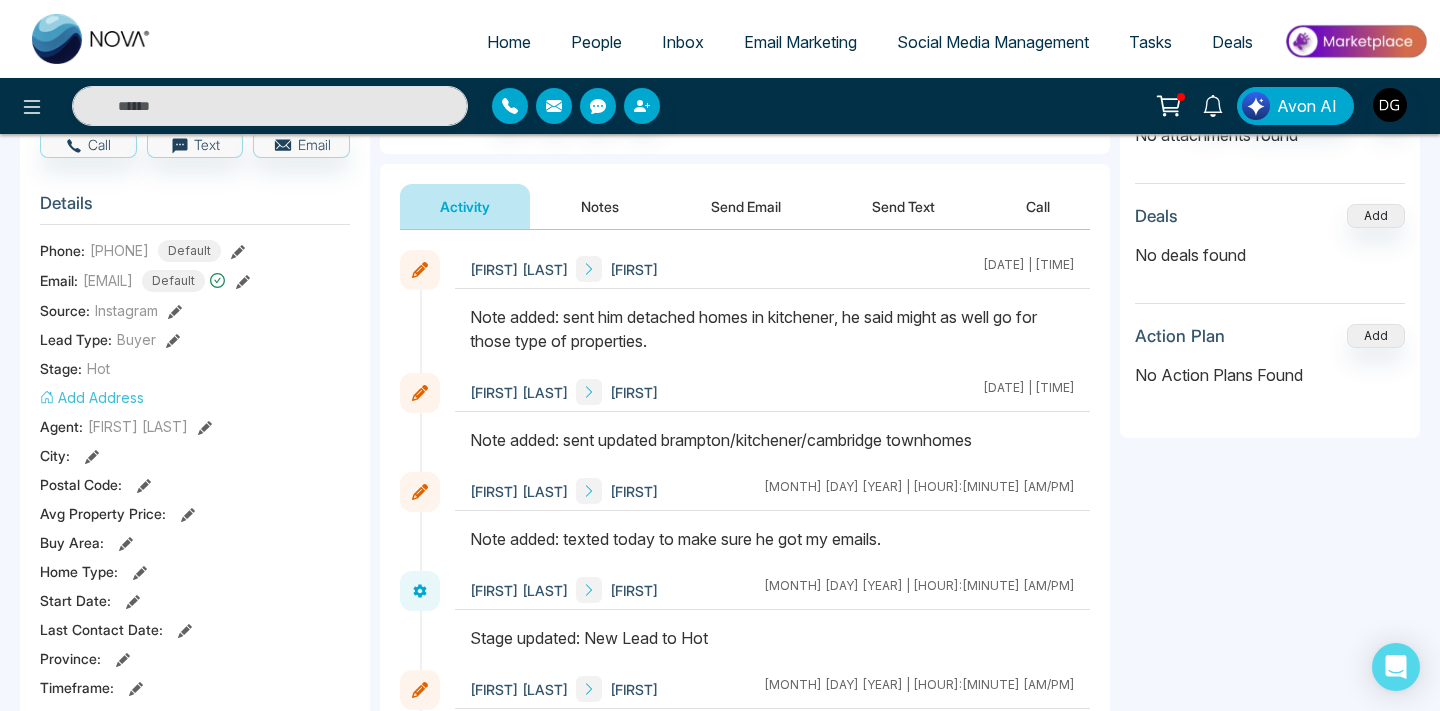 scroll, scrollTop: 226, scrollLeft: 0, axis: vertical 